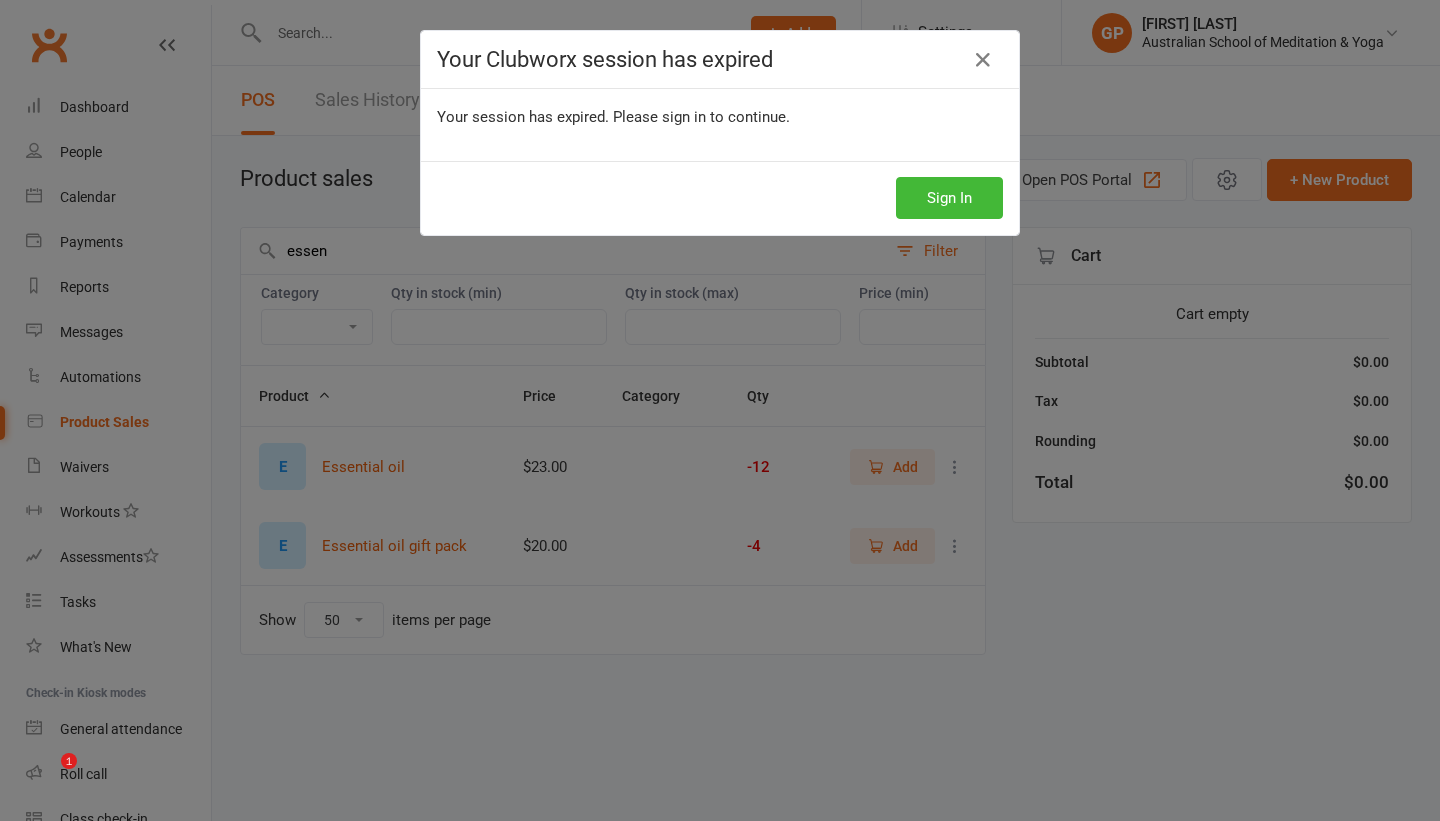 select on "50" 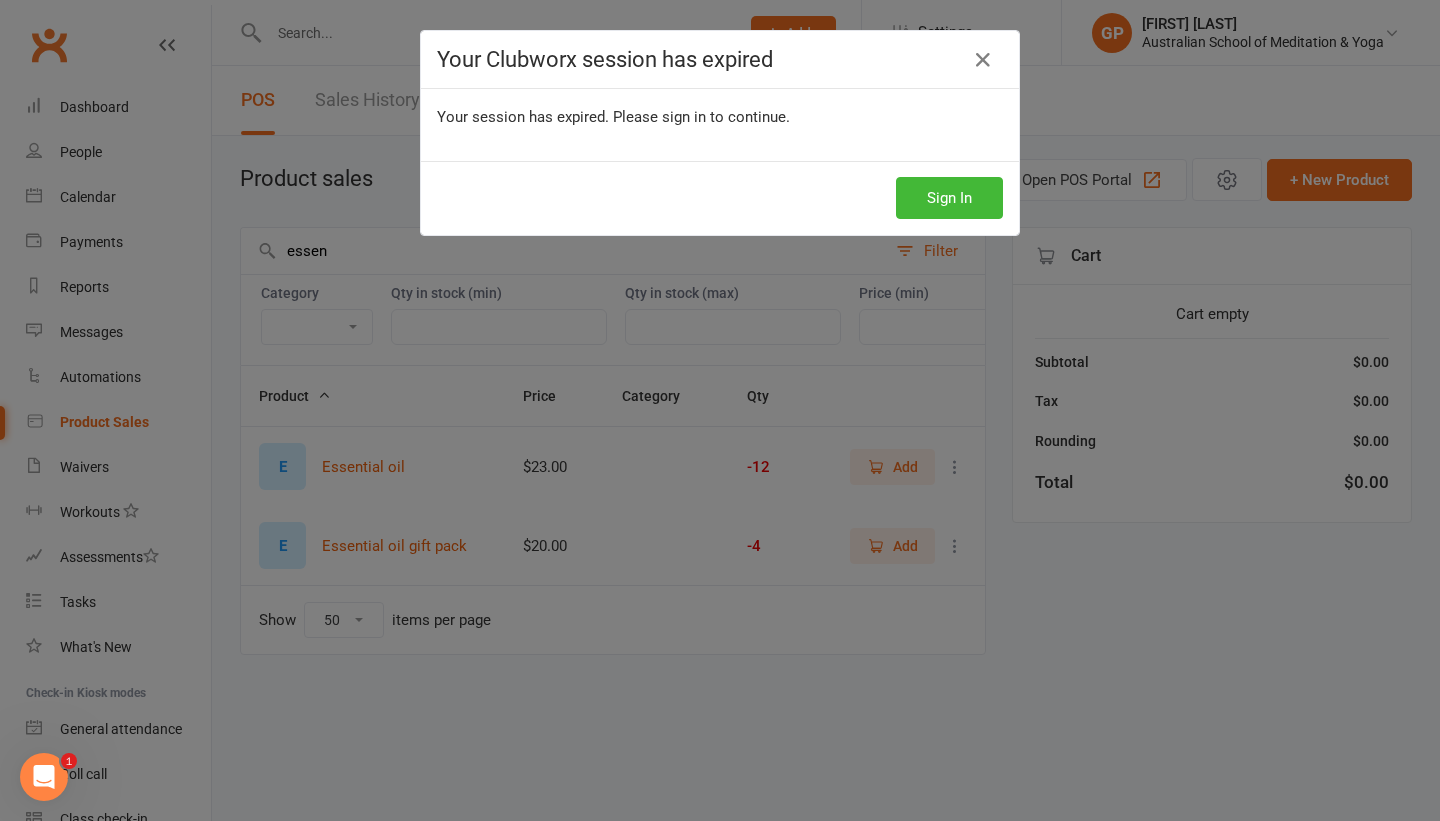scroll, scrollTop: 0, scrollLeft: 0, axis: both 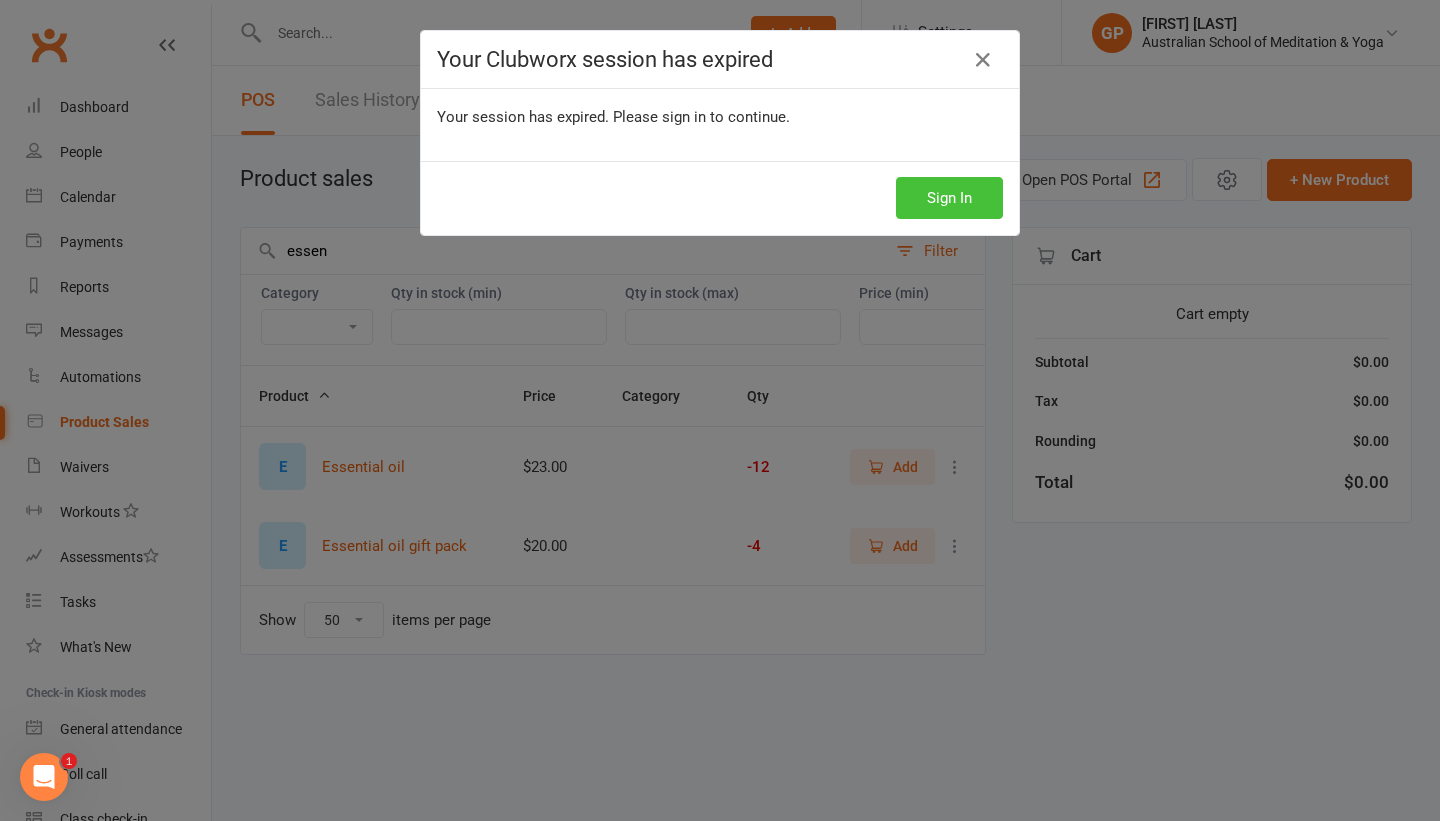 click on "Sign In" at bounding box center (949, 198) 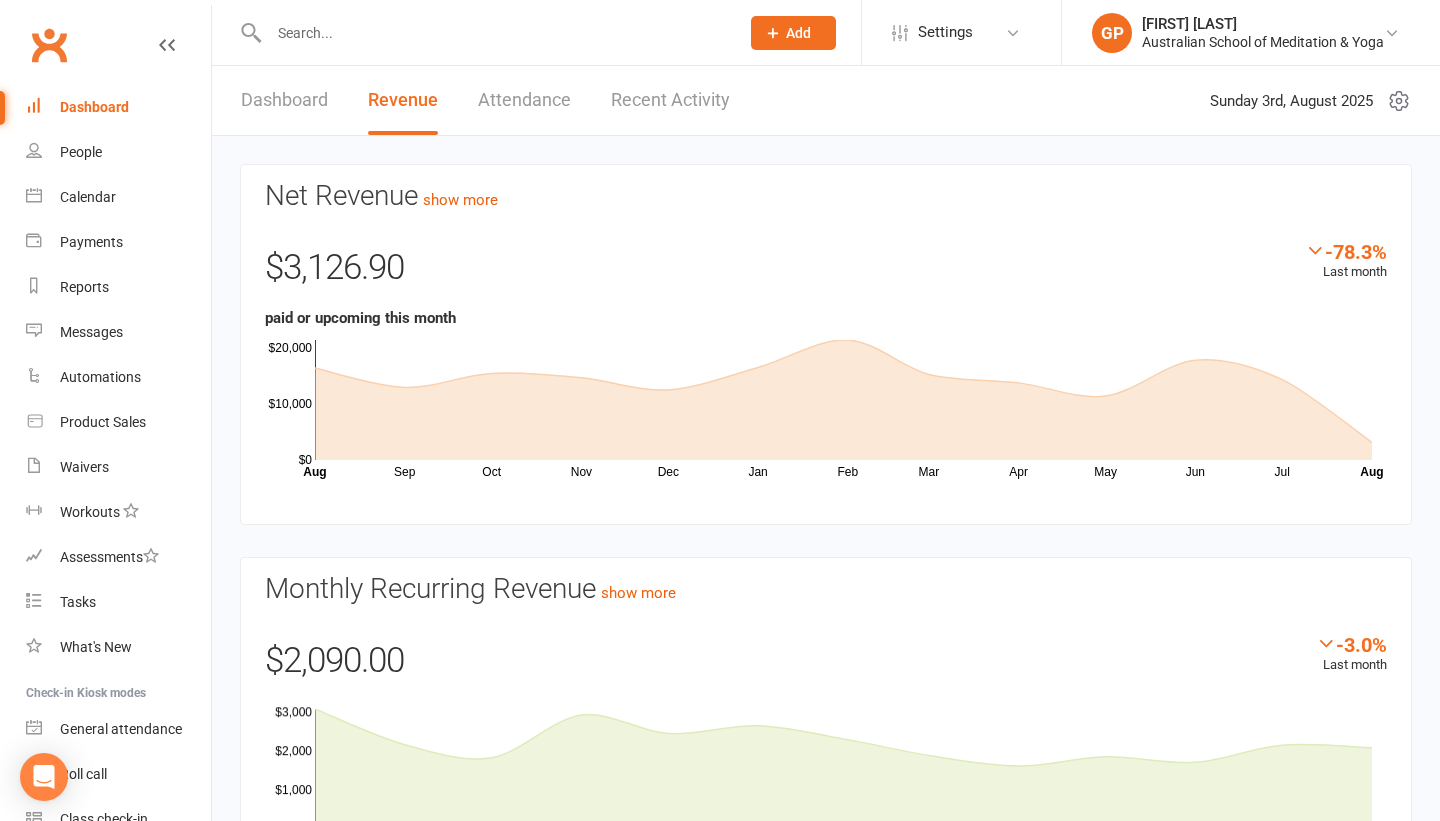 scroll, scrollTop: 0, scrollLeft: 0, axis: both 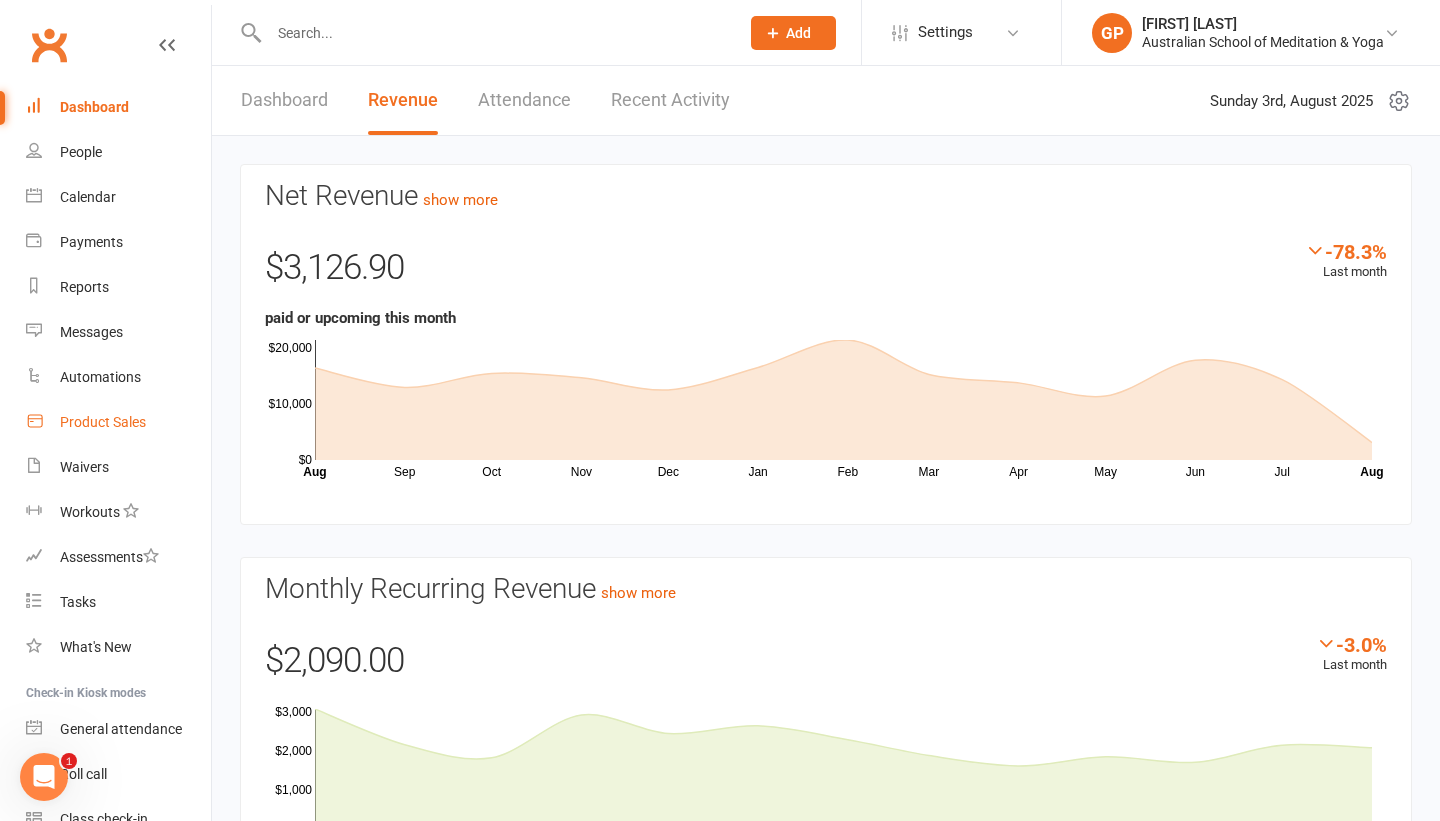 click on "Product Sales" at bounding box center (103, 422) 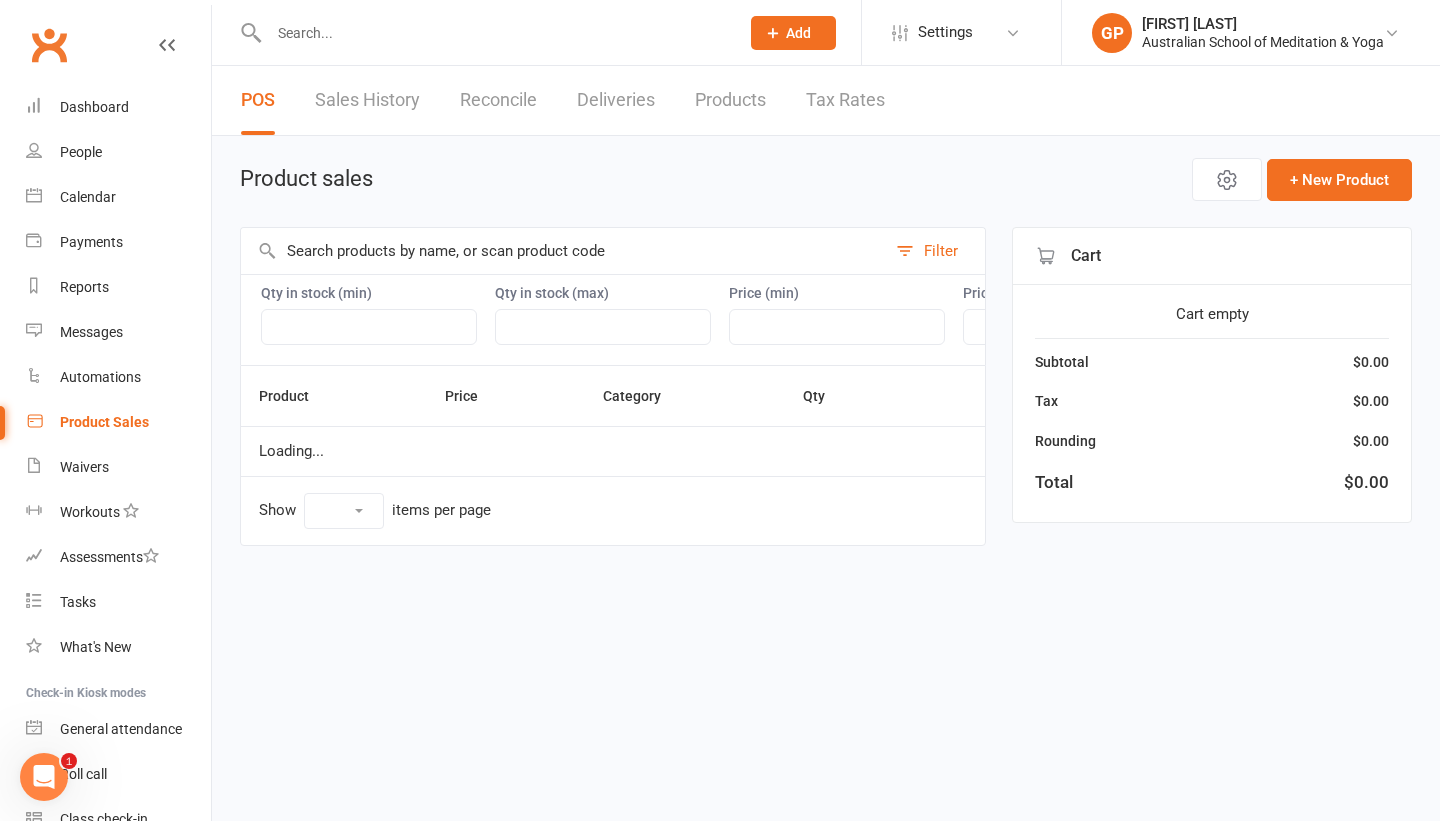 select on "50" 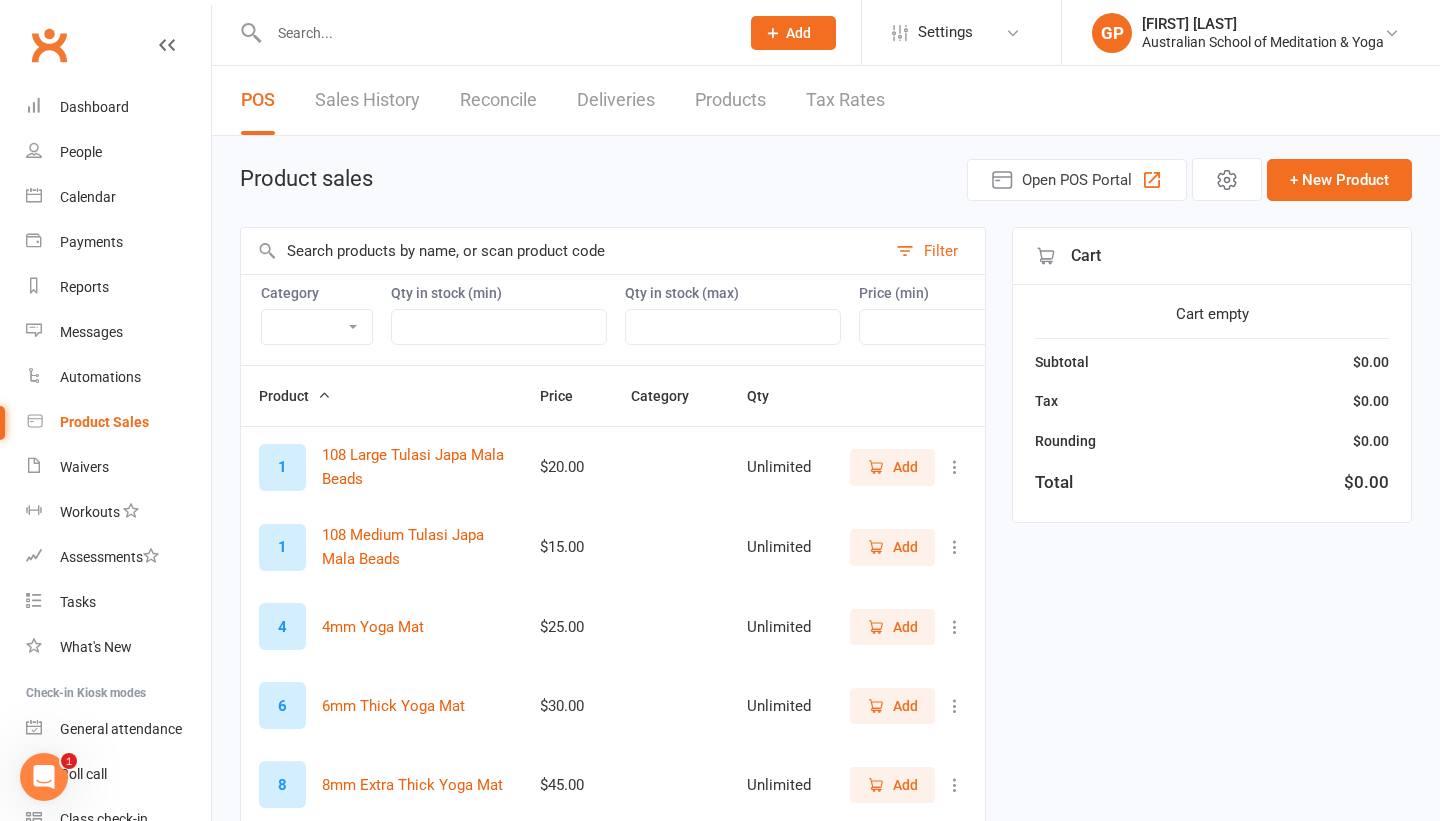 click at bounding box center [563, 251] 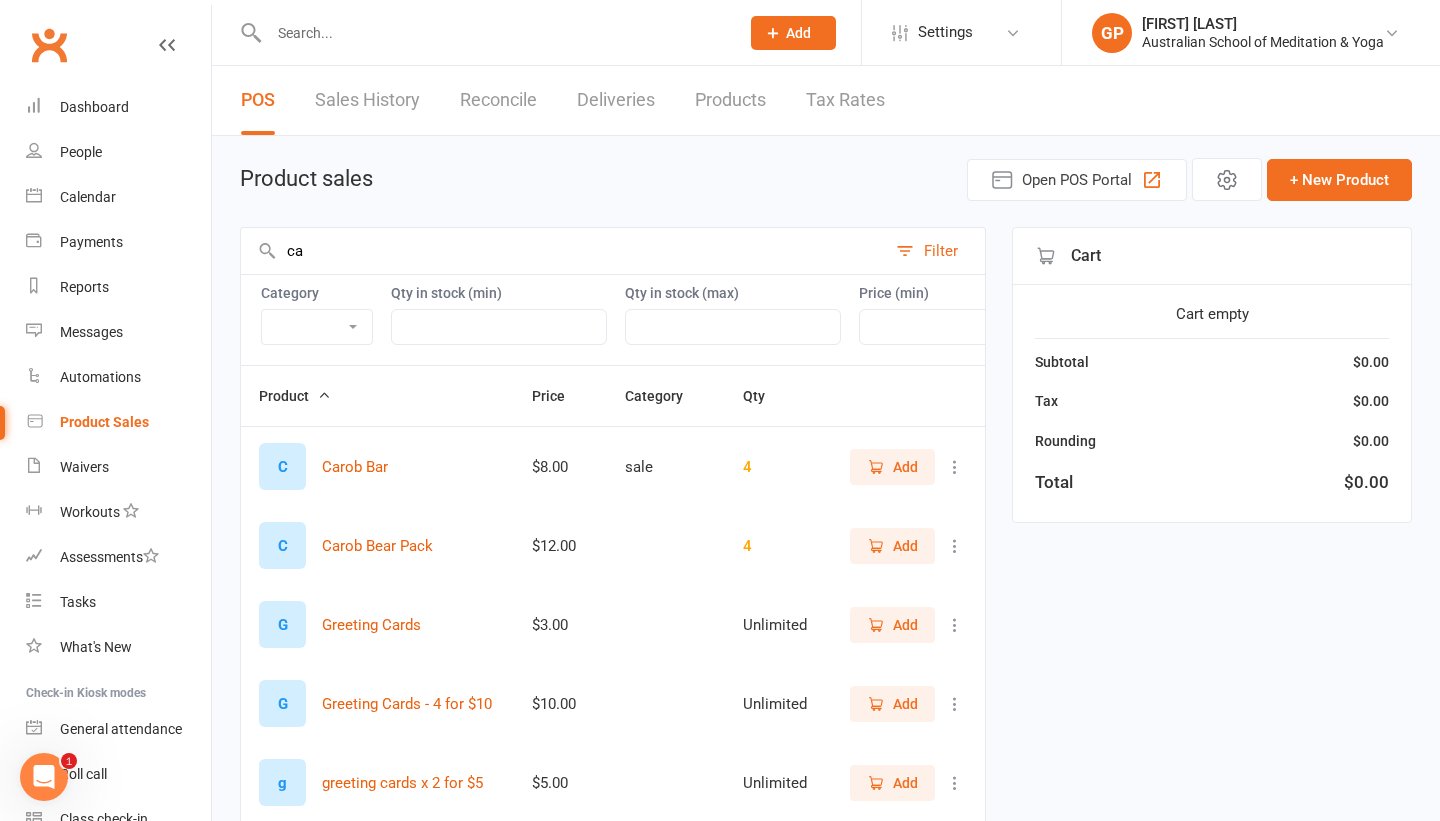 type on "c" 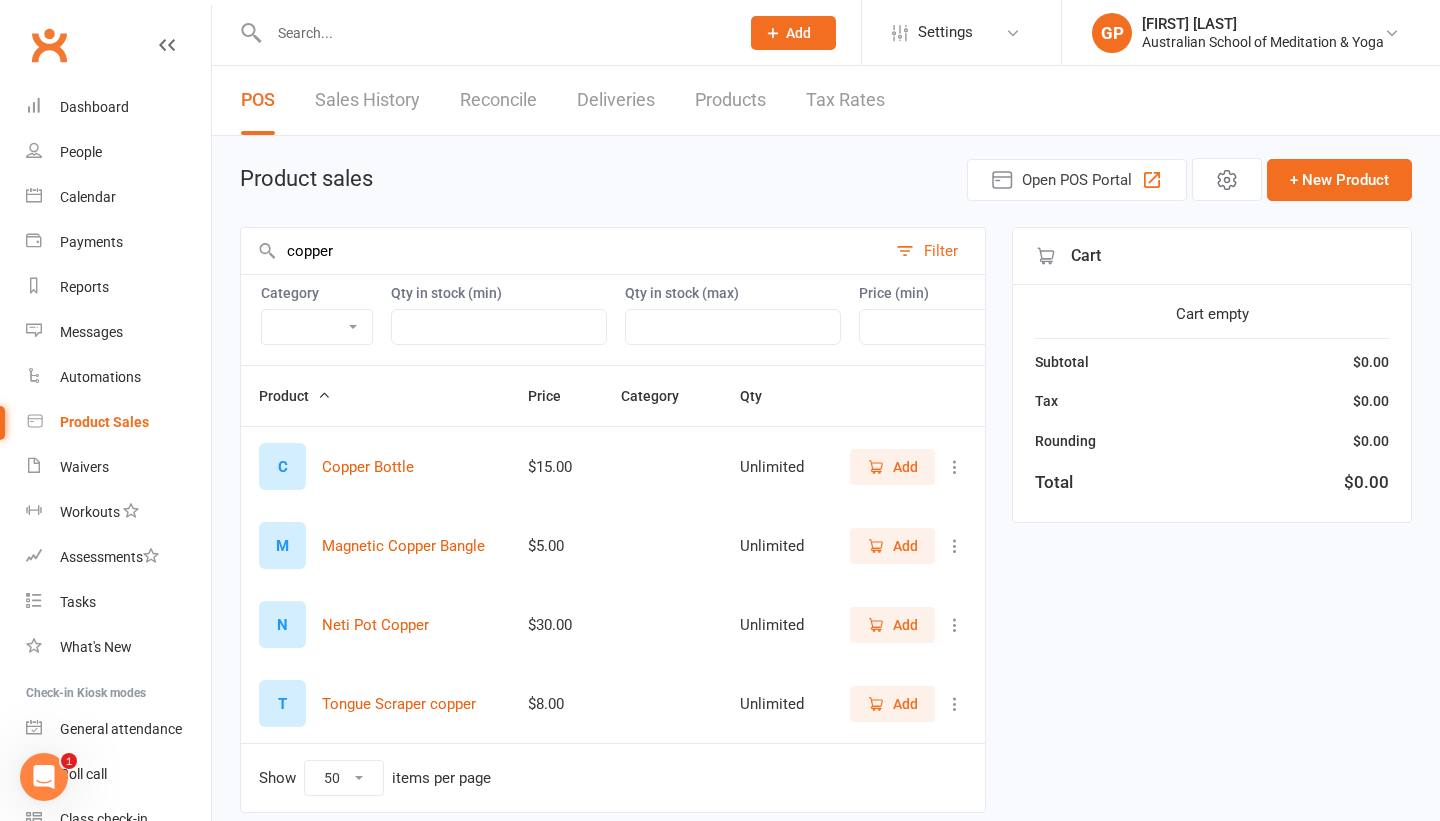 click on "Add" at bounding box center (892, 546) 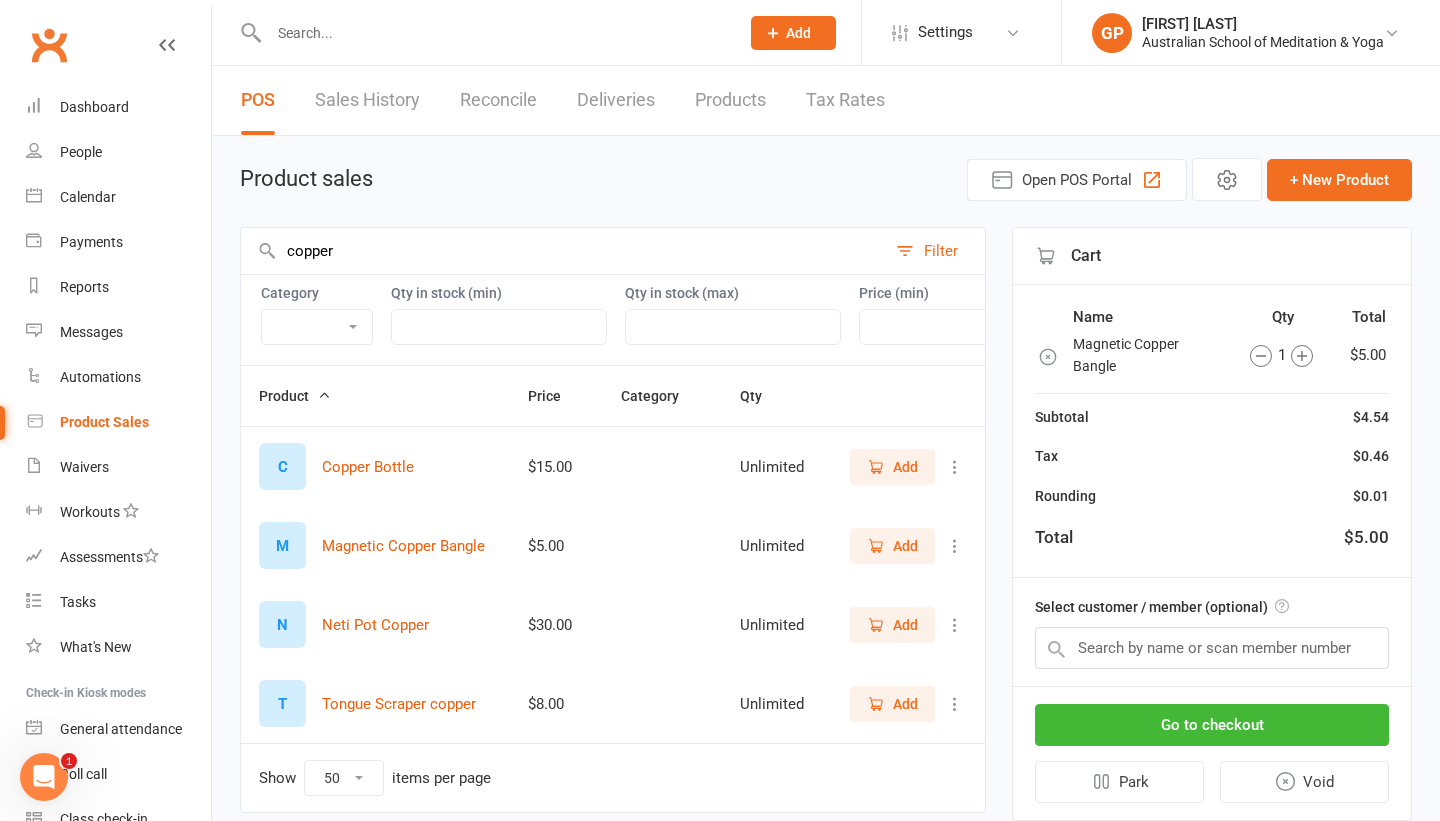 click on "copper" at bounding box center [563, 251] 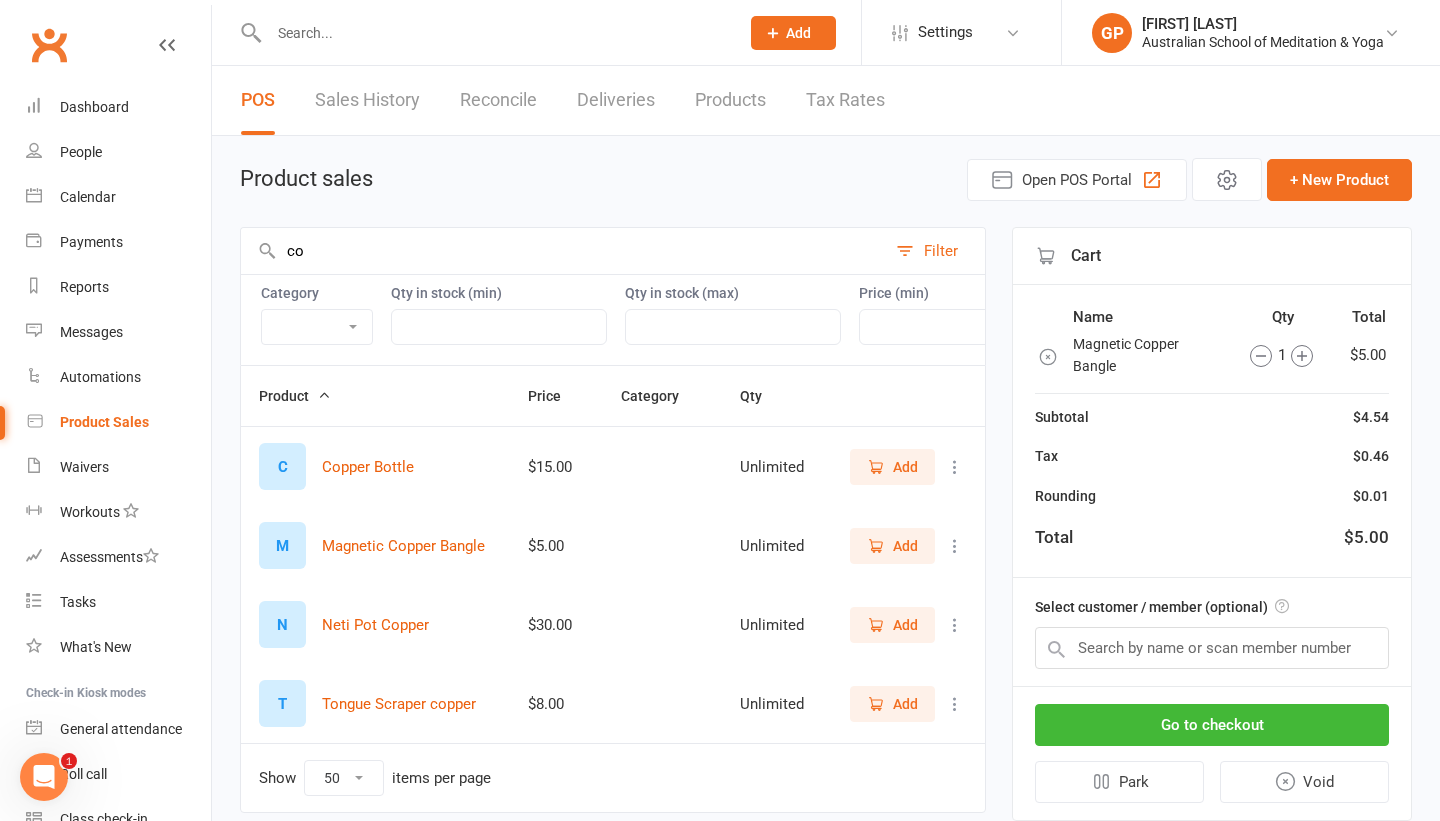 type on "c" 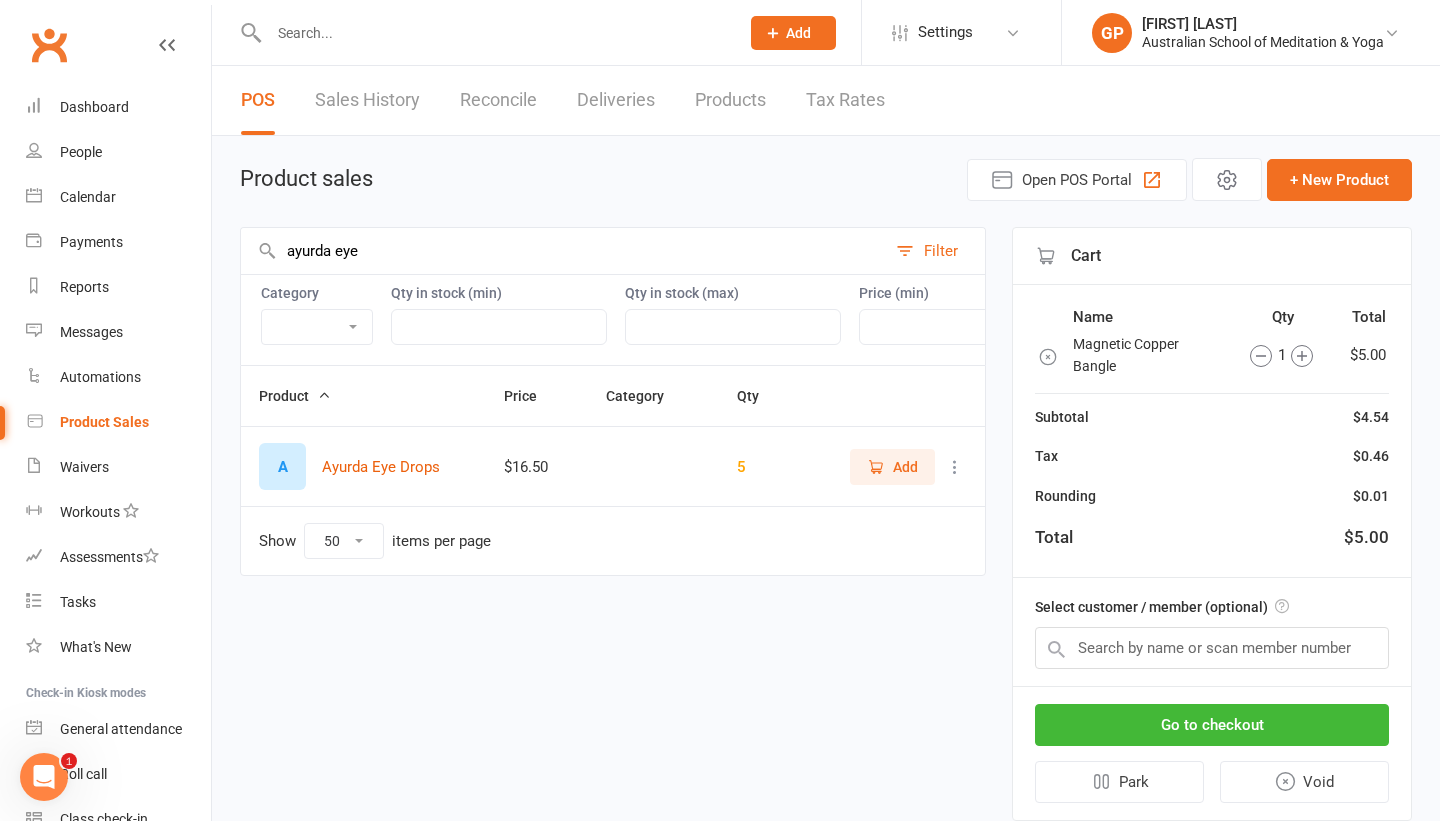 click on "ayurda eye" at bounding box center (563, 251) 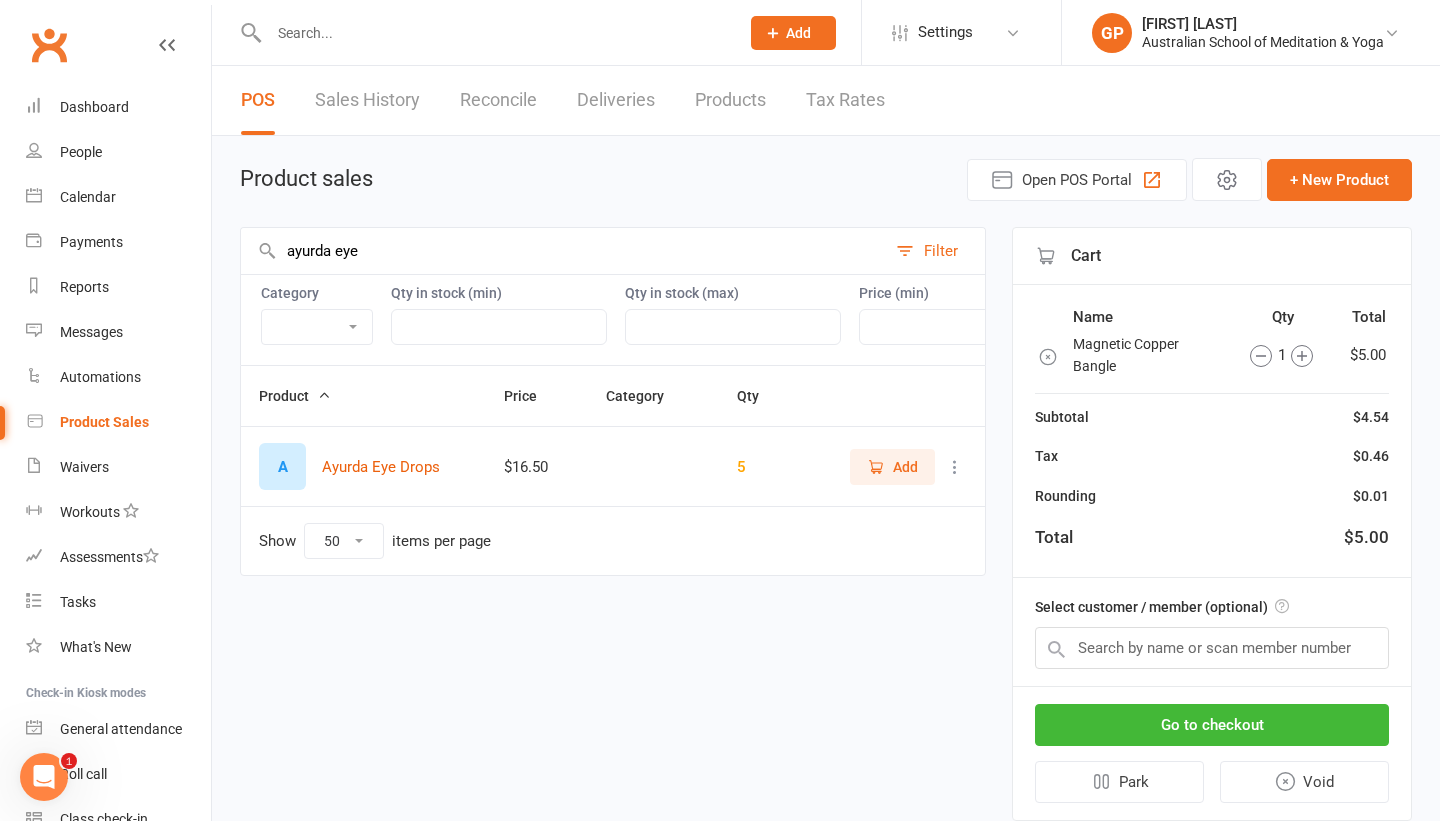 type on "ayurda eye" 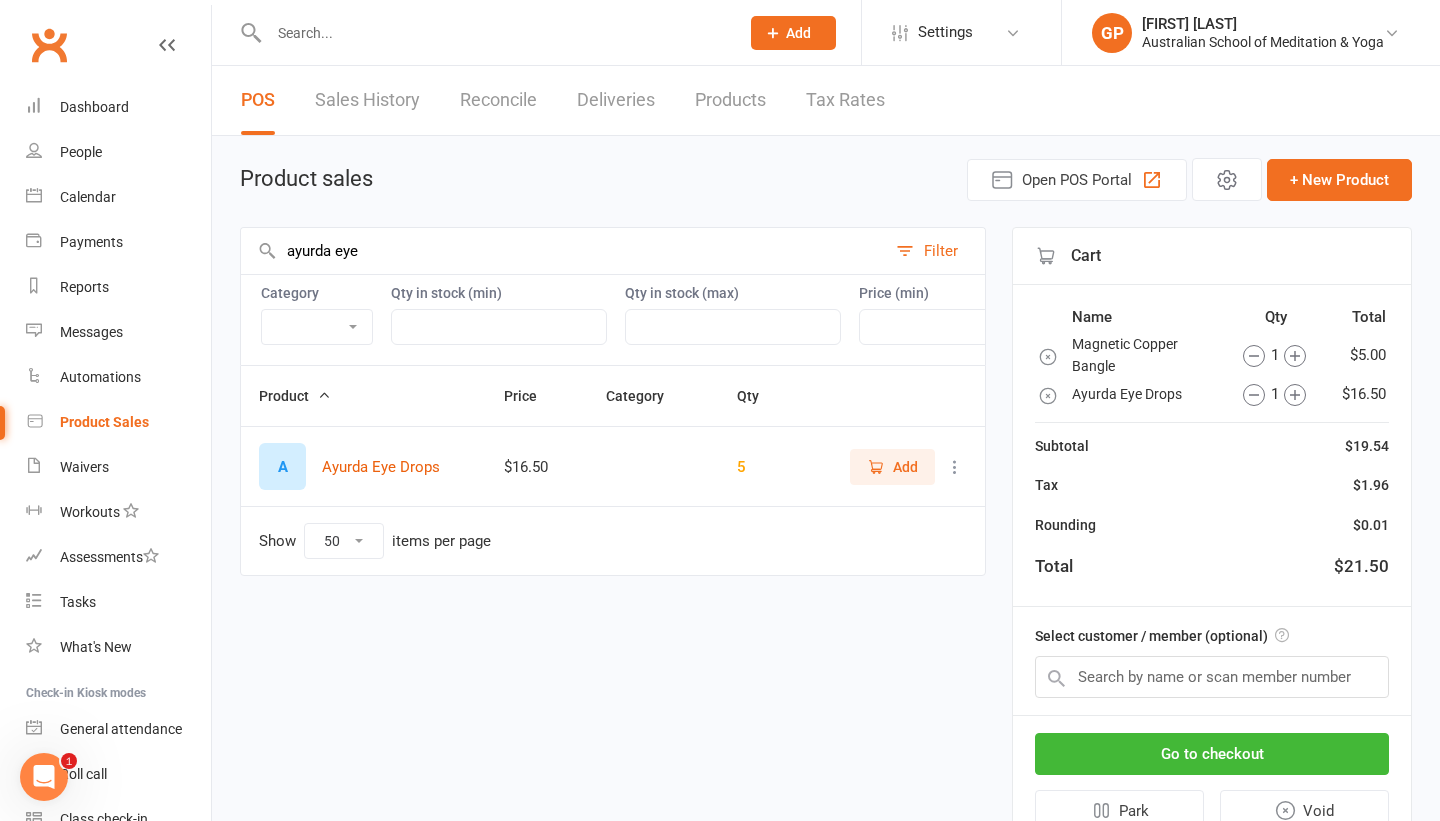 click on "Select customer / member (optional)" at bounding box center (1162, 636) 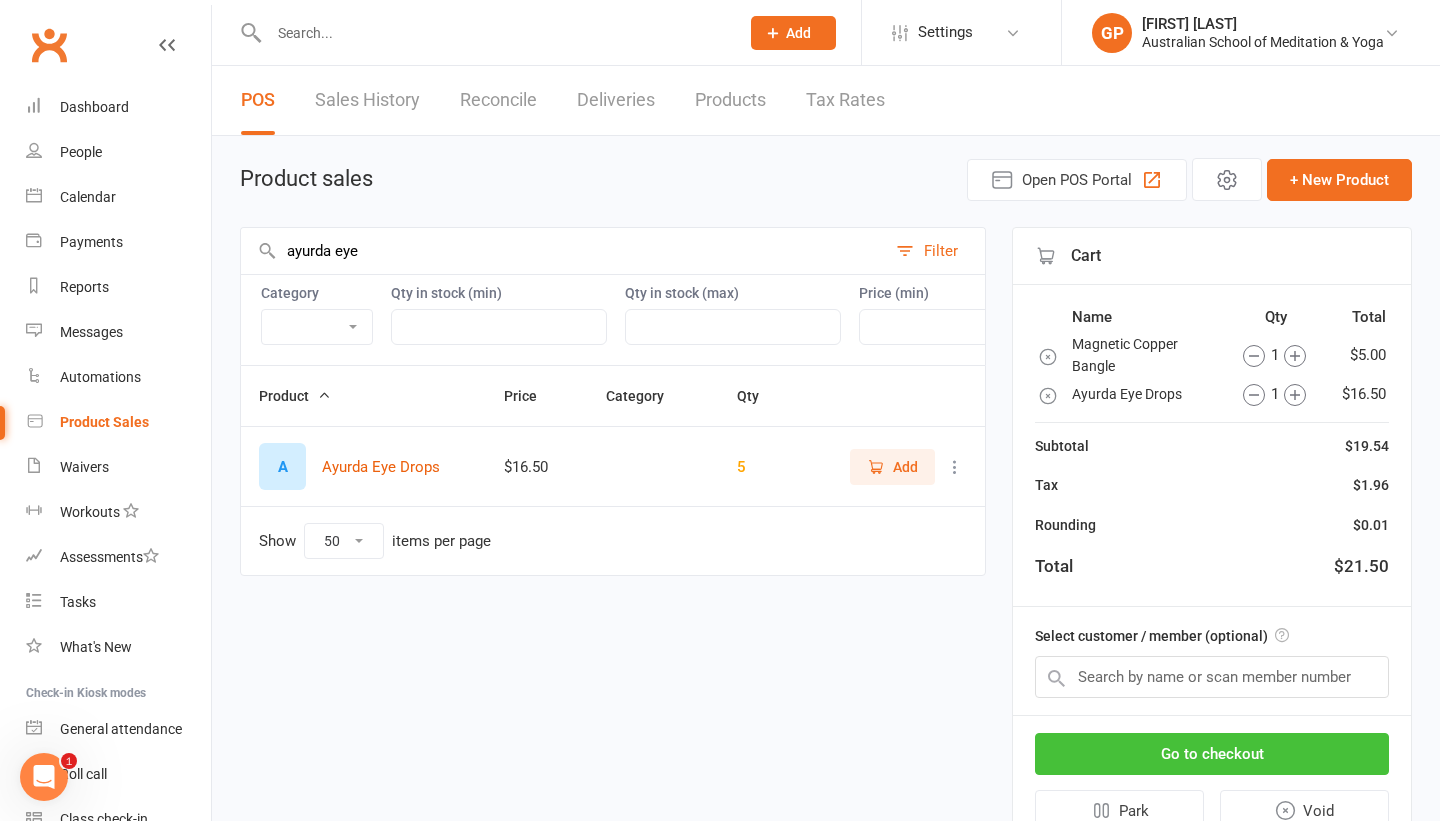 click on "Go to checkout" at bounding box center (1212, 754) 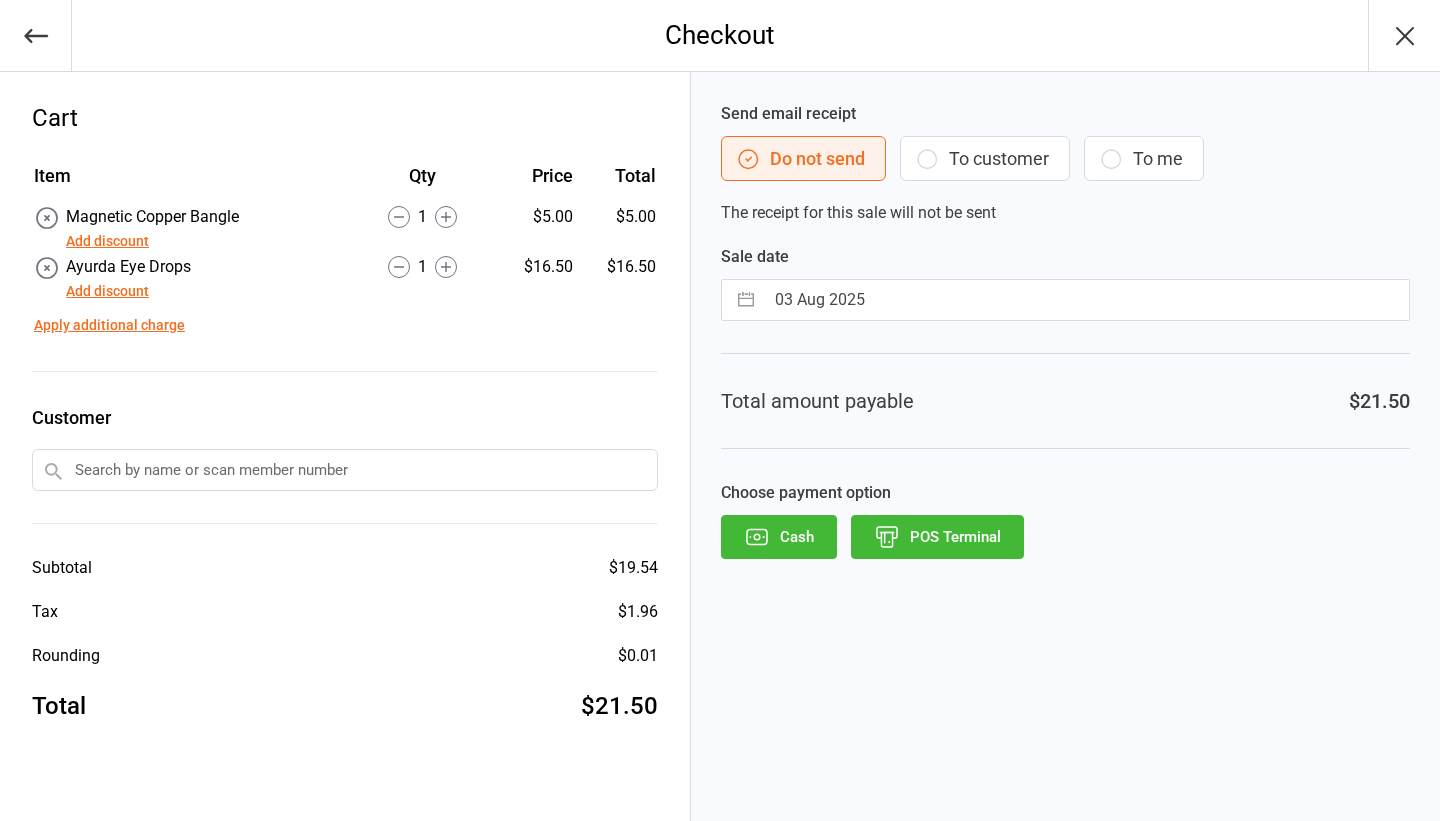 scroll, scrollTop: 0, scrollLeft: 0, axis: both 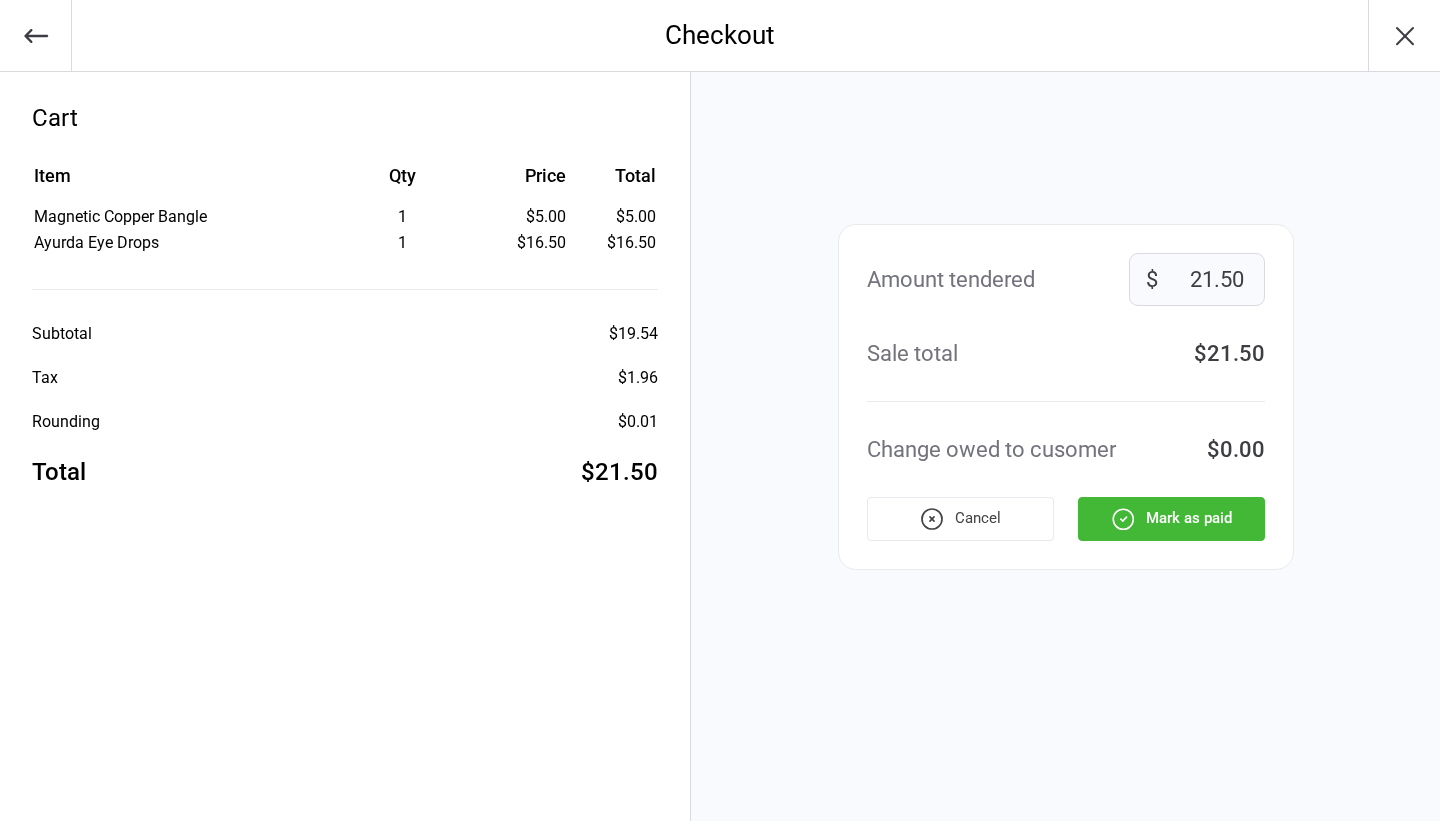 click on "Mark as paid" at bounding box center (1171, 519) 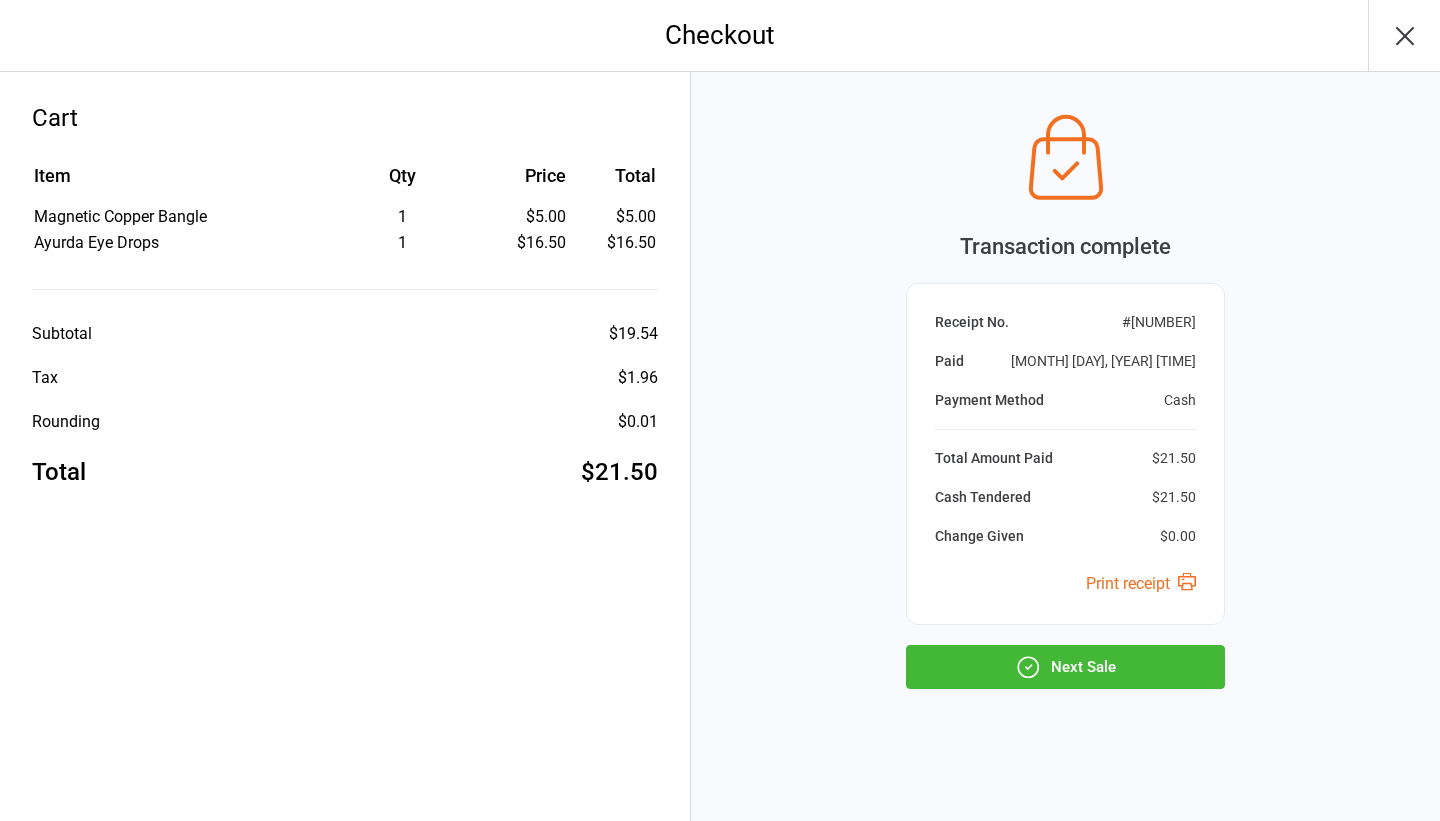 click on "Next Sale" at bounding box center [1065, 667] 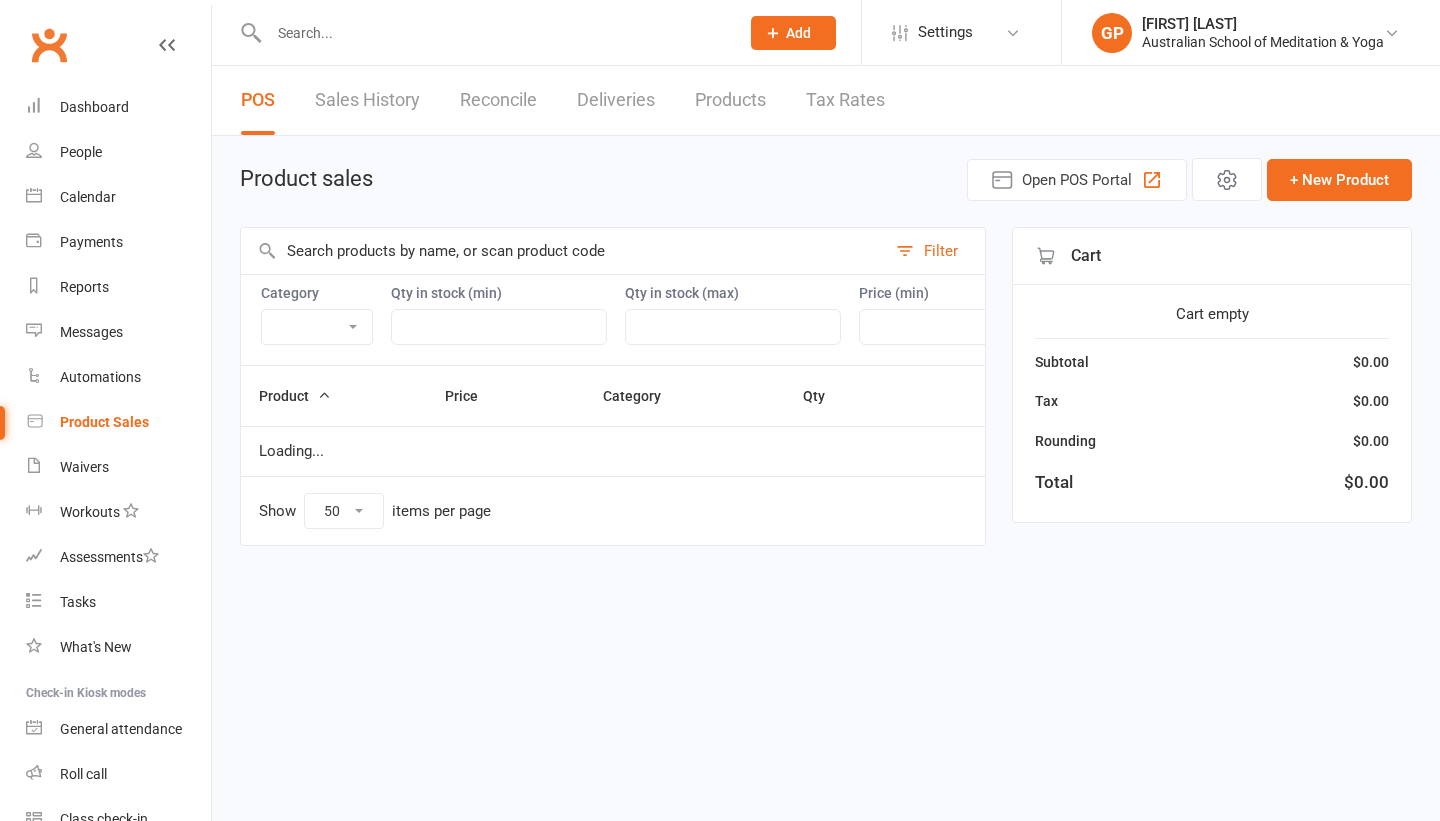 select on "50" 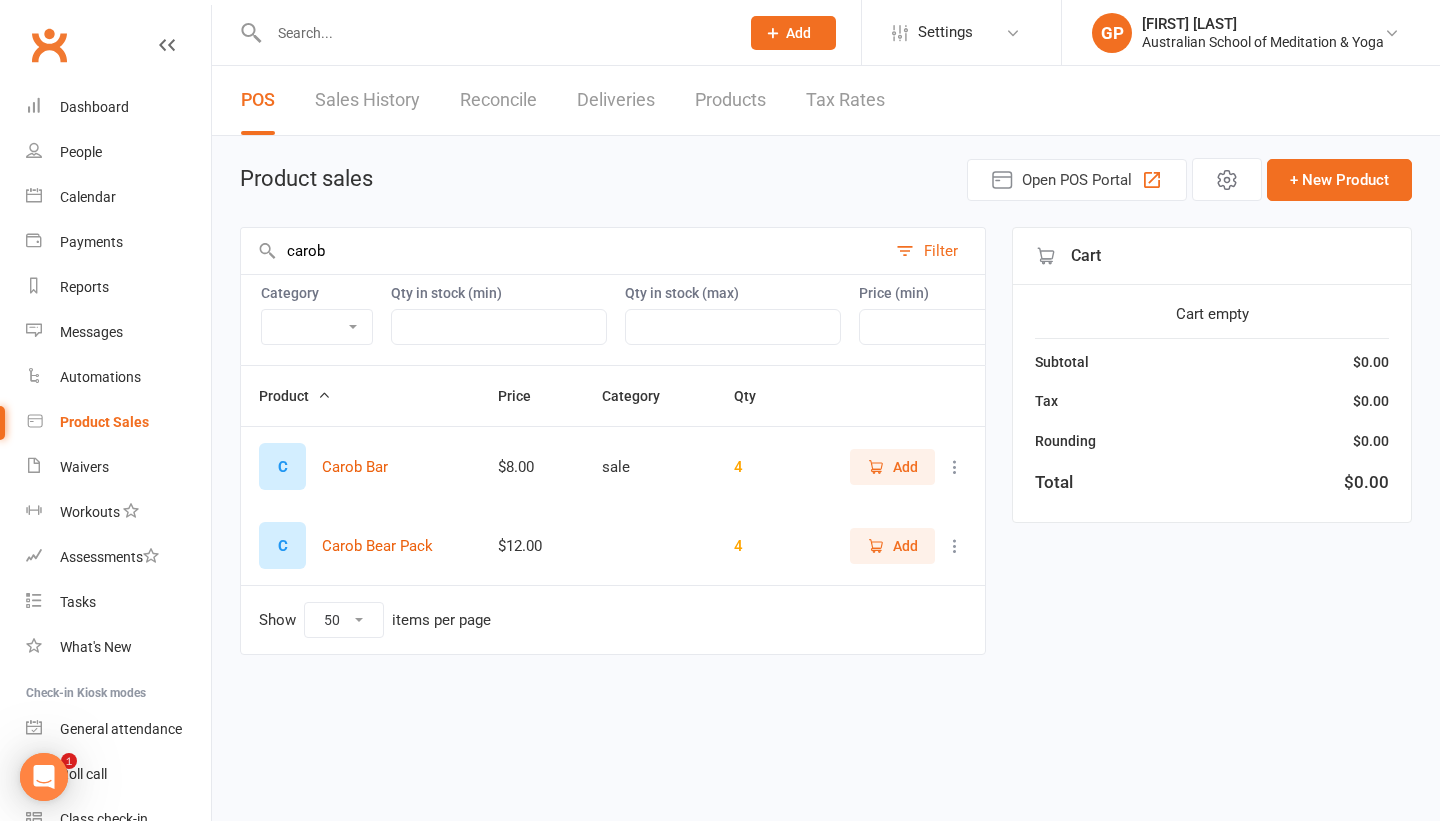 scroll, scrollTop: 0, scrollLeft: 0, axis: both 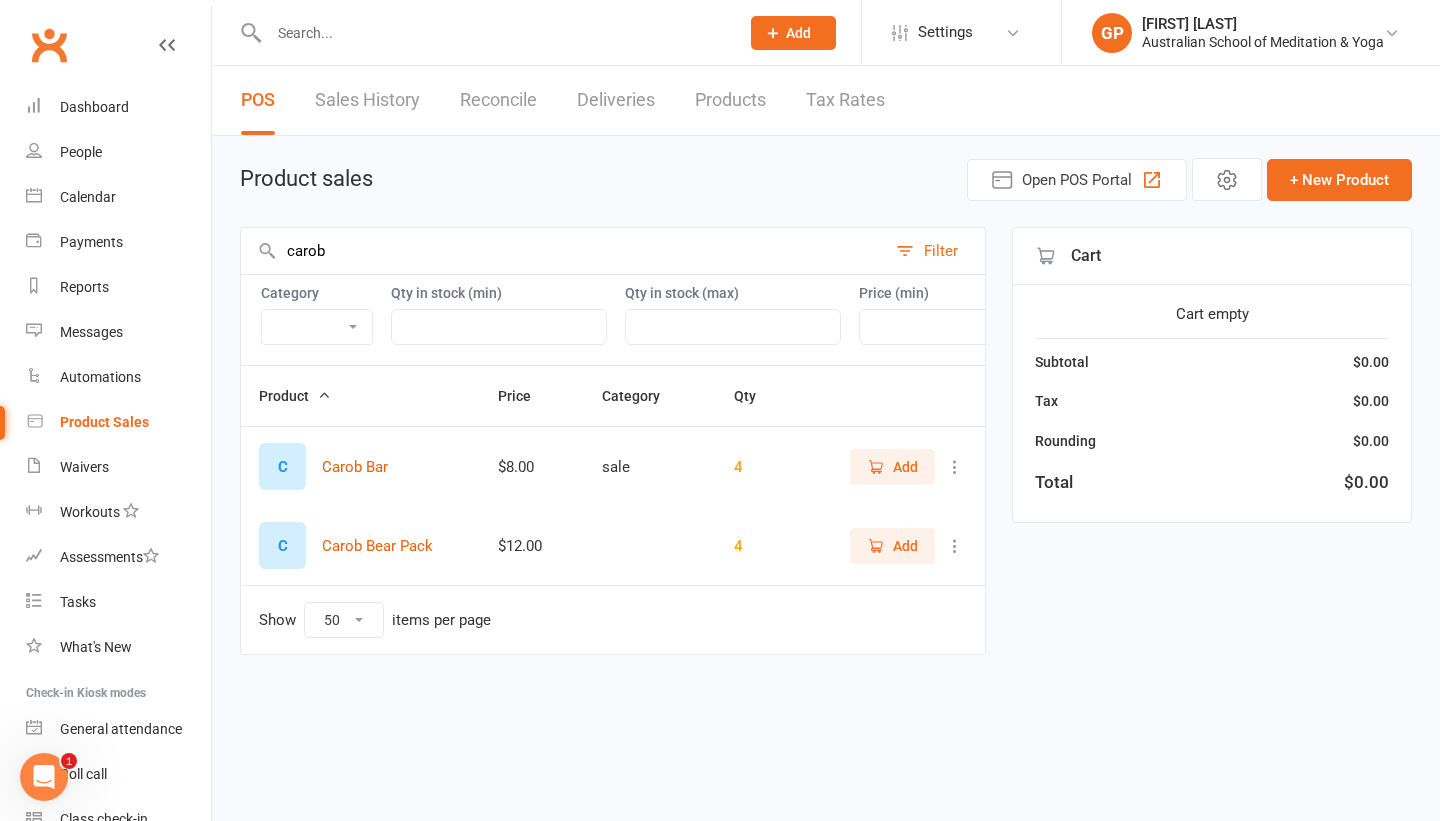 type on "carob" 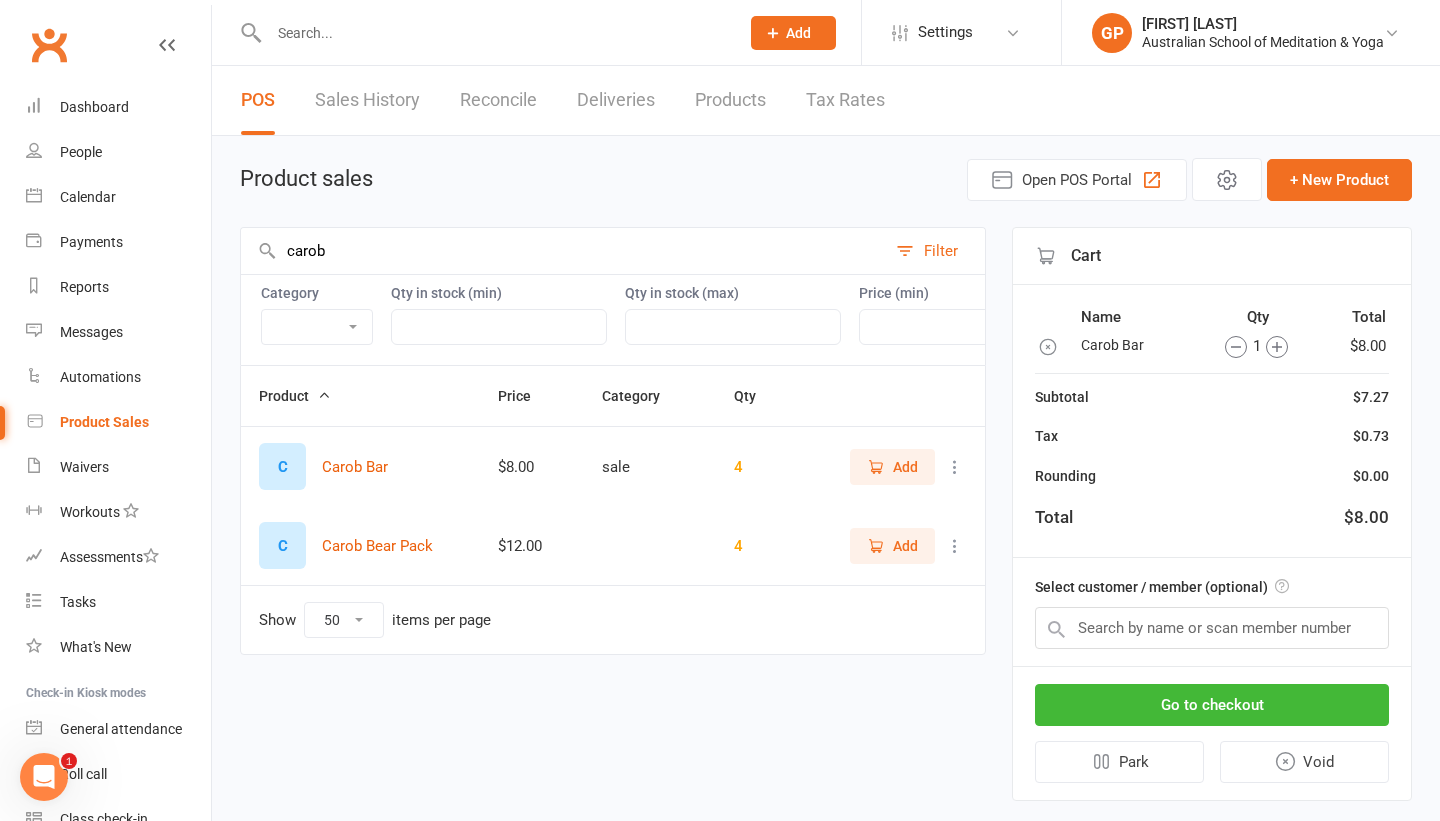 click on "Add" at bounding box center [905, 546] 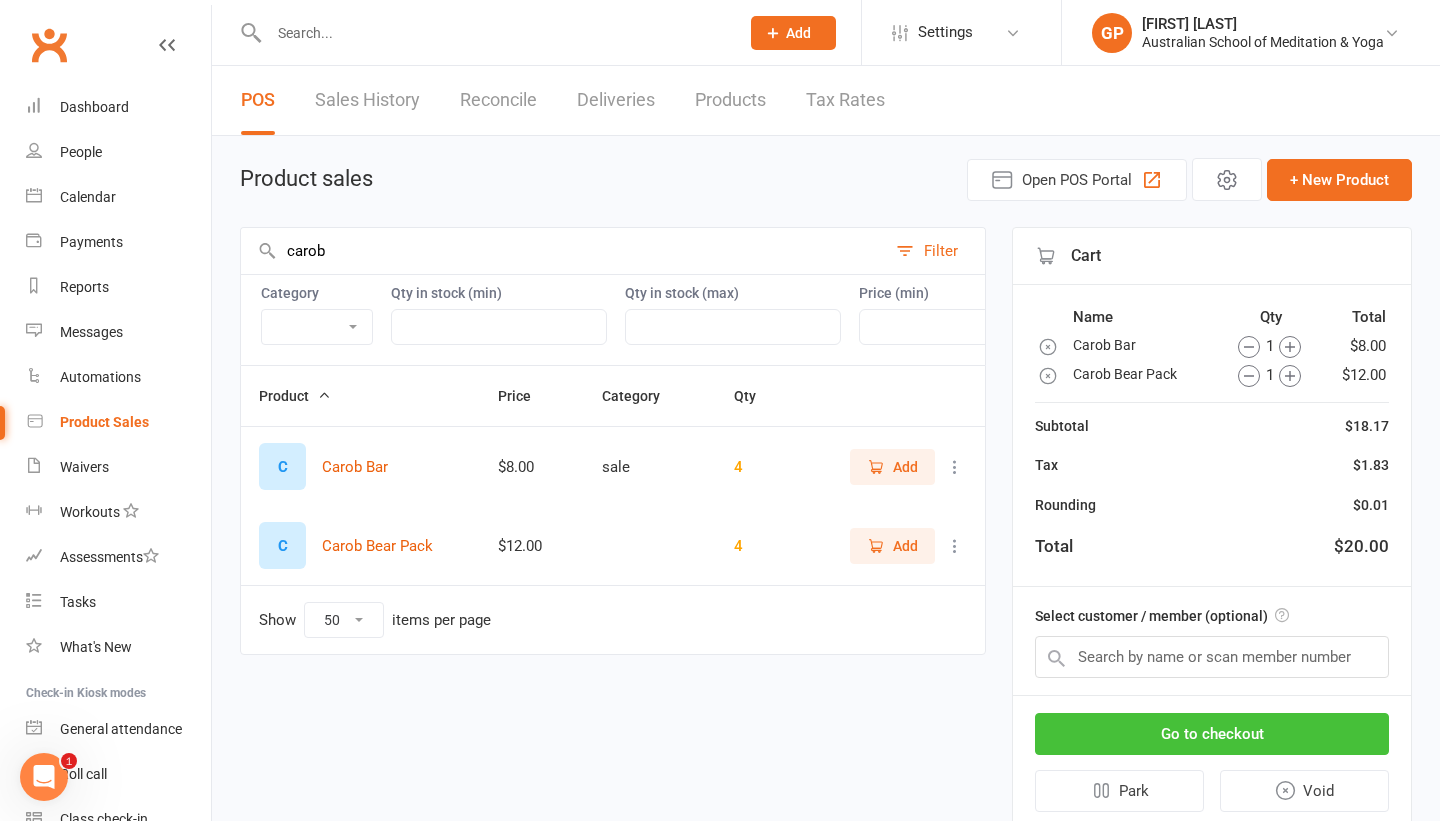 click on "Go to checkout" at bounding box center [1212, 734] 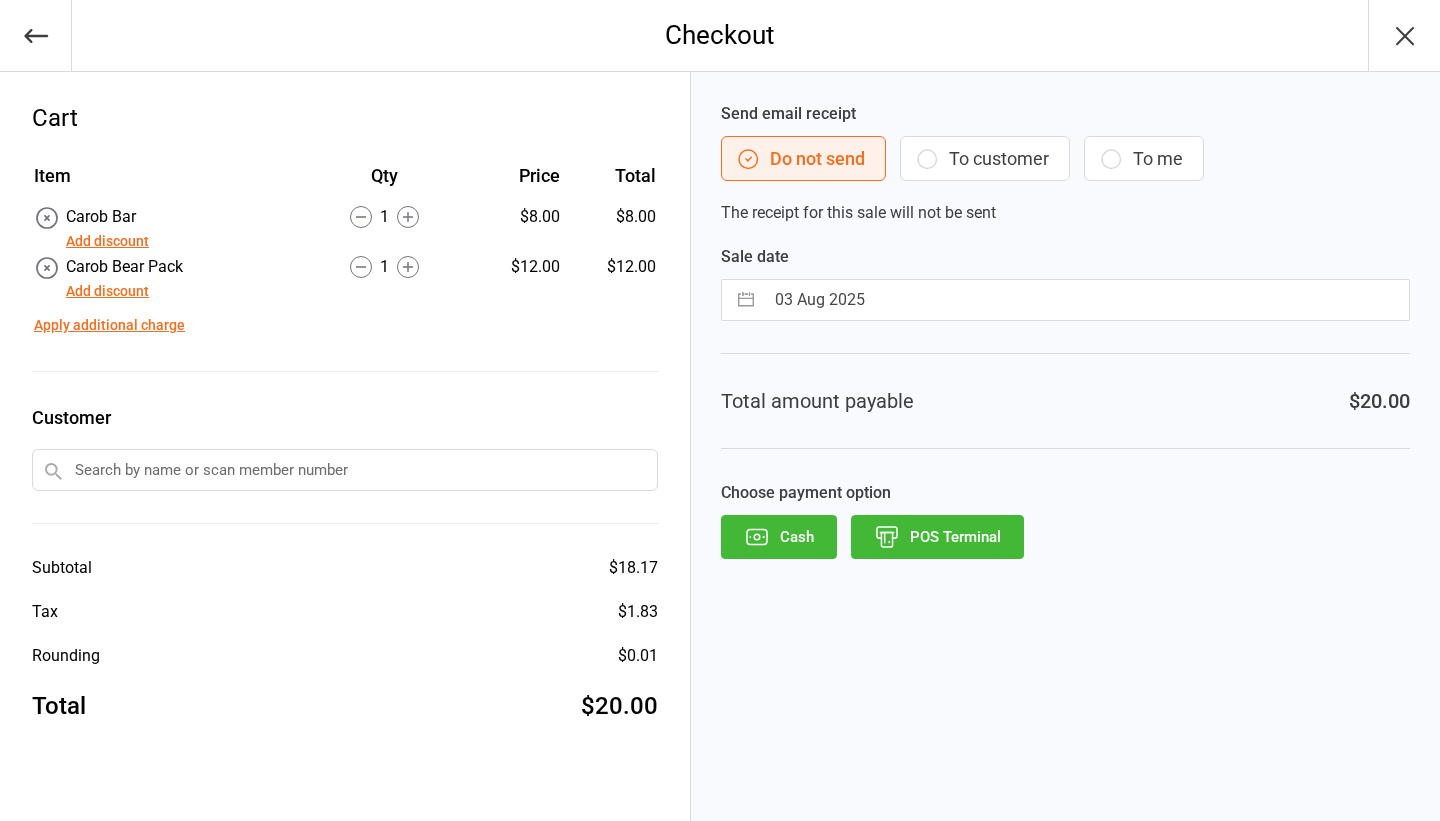 scroll, scrollTop: 0, scrollLeft: 0, axis: both 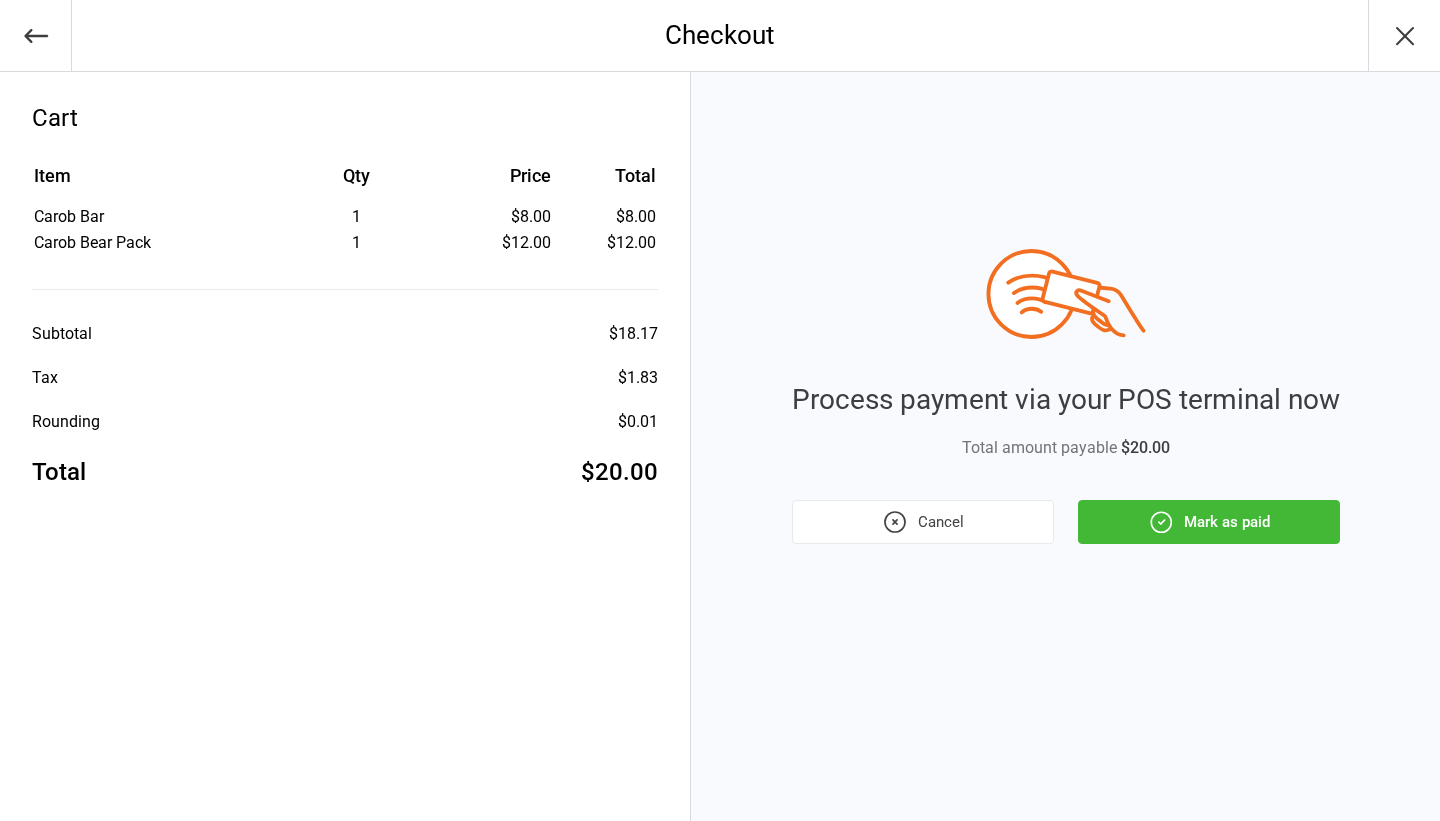 click on "Mark as paid" at bounding box center (1209, 522) 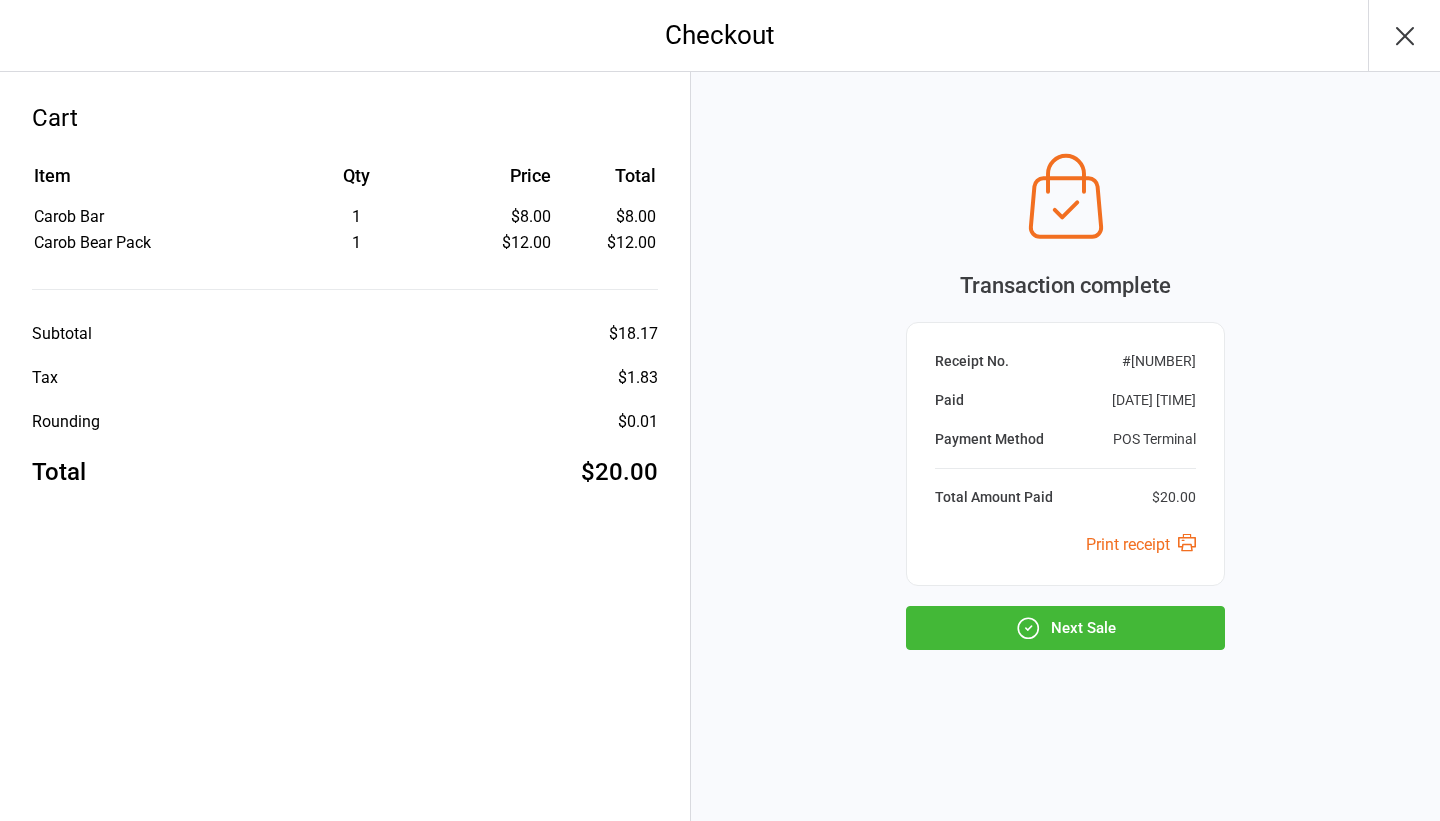 click on "Next Sale" at bounding box center (1065, 628) 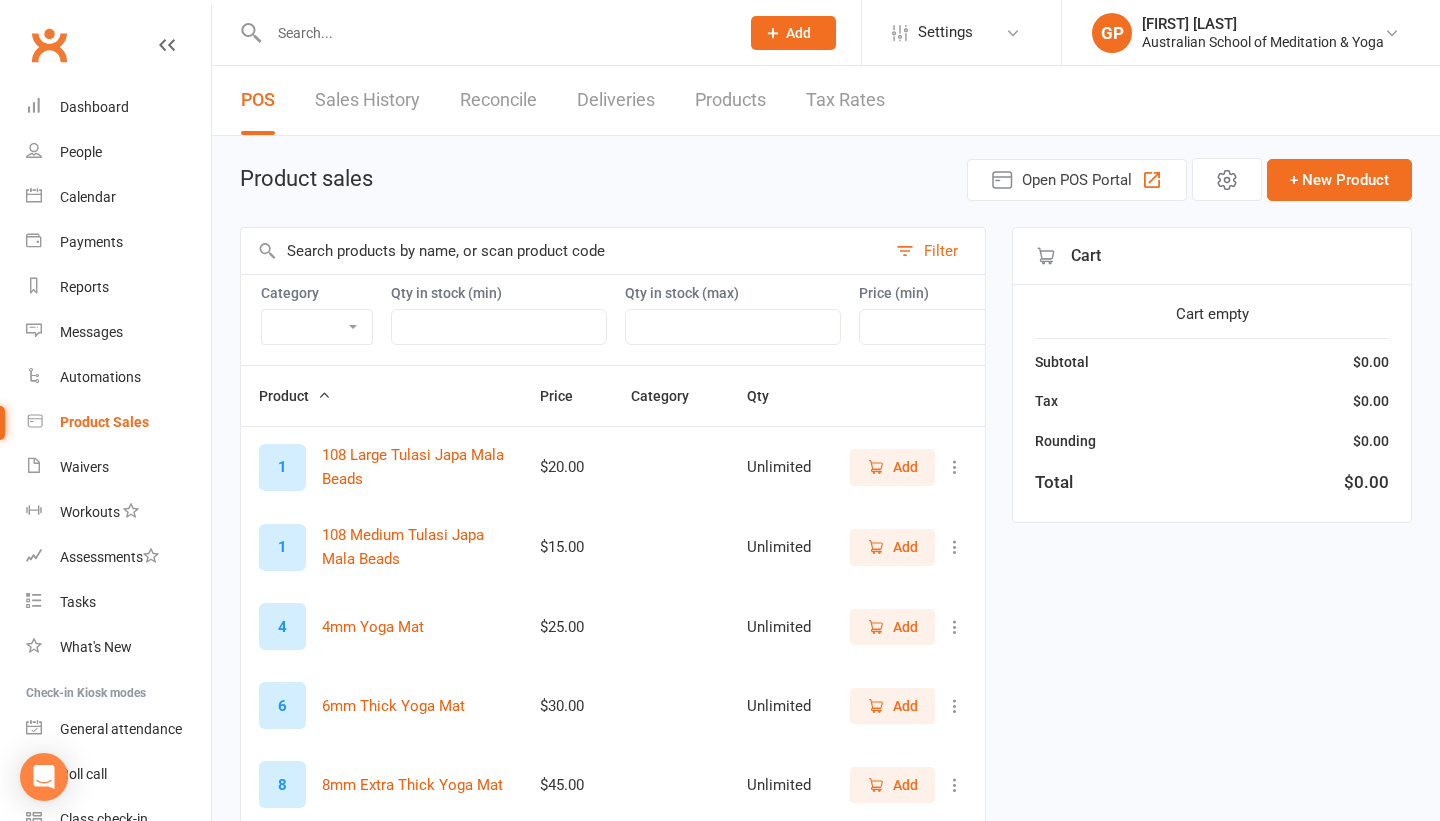 select on "50" 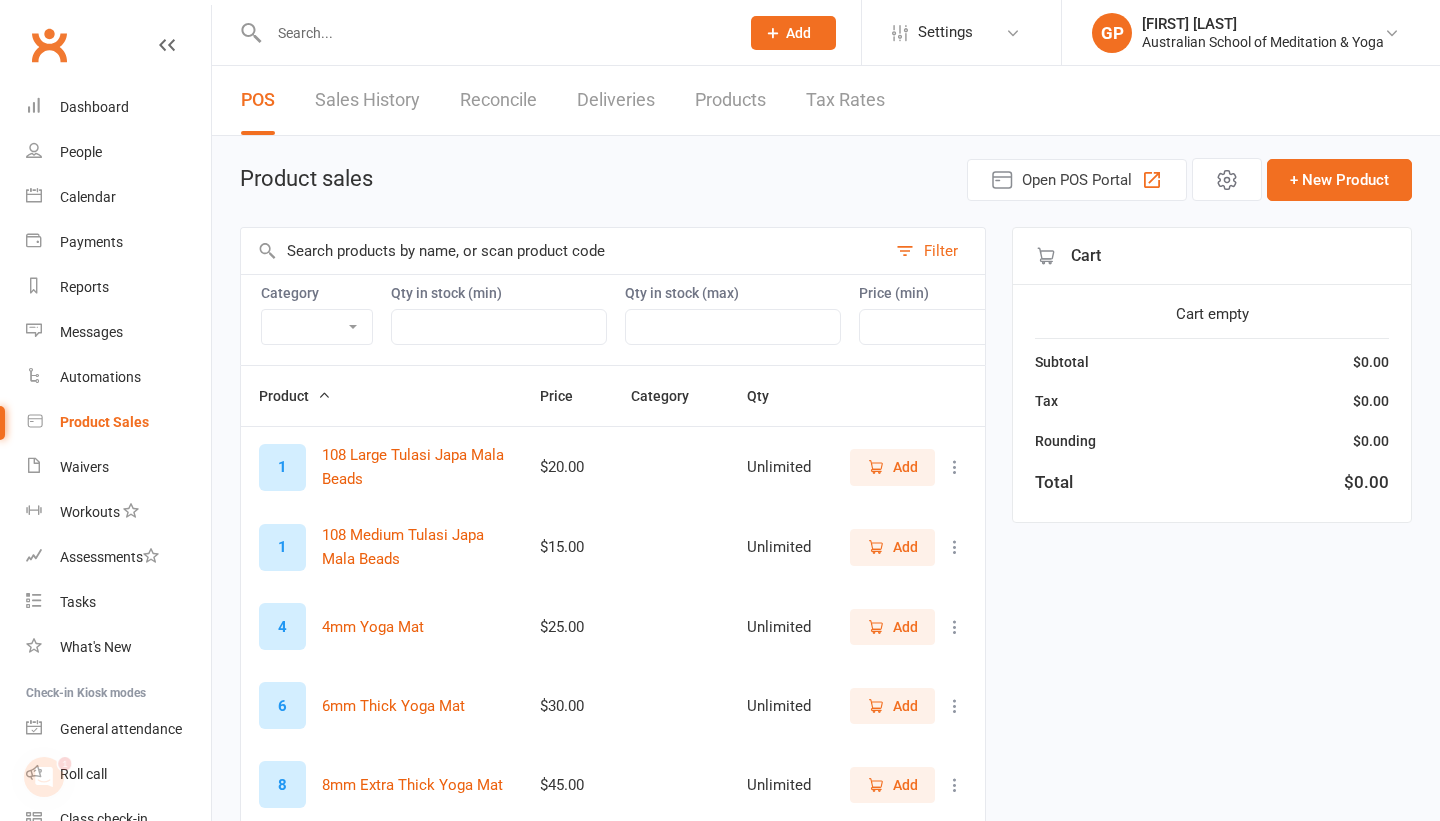 scroll, scrollTop: 0, scrollLeft: 0, axis: both 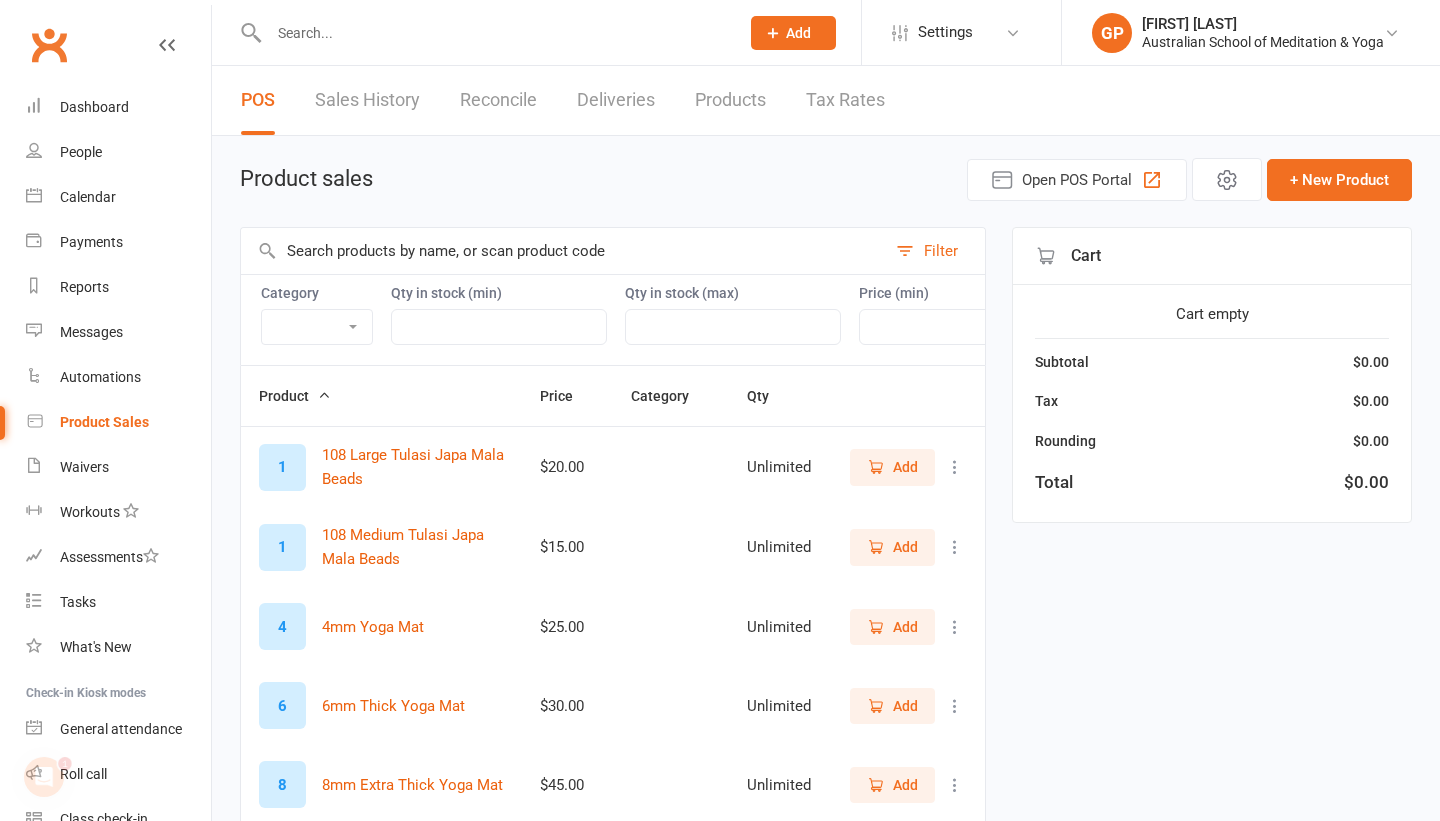 click at bounding box center [563, 251] 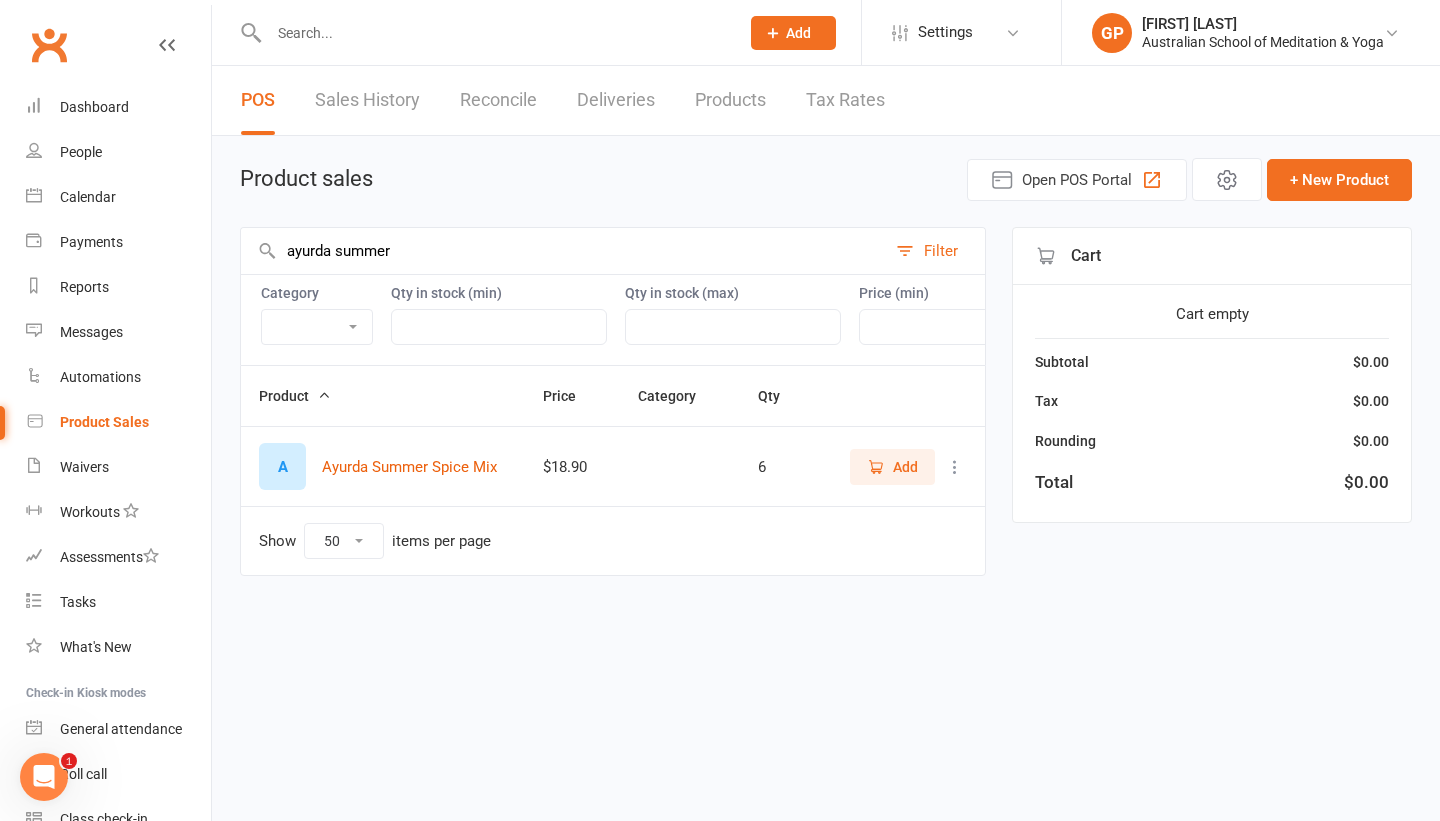 click on "Add" at bounding box center [905, 467] 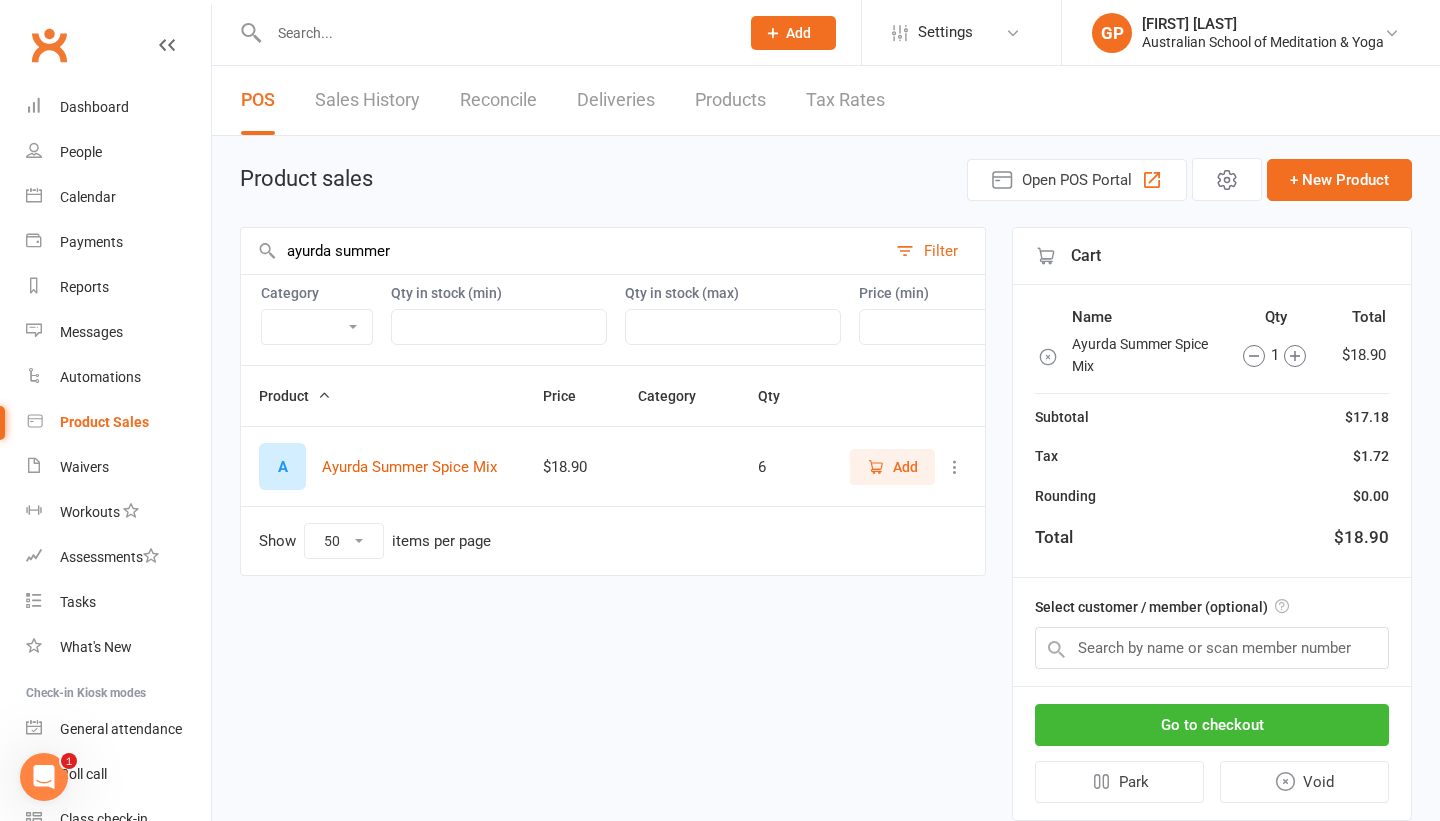 click on "ayurda summer" at bounding box center (563, 251) 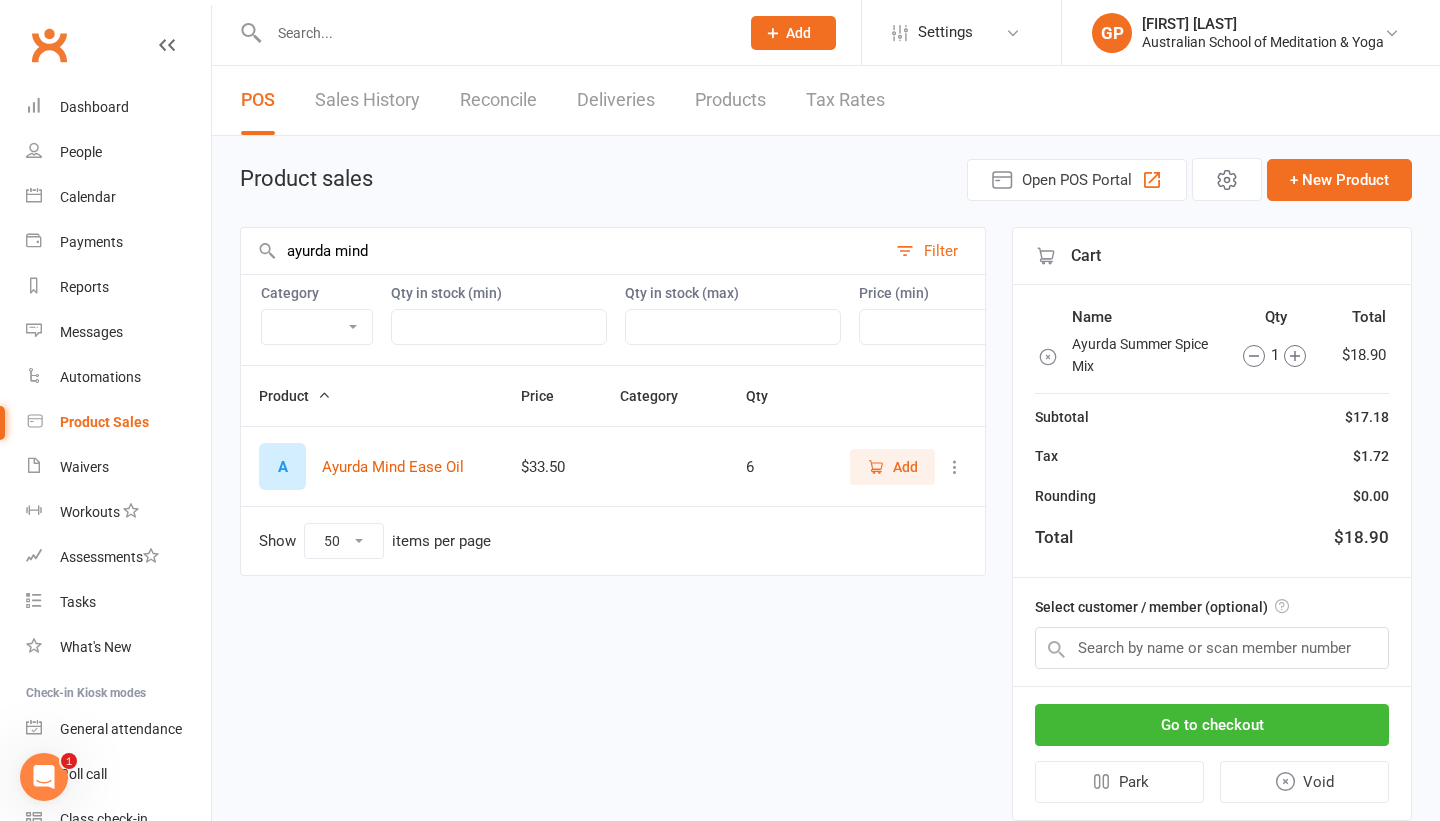 click on "Add" at bounding box center [905, 467] 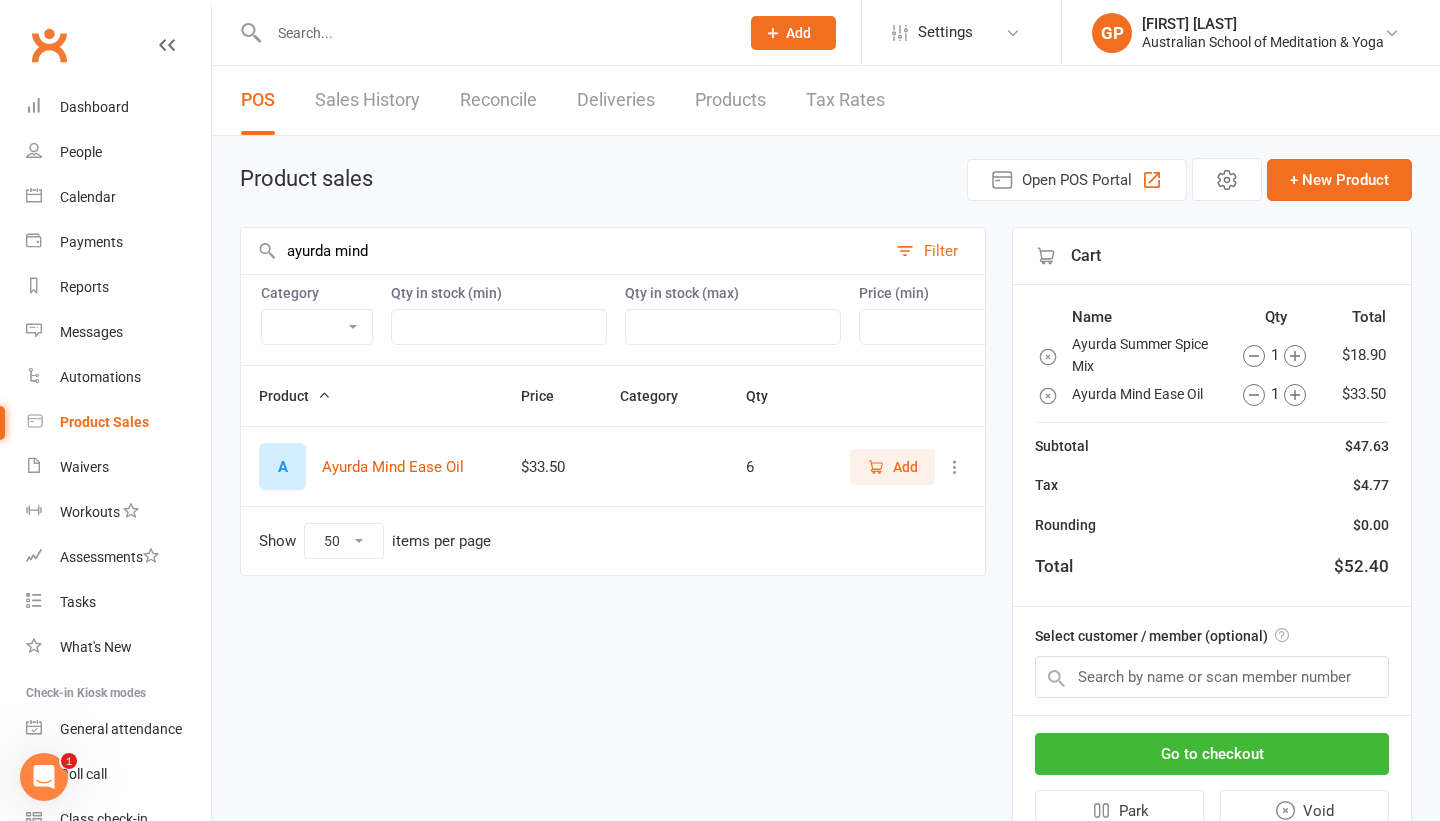 click on "ayurda mind" at bounding box center (563, 251) 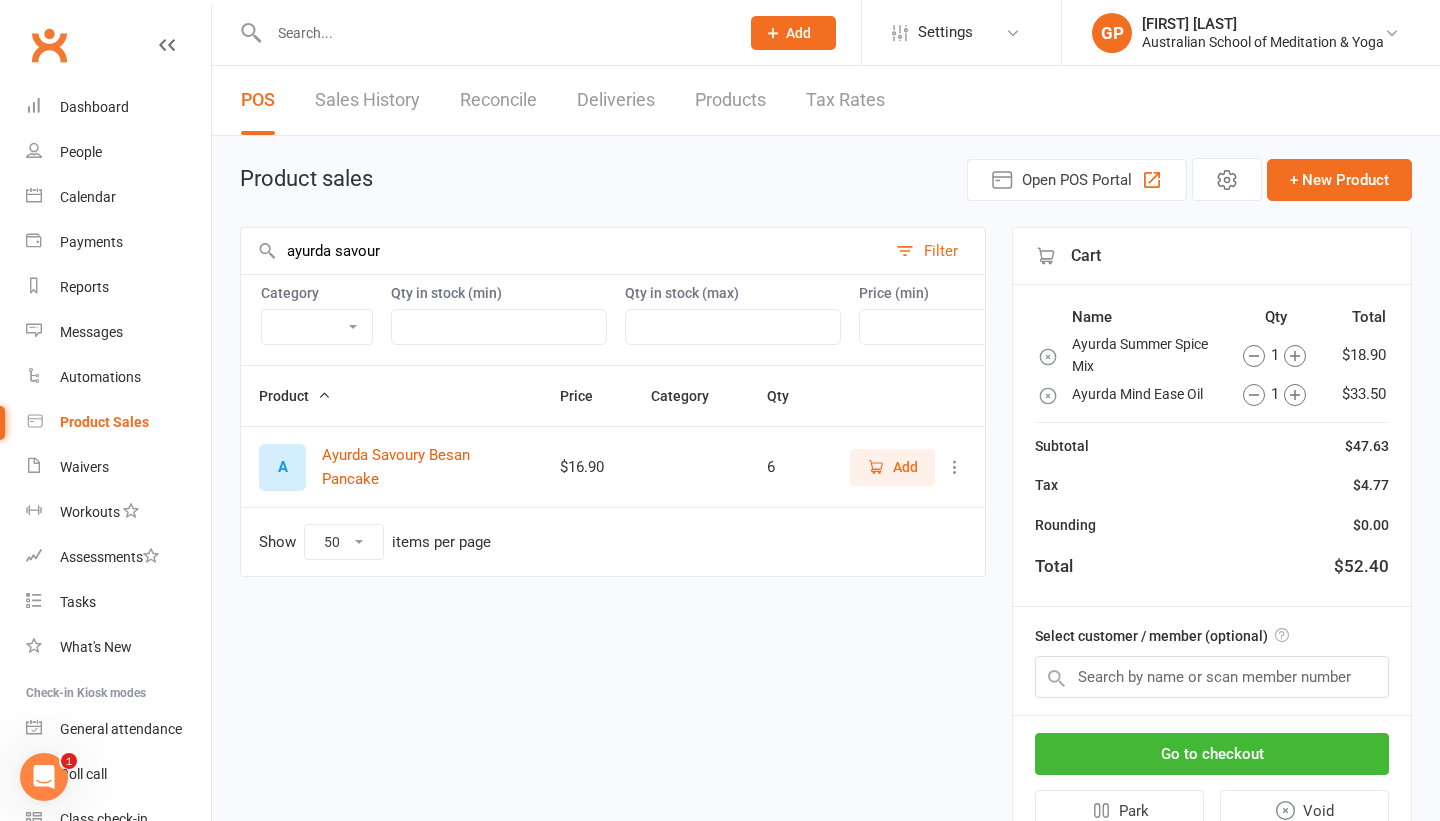 type on "ayurda savour" 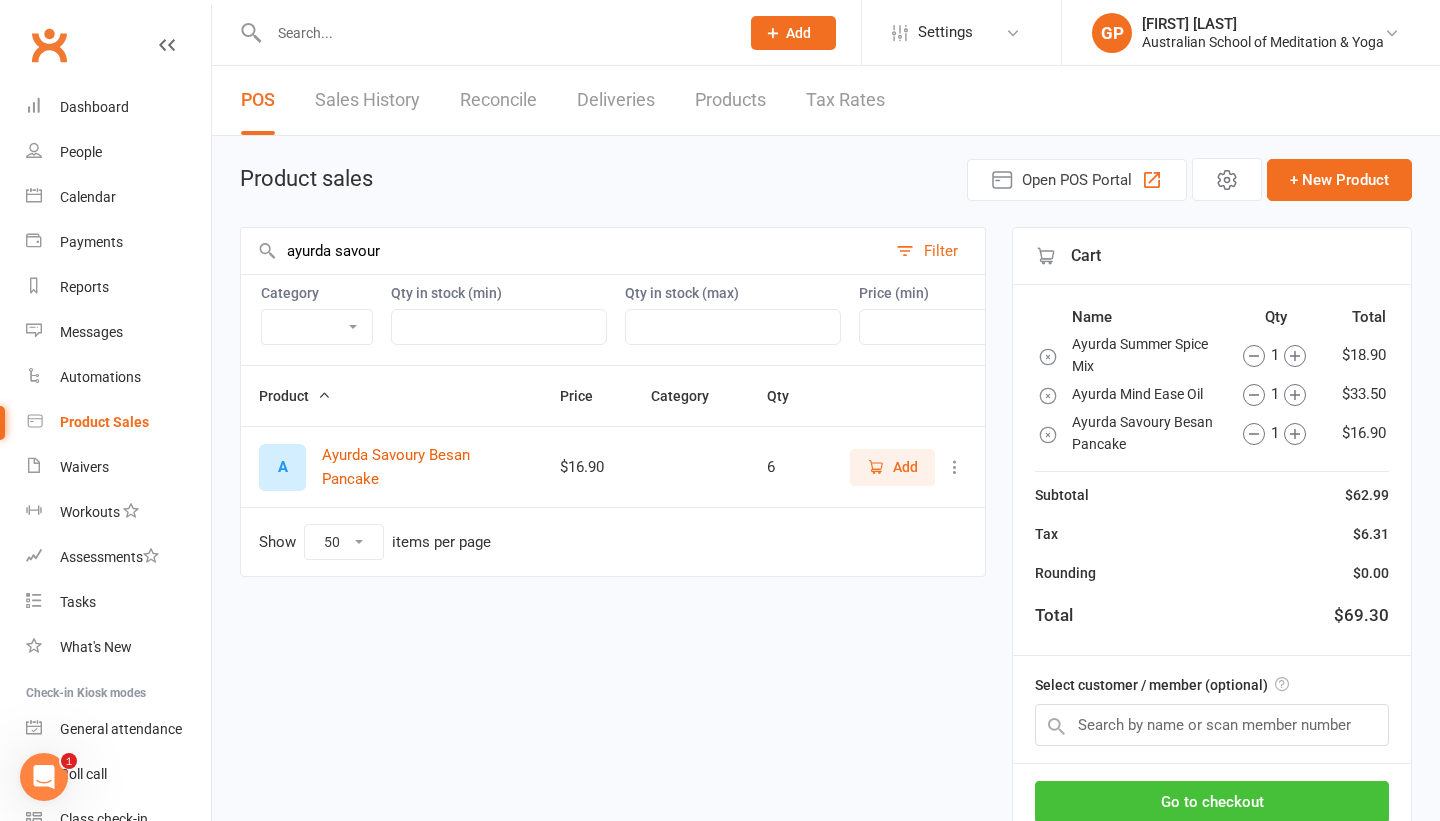 click on "Go to checkout" at bounding box center [1212, 802] 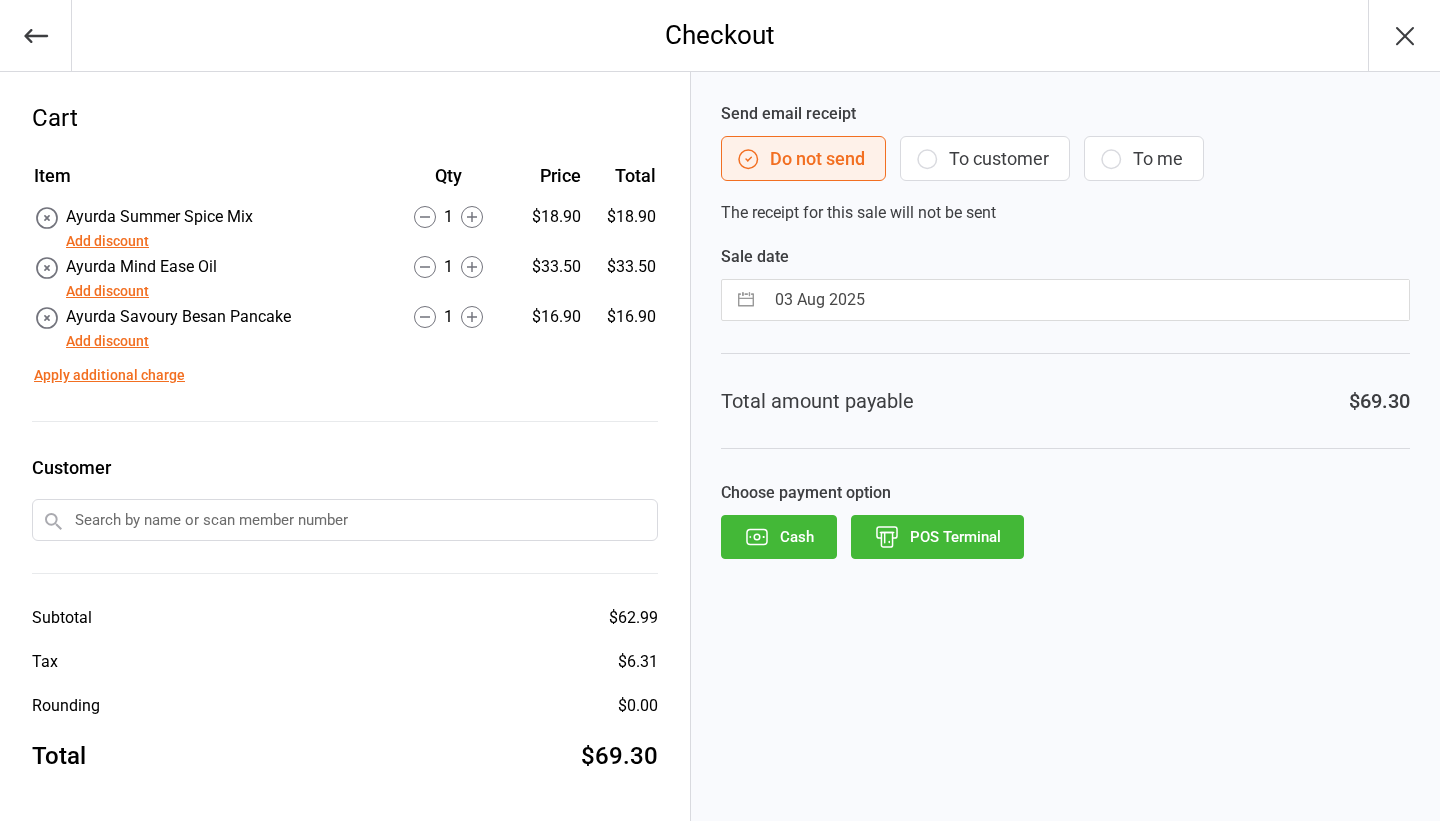scroll, scrollTop: 0, scrollLeft: 0, axis: both 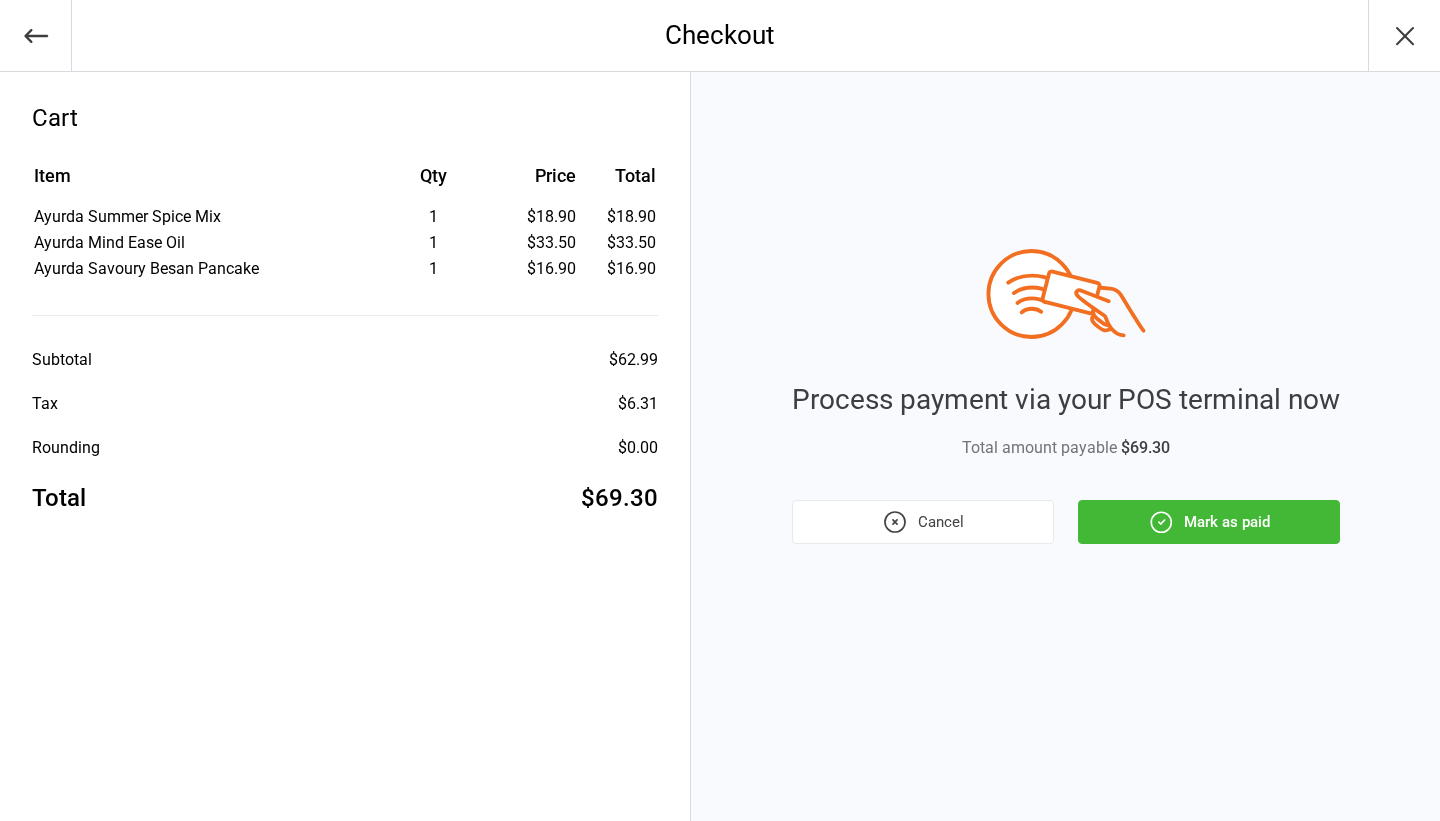 click on "Mark as paid" at bounding box center (1209, 522) 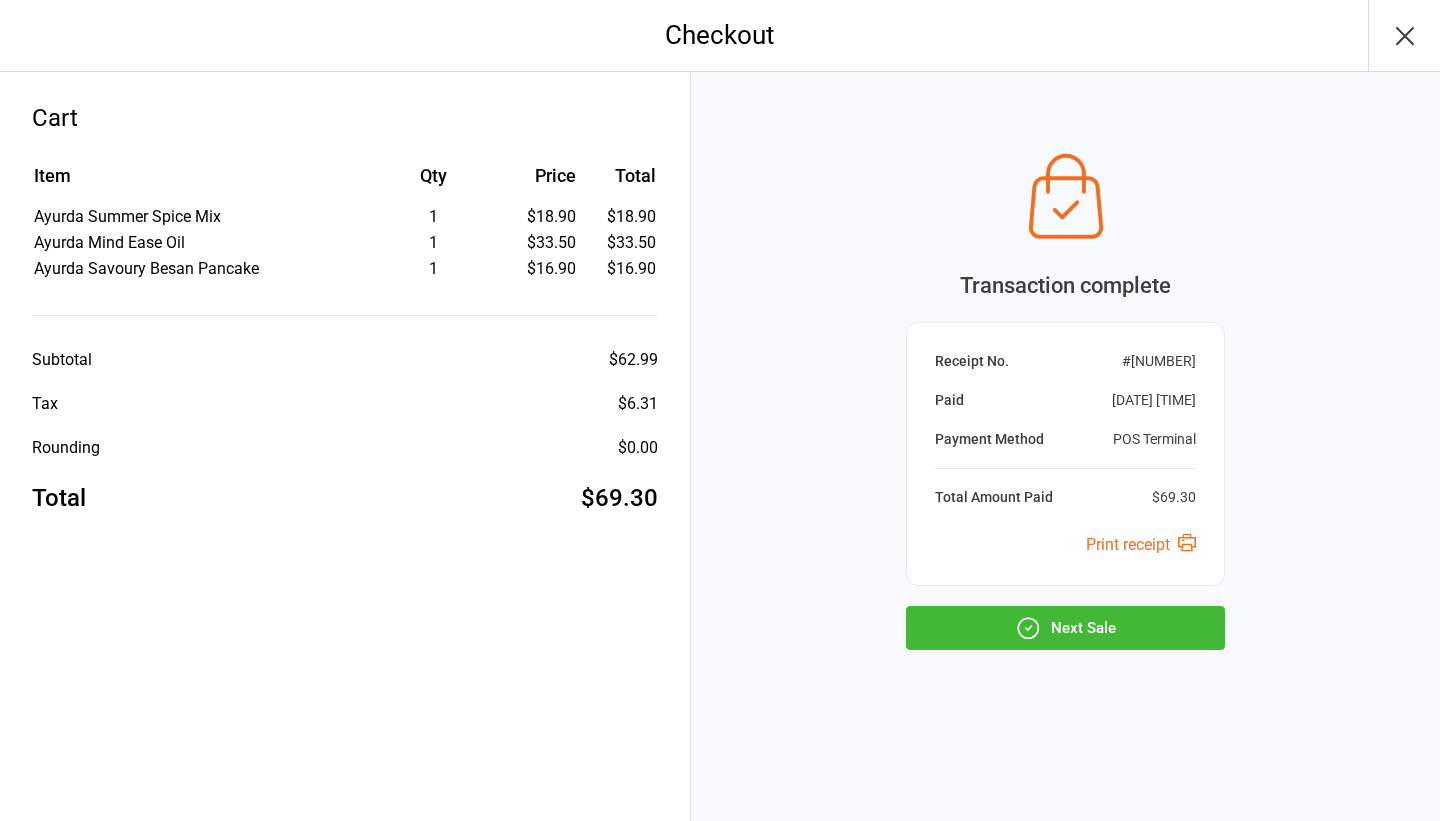 click on "Print receipt" at bounding box center [1141, 544] 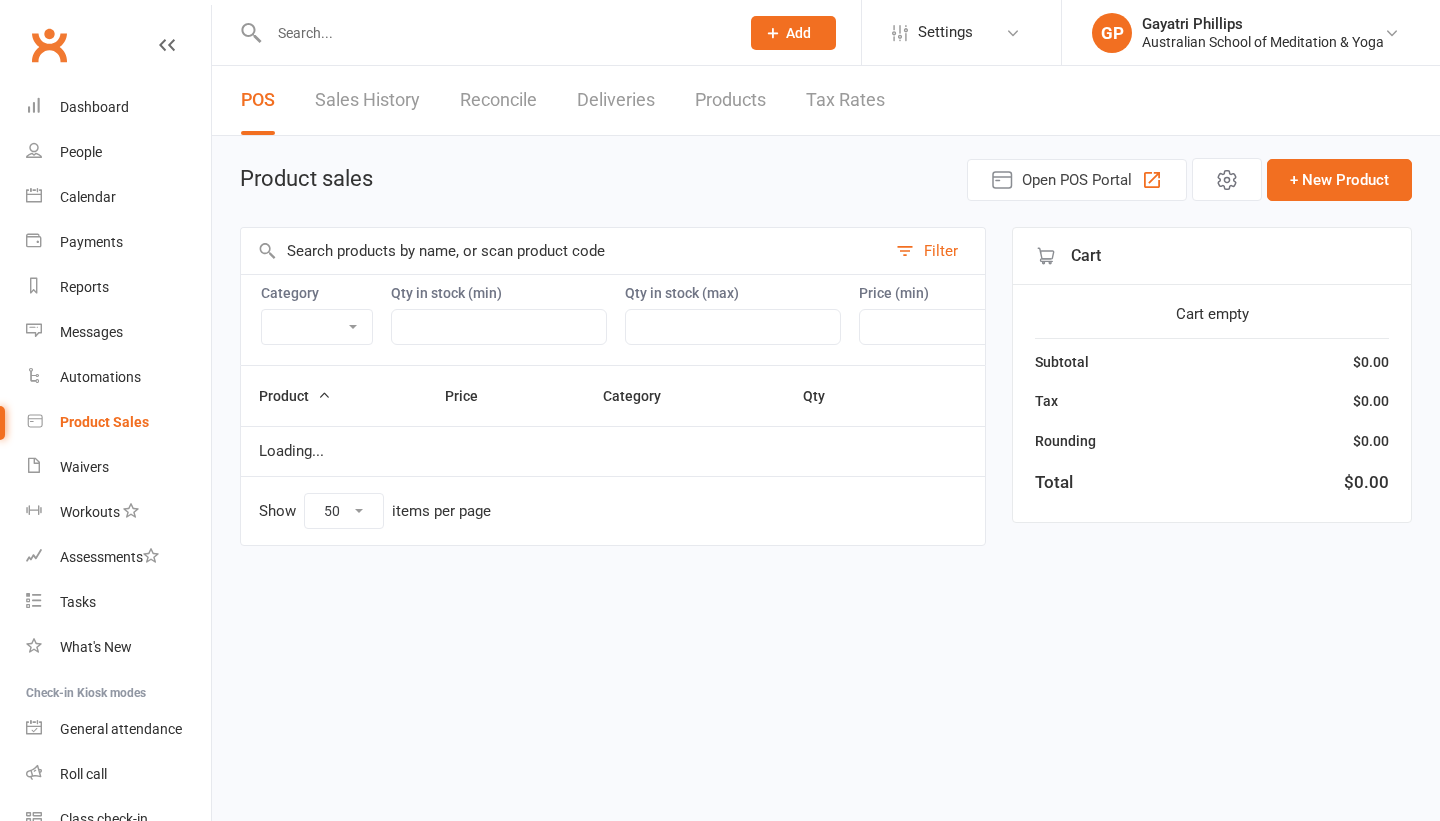 select on "50" 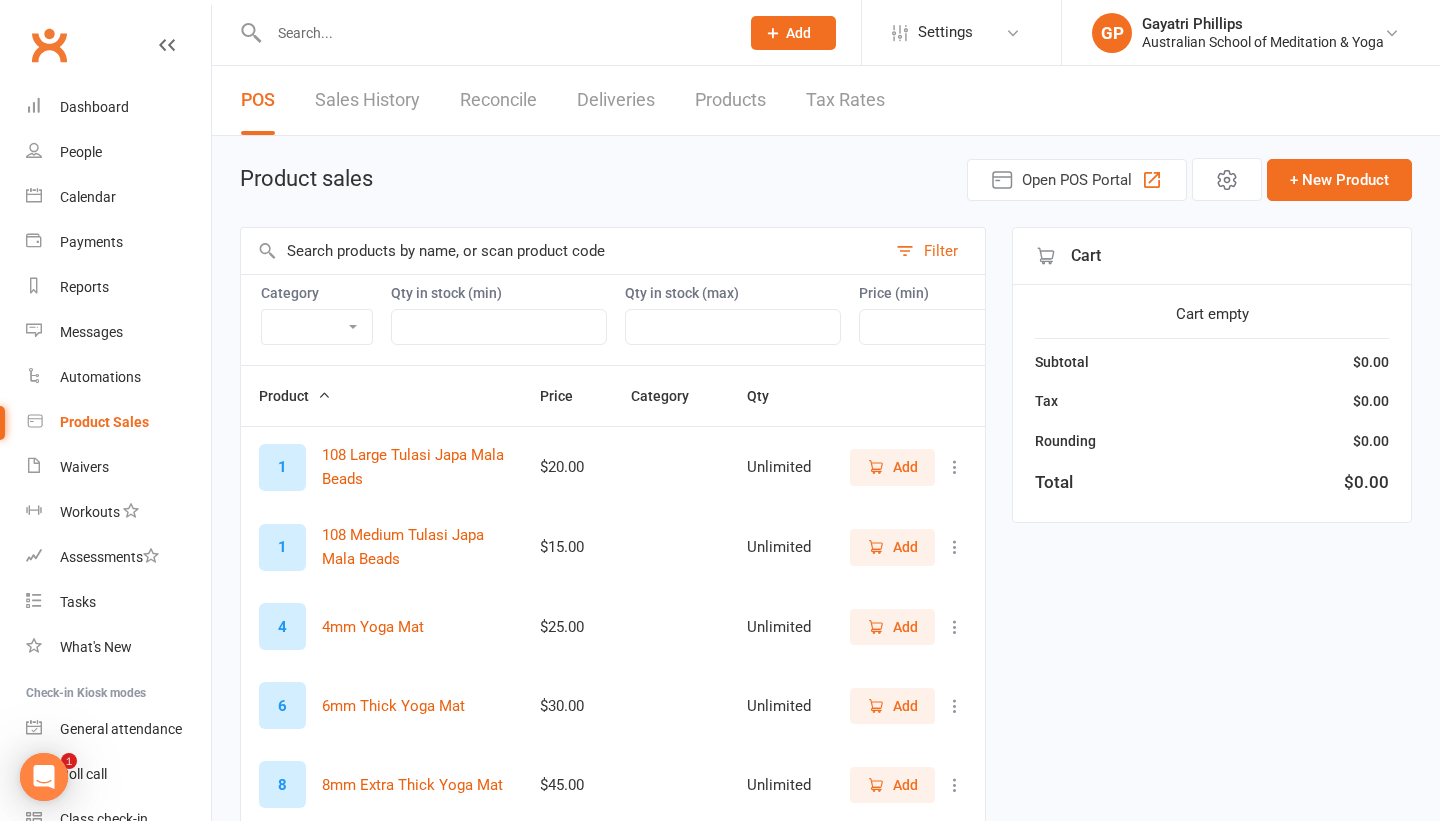 scroll, scrollTop: 0, scrollLeft: 0, axis: both 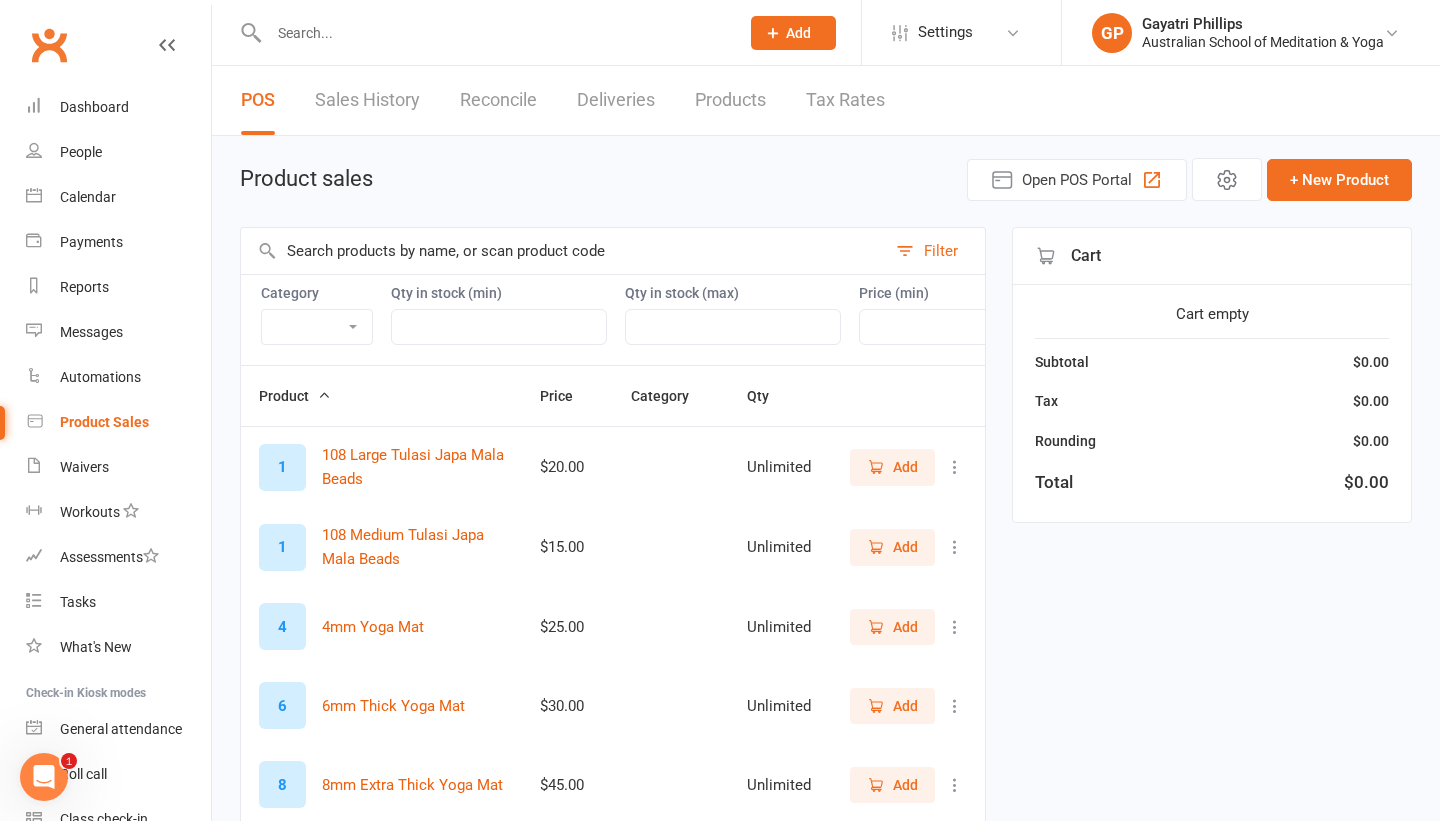 click at bounding box center [494, 33] 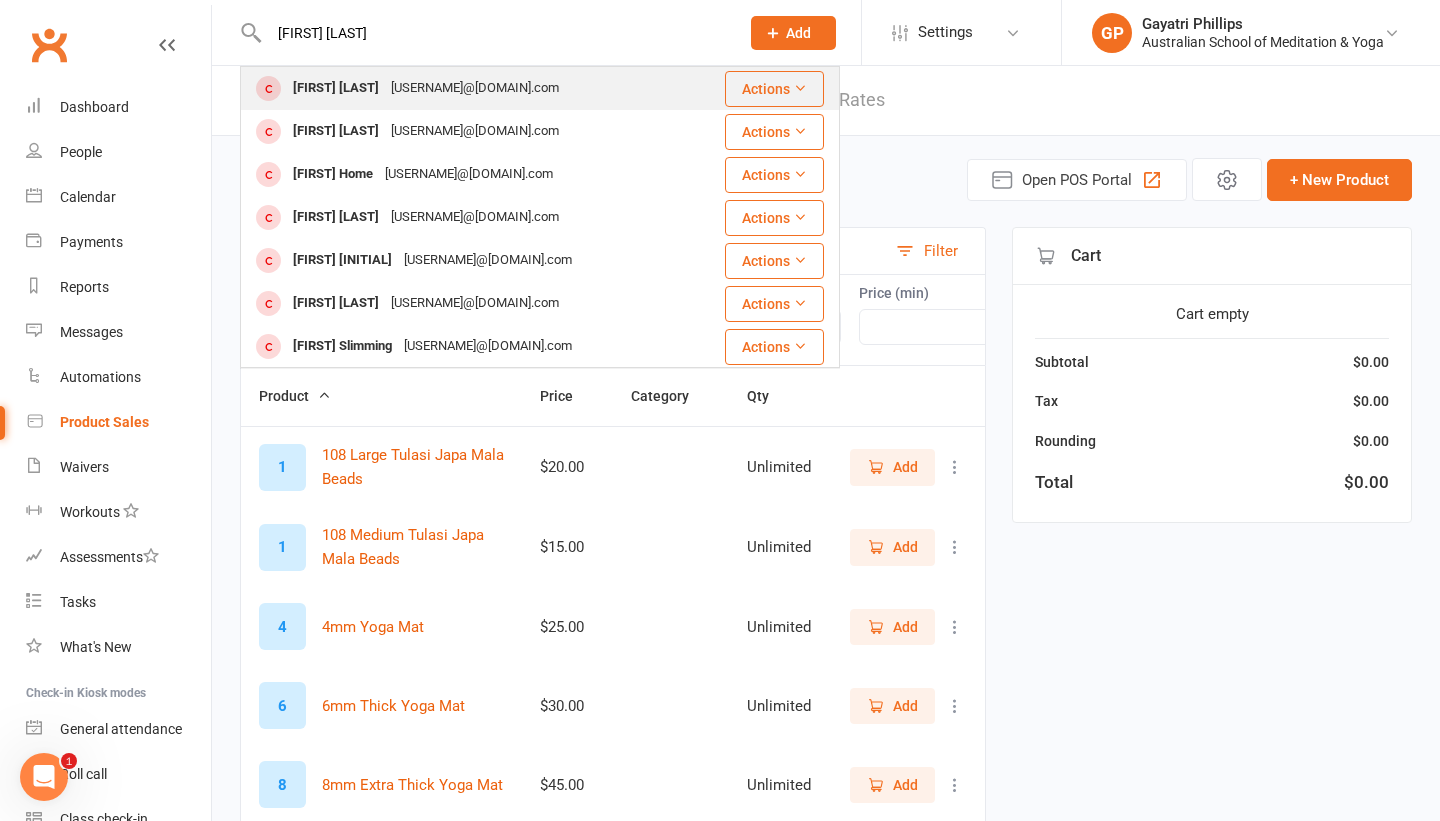 type on "[FIRST] [LAST]" 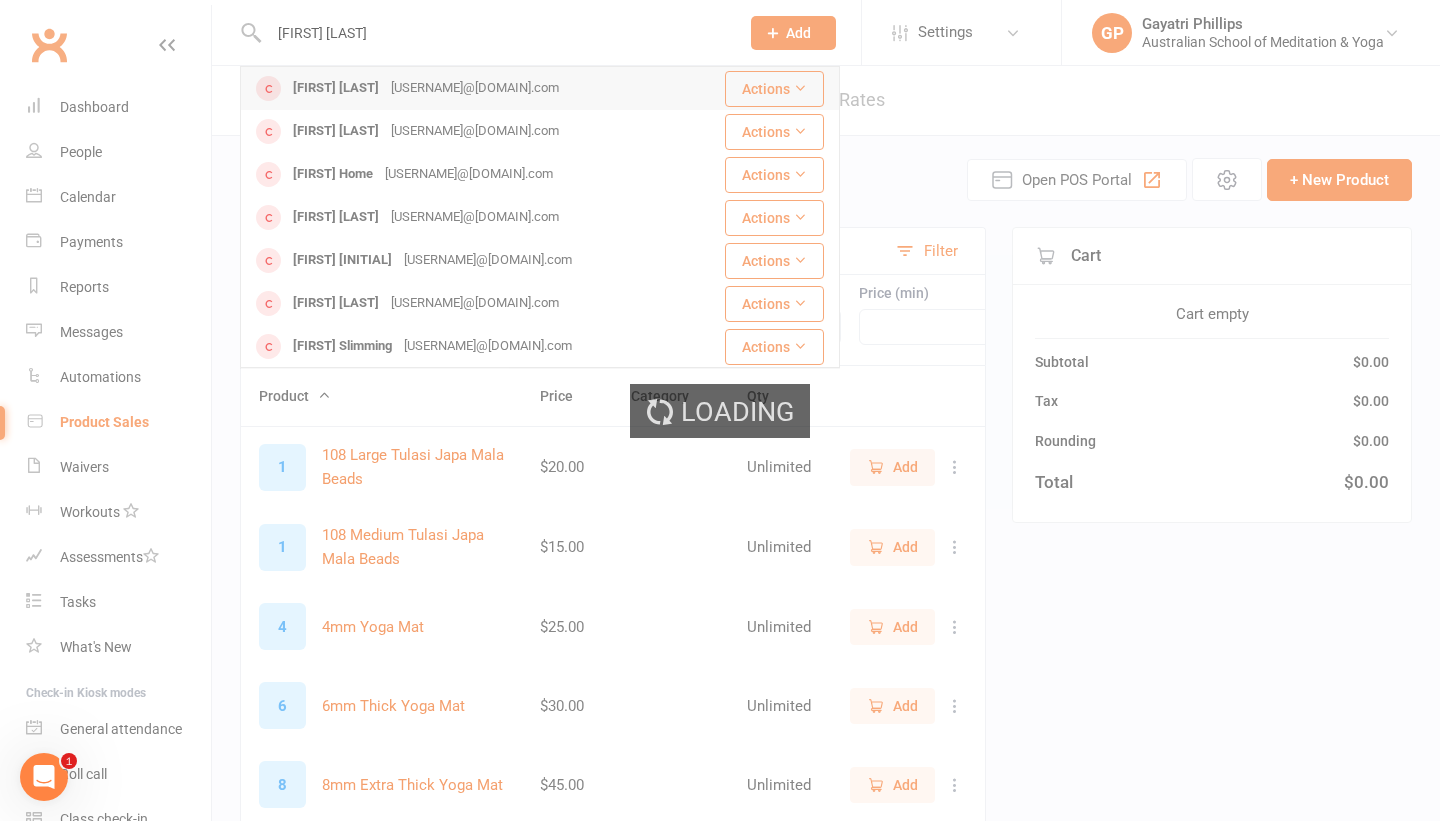 type 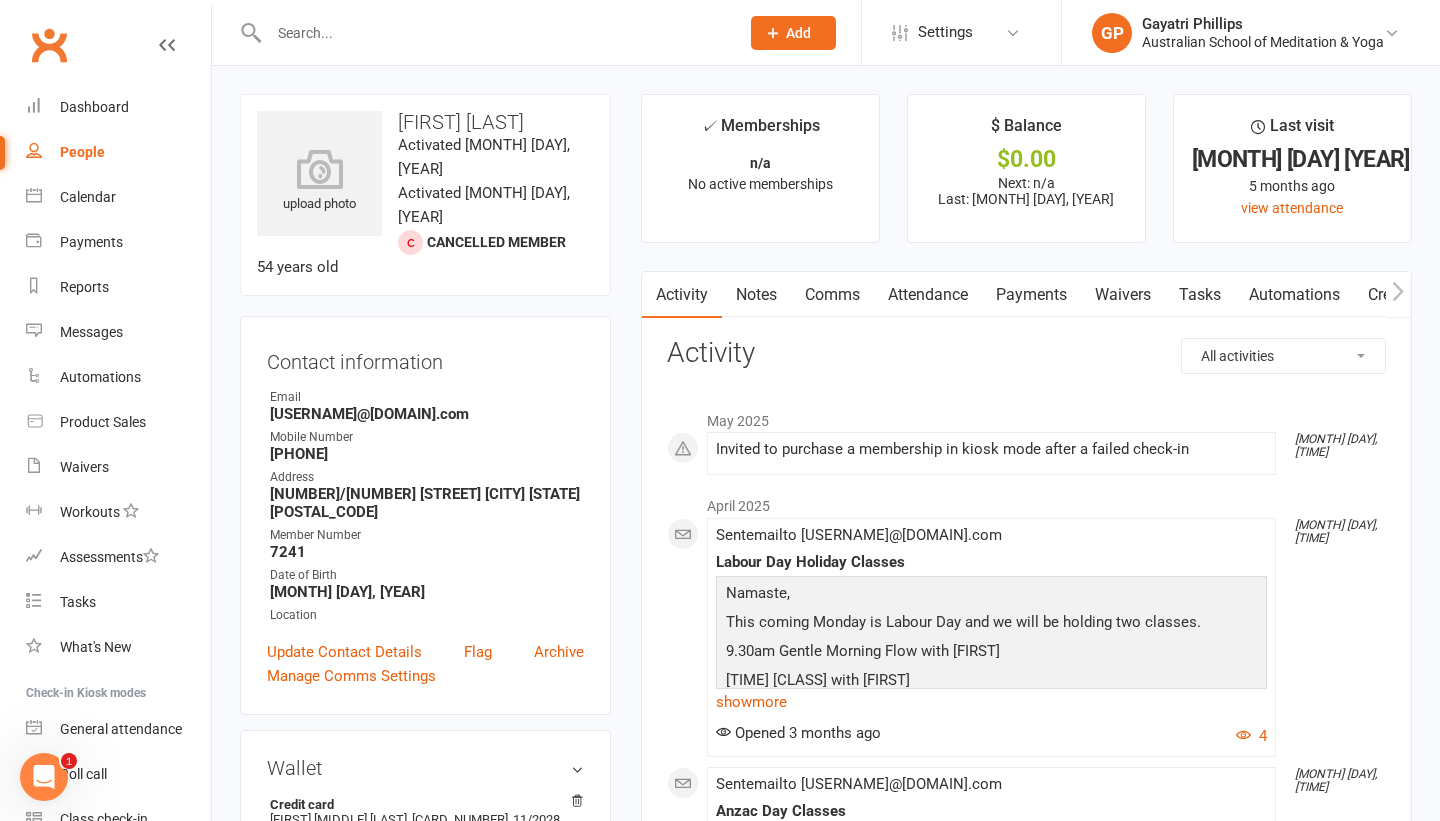 click on "Contact information Owner Email [USERNAME]@[DOMAIN].com
Mobile Number [PHONE]
Address [NUMBER]/[NUMBER] [STREET] [CITY] [STATE] [POSTAL_CODE]
Member Number [NUMBER]
Date of Birth [MONTH] [DAY], [YEAR]
Location
Update Contact Details Flag Archive Manage Comms Settings" at bounding box center (425, 515) 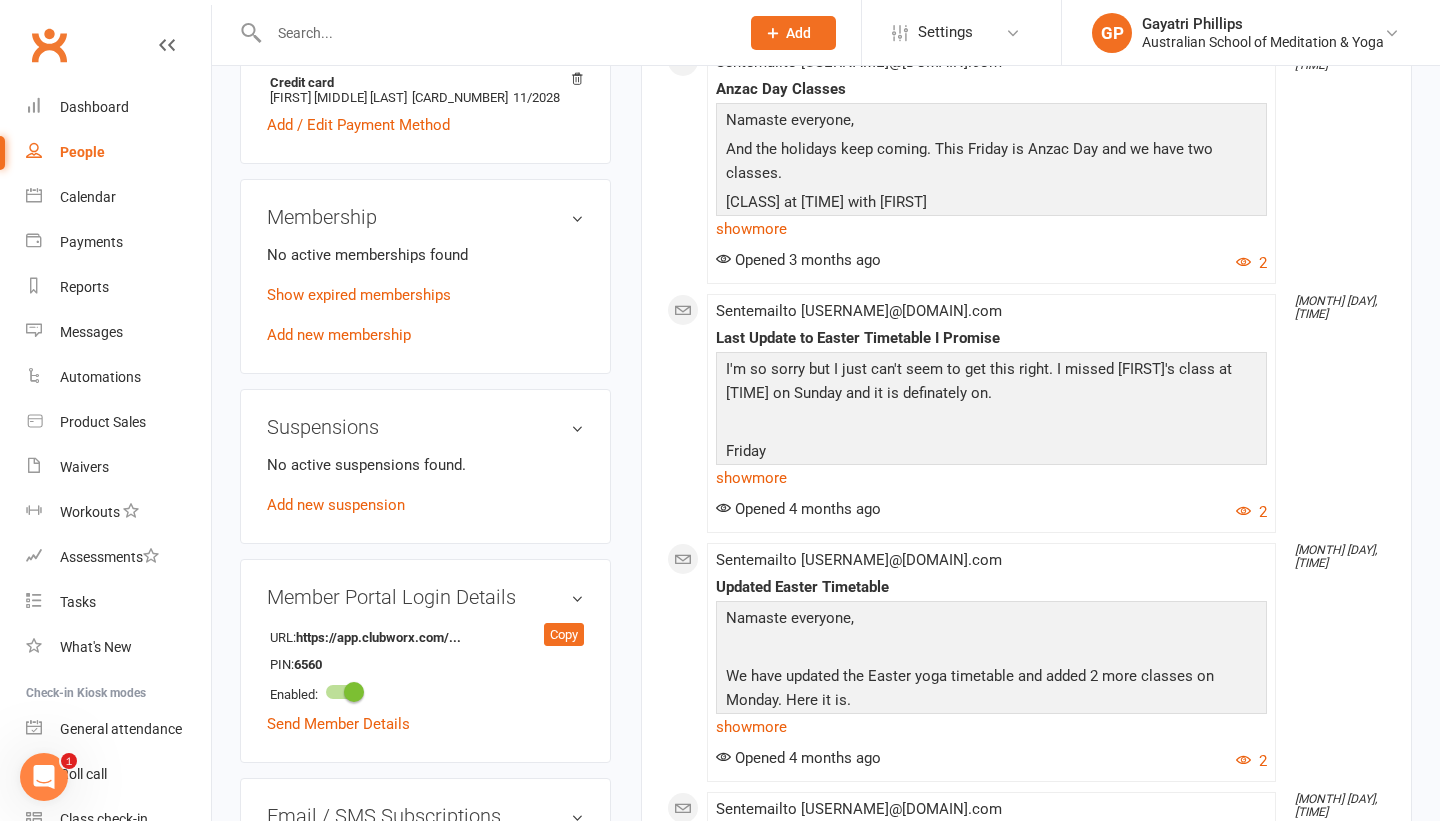 scroll, scrollTop: 720, scrollLeft: 0, axis: vertical 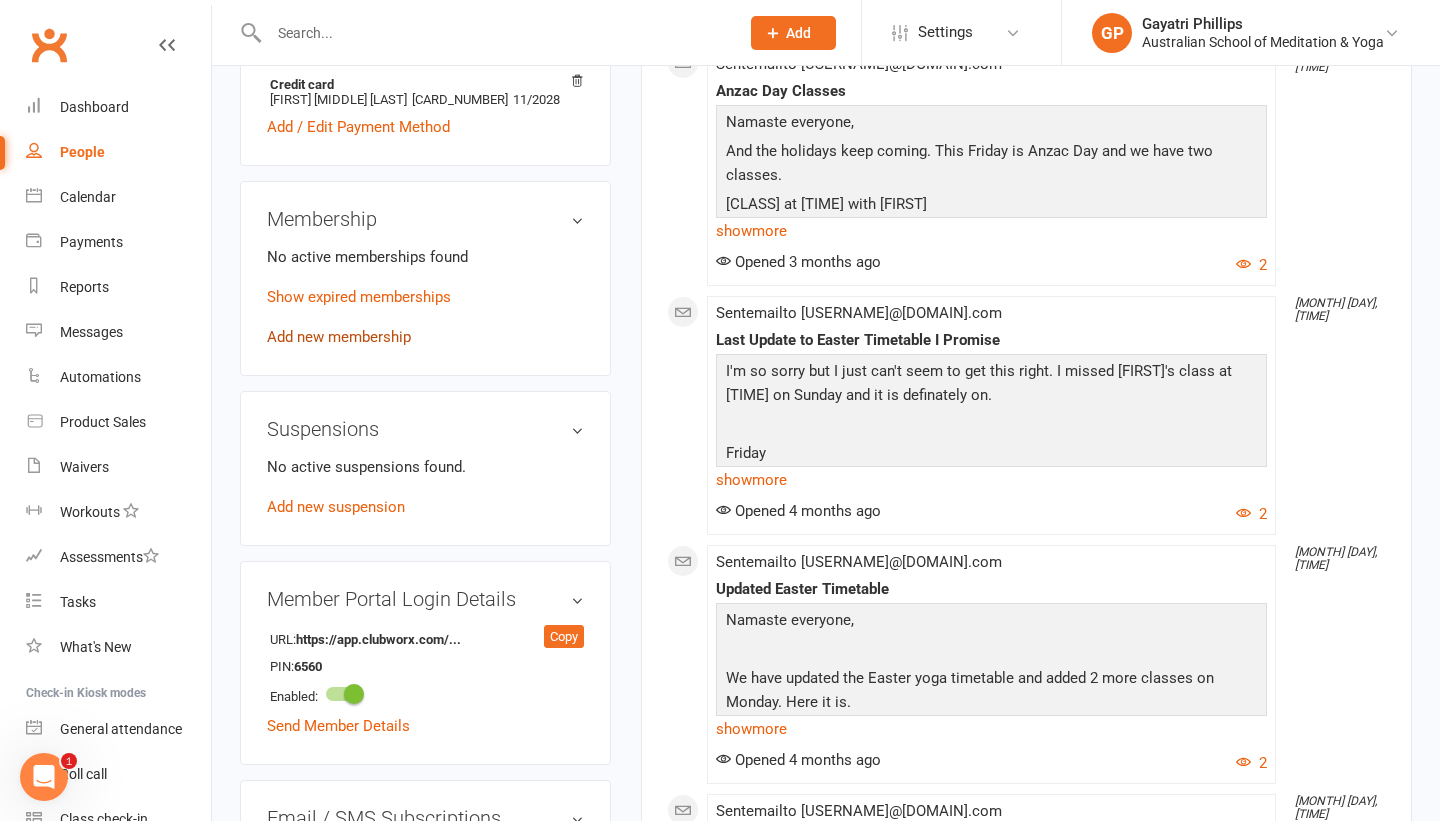 click on "Add new membership" at bounding box center (339, 337) 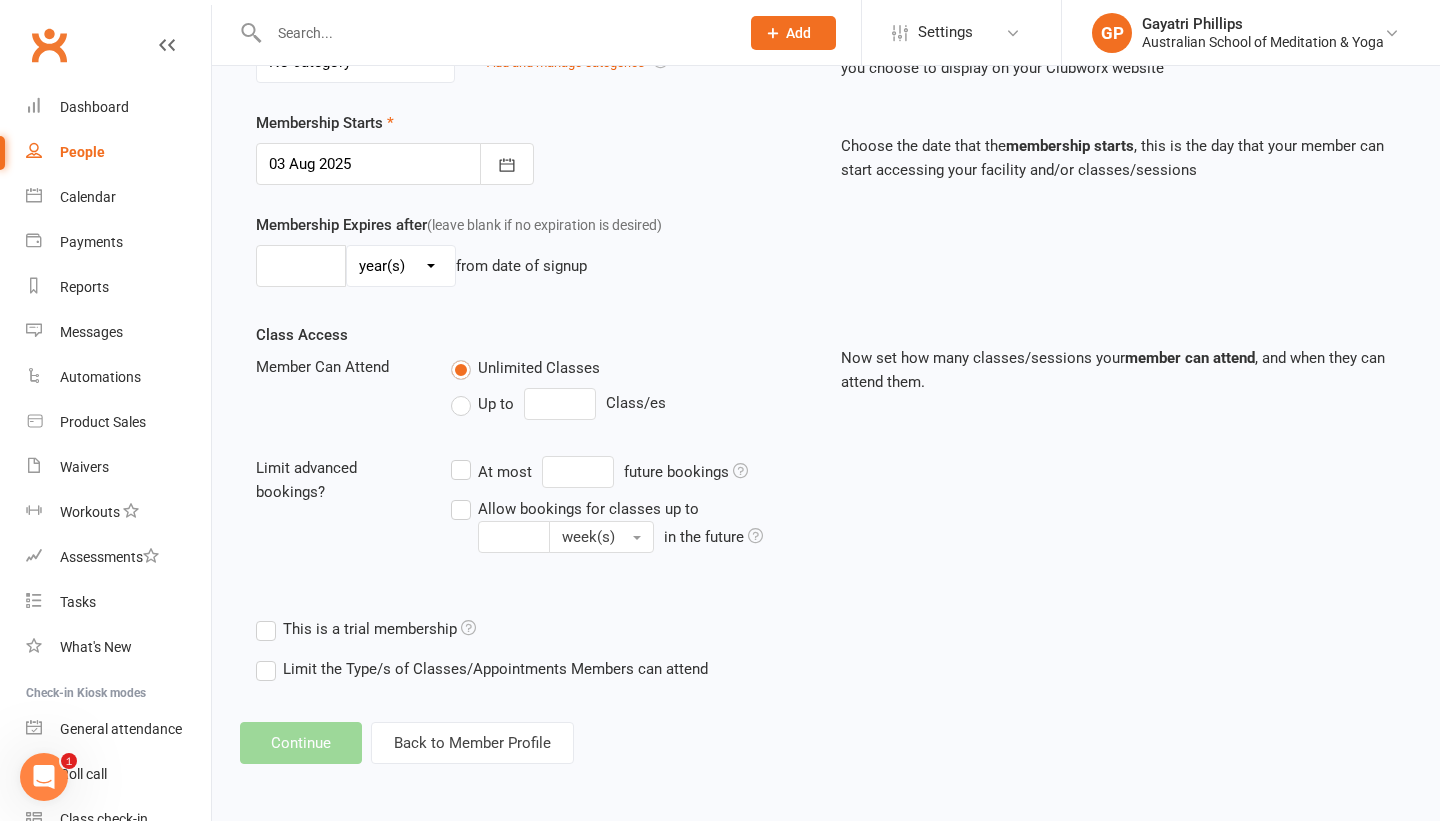 scroll, scrollTop: 0, scrollLeft: 0, axis: both 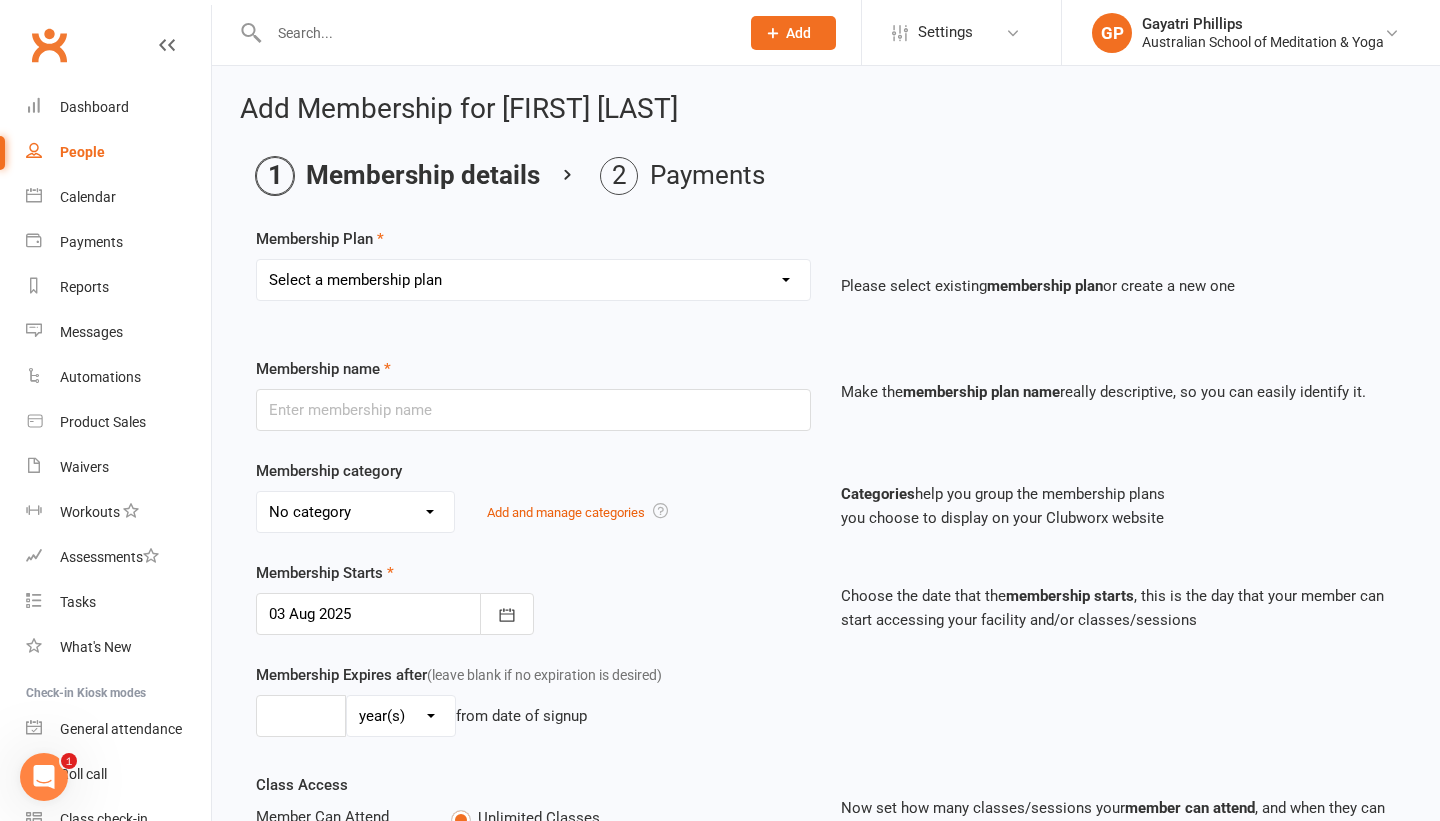 click on "Select a membership plan Create new Membership Plan Intro: Unlimited 1 Month Membership Intro: 6 Class Pass Intro: 6 Class Pass Concession - For Full time Students/Concession Pass Holders Only. 6 Class Pass 6 Class Pass Concession - For Full time Students/Concession Pass Holders Only. 12 Class Pass 12 Class Pass Concession - For Full time Students/Concession Pass Holders Only. Unlimited 1 Month Membership Unlimited 3 Month Membership Unlimited 6 Month Membership: Monthly Payments Unlimited Yearly Membership: Fortnightly Payments Unlimited Yearly Membership: Monthly Payments 6 Months Upfront Membership 12 Months Upfront Membership Casual Casual Concession - For Full time Students/Concession Pass Holders Only. Unlimited 3 Months Membership - $99 - New Members Unlimited 6 month Fortnightly payments Open Day - 6 Months Upfront Membership Open Day - 12 Months Upfront Membership 12 Class Intro Offer - $99 - News Members Deep Peace 10 Class Pass $50 Gift Card Voucher $100 Gift Card Voucher $100 Donation" at bounding box center (533, 280) 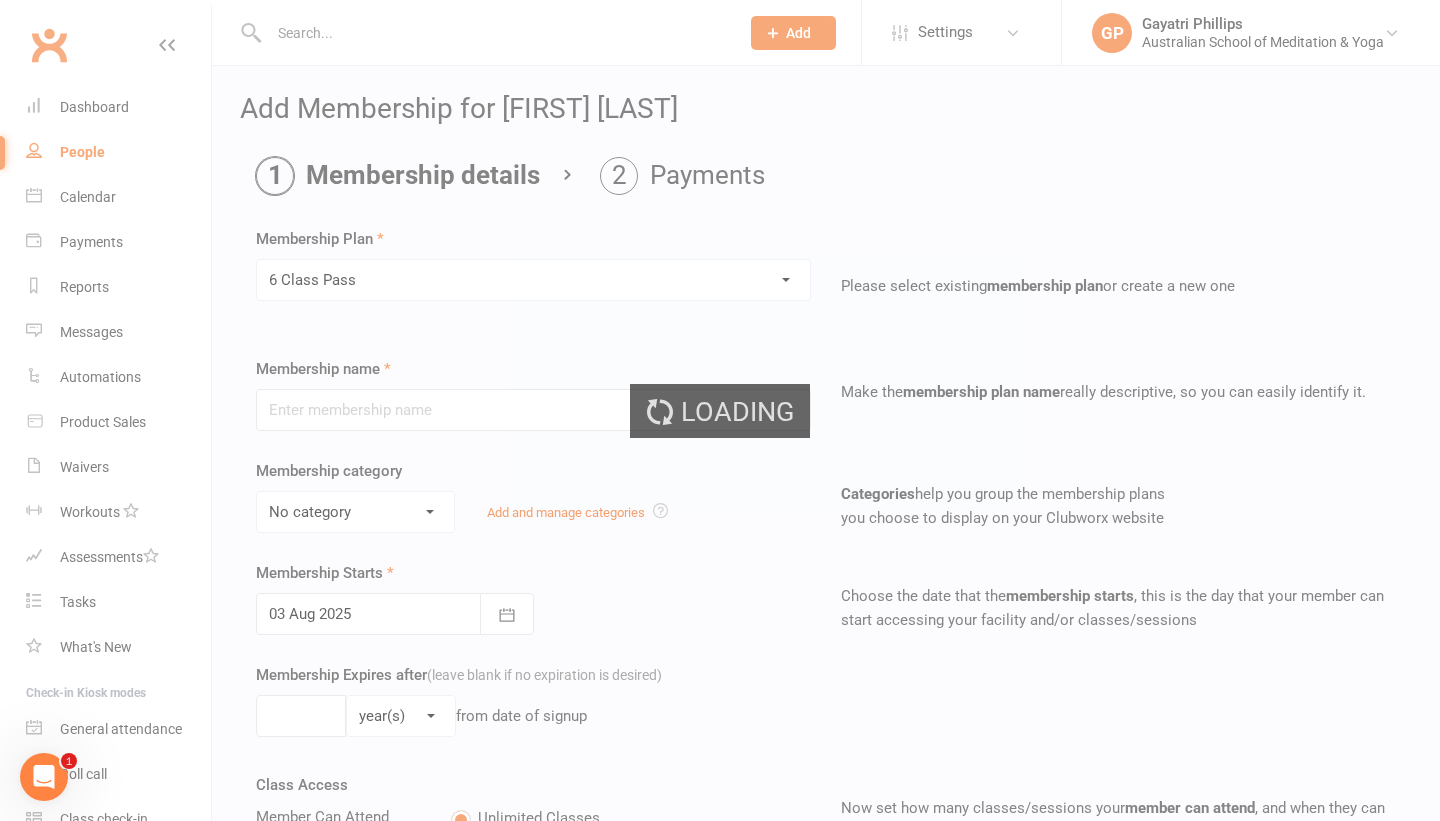 type on "6 Class Pass" 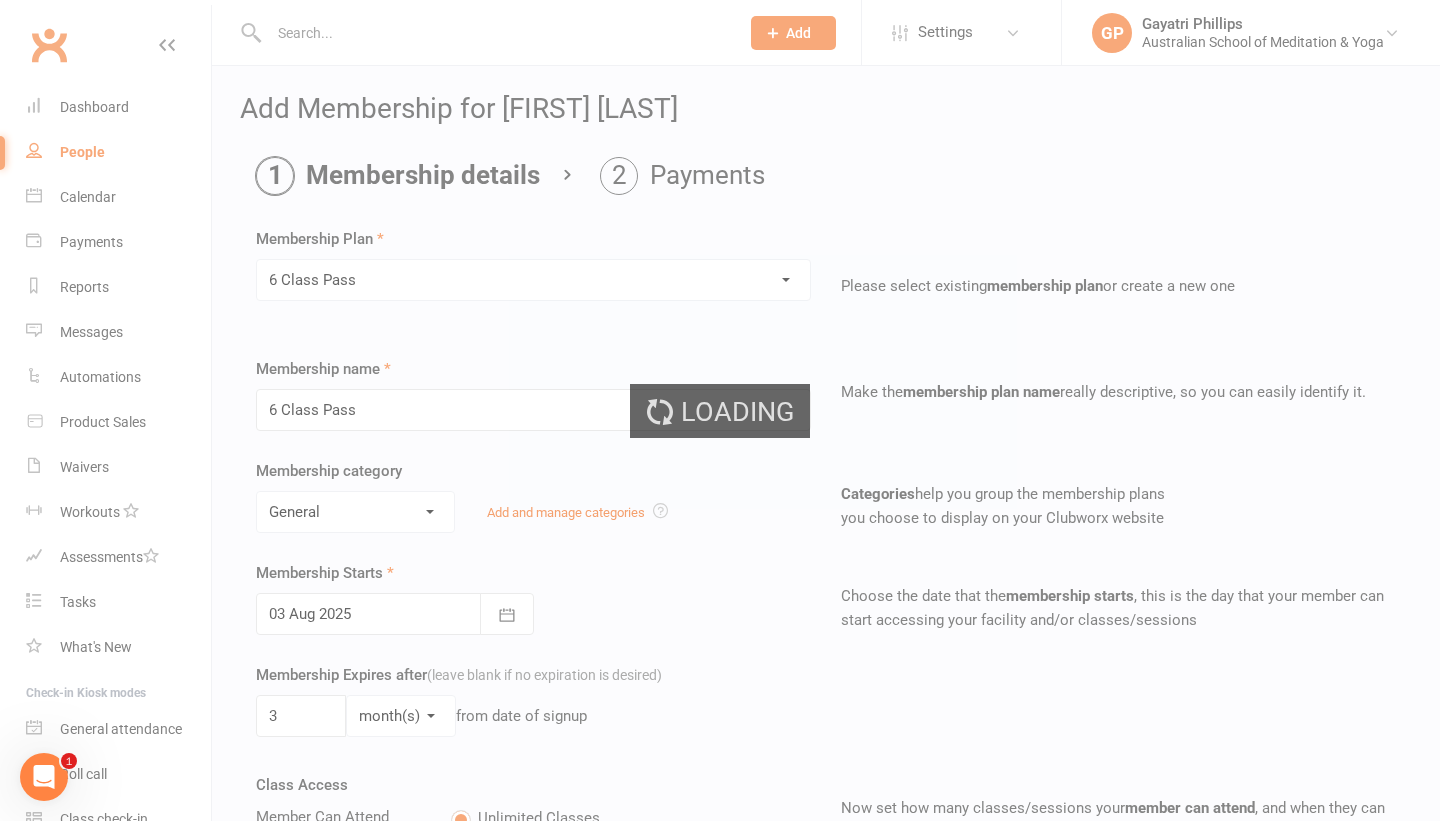 type on "6" 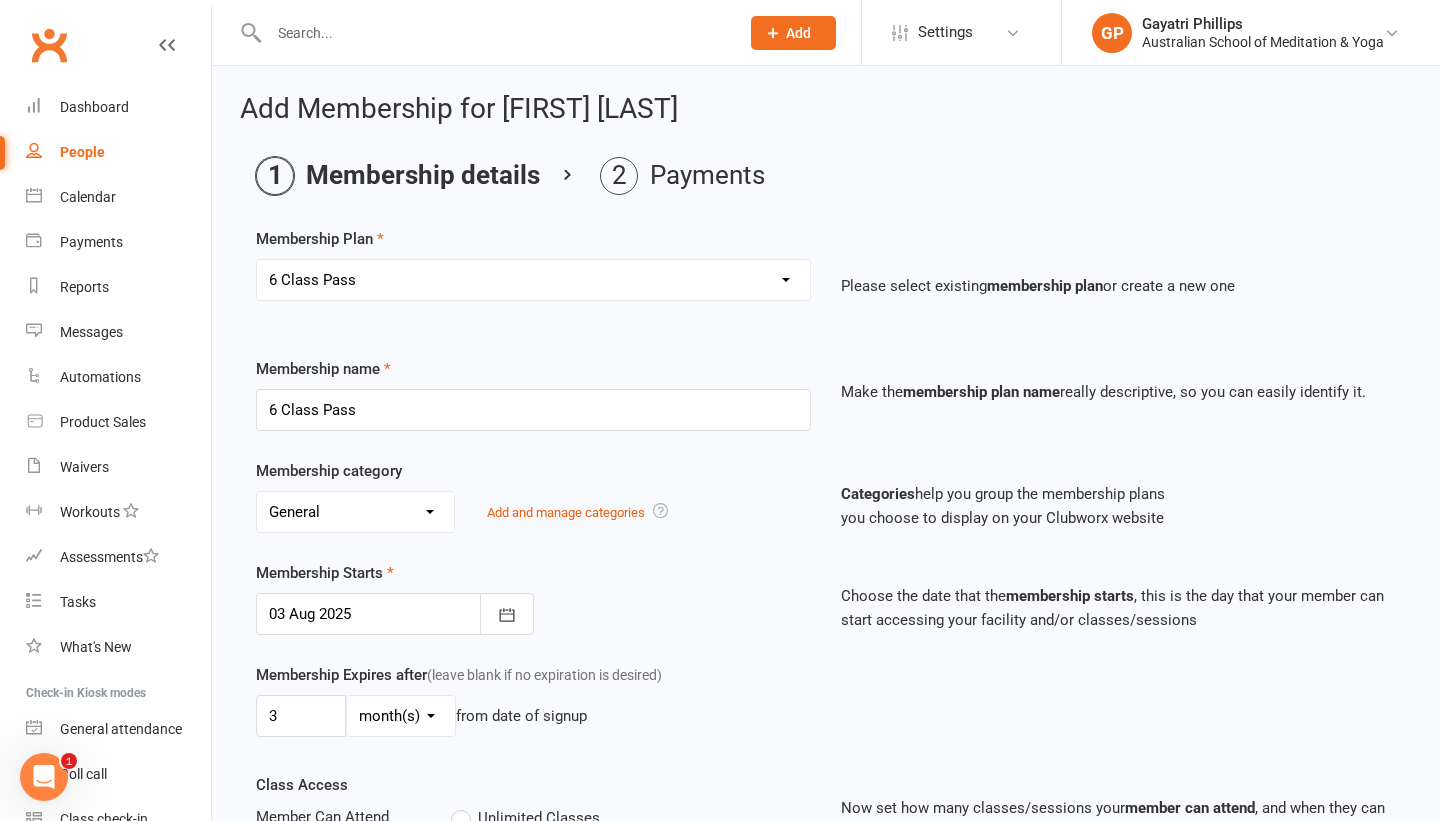 click on "Membership Starts [MONTH] [DAY]
[MONTH] [YEAR]
Sun Mon Tue Wed Thu Fri Sat
31
27
28
29
30
31
01
02
32
03
04
05
06
07
08
09
33
10
11
12
13
14
15
16
34
17
18
19
20
21
22
23
35
24
25
26
27
28
29
30
36 31" at bounding box center [826, 612] 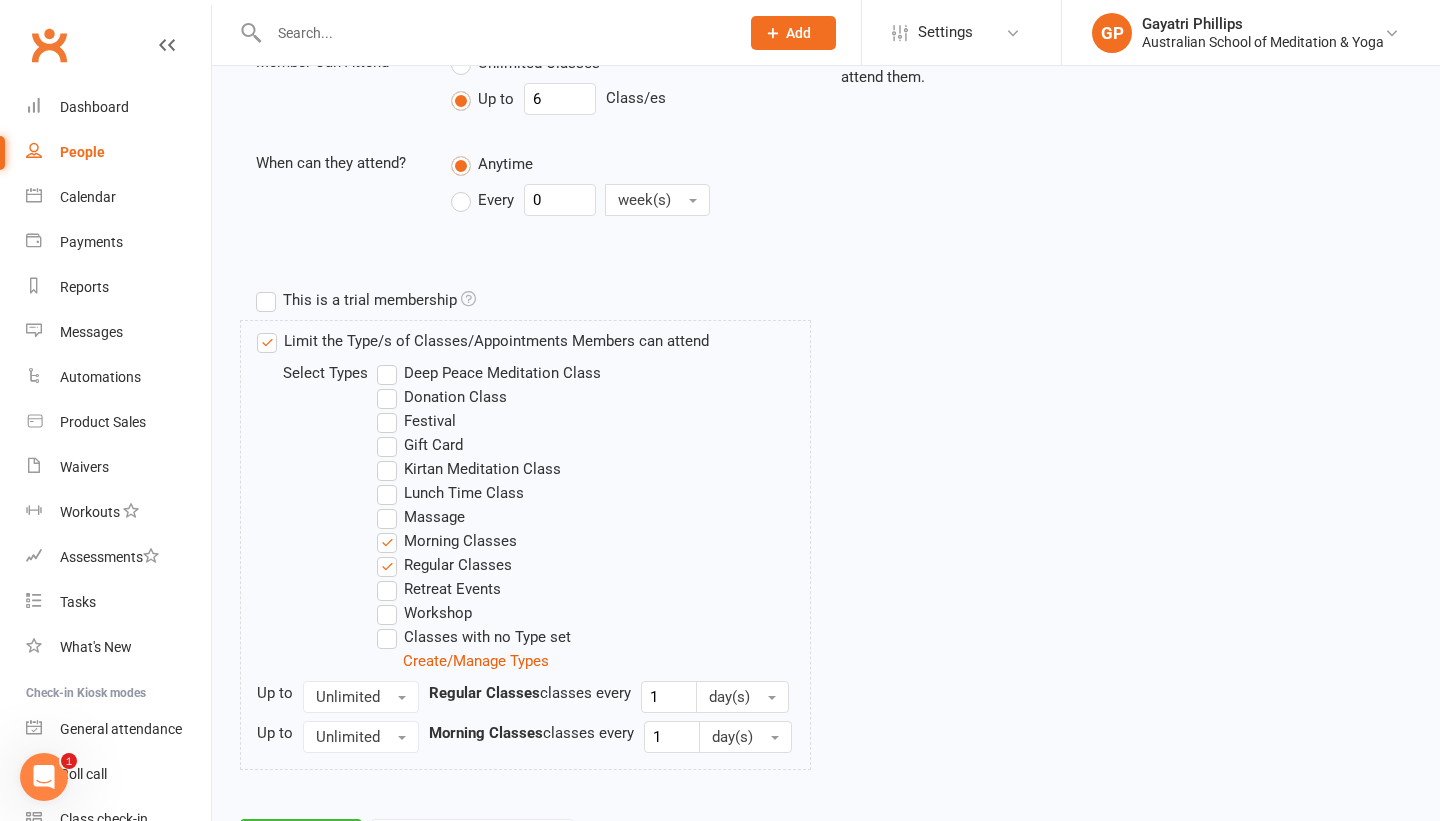scroll, scrollTop: 852, scrollLeft: 0, axis: vertical 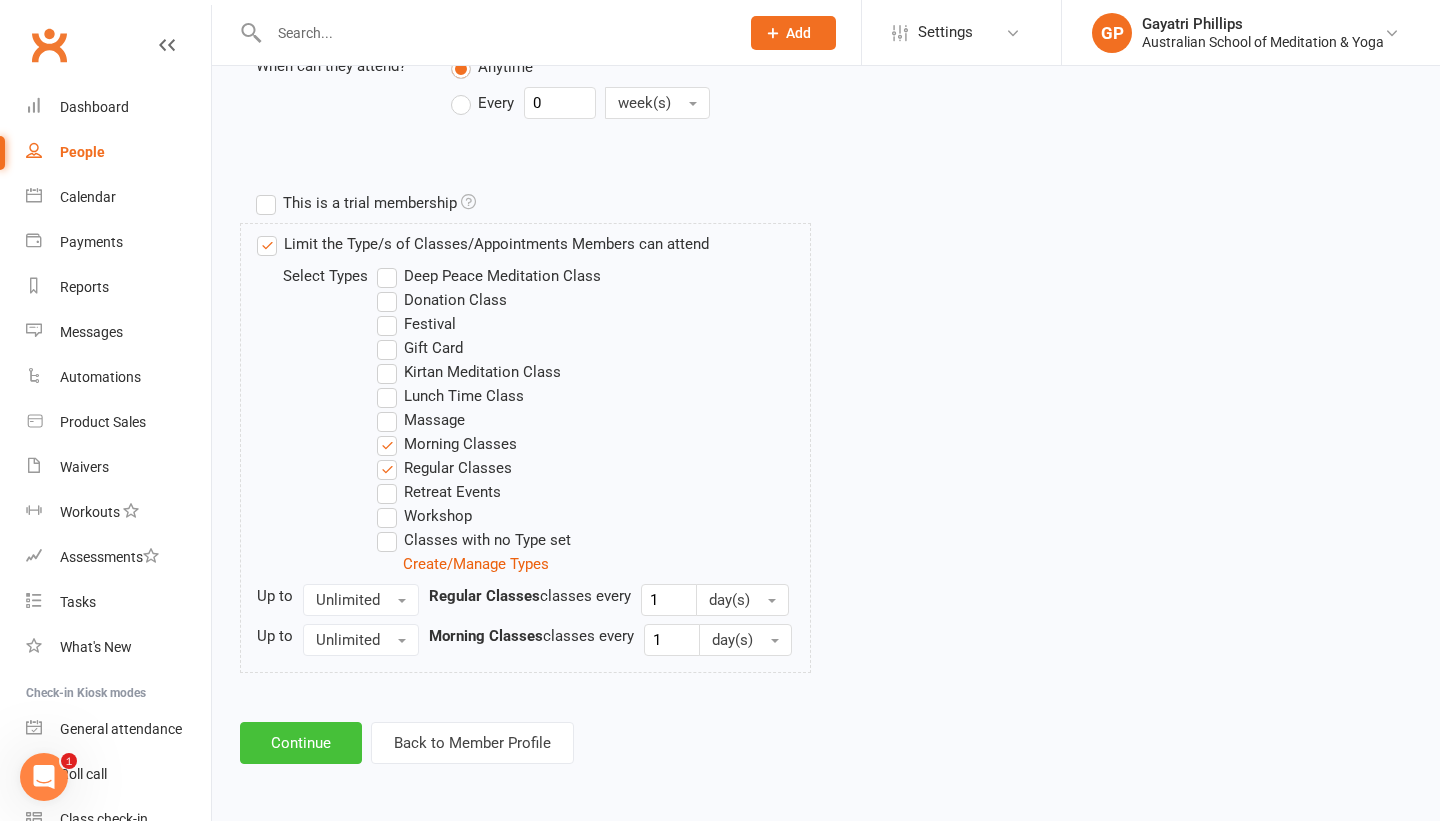 click on "Continue" at bounding box center (301, 743) 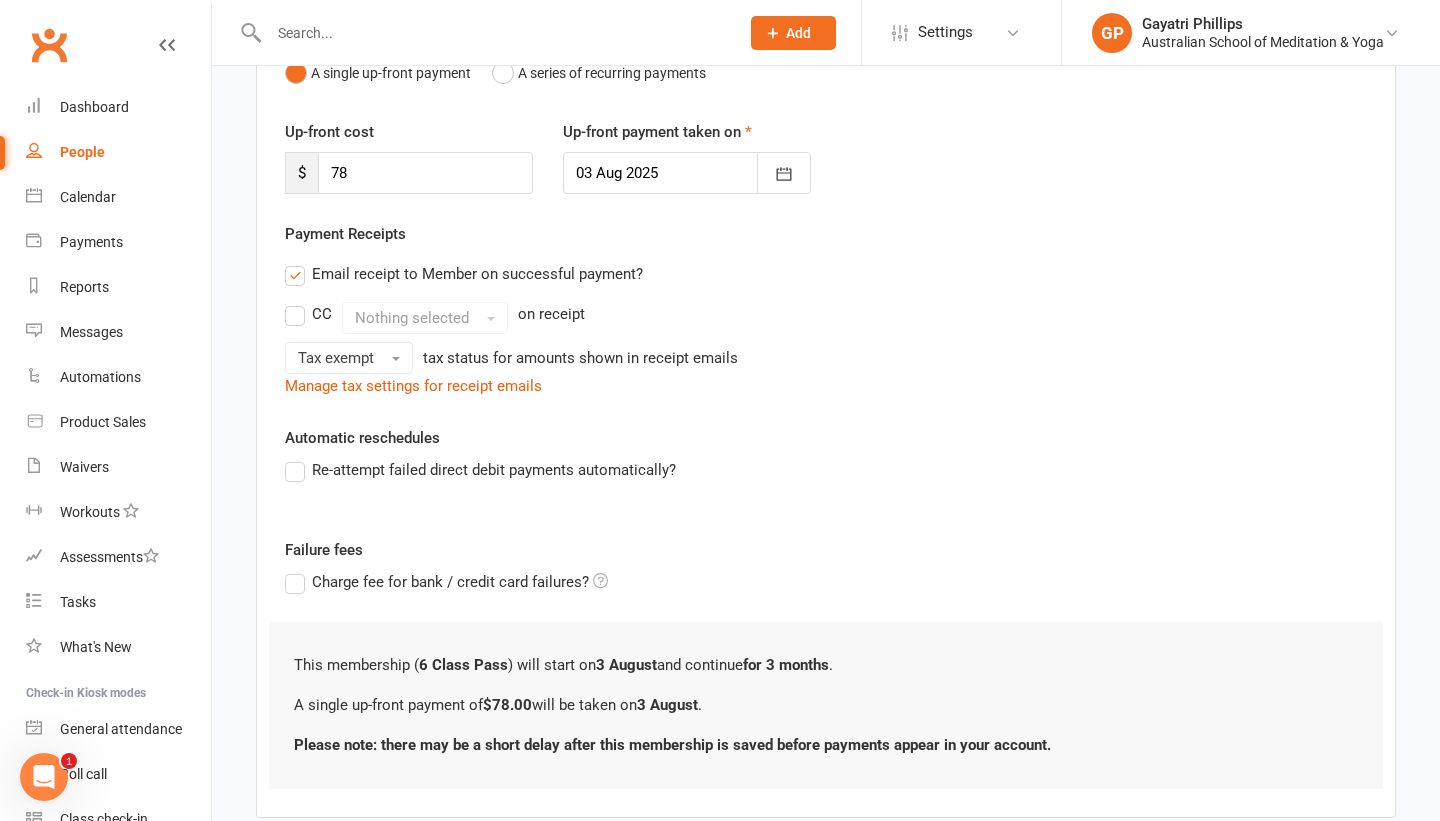 scroll, scrollTop: 348, scrollLeft: 0, axis: vertical 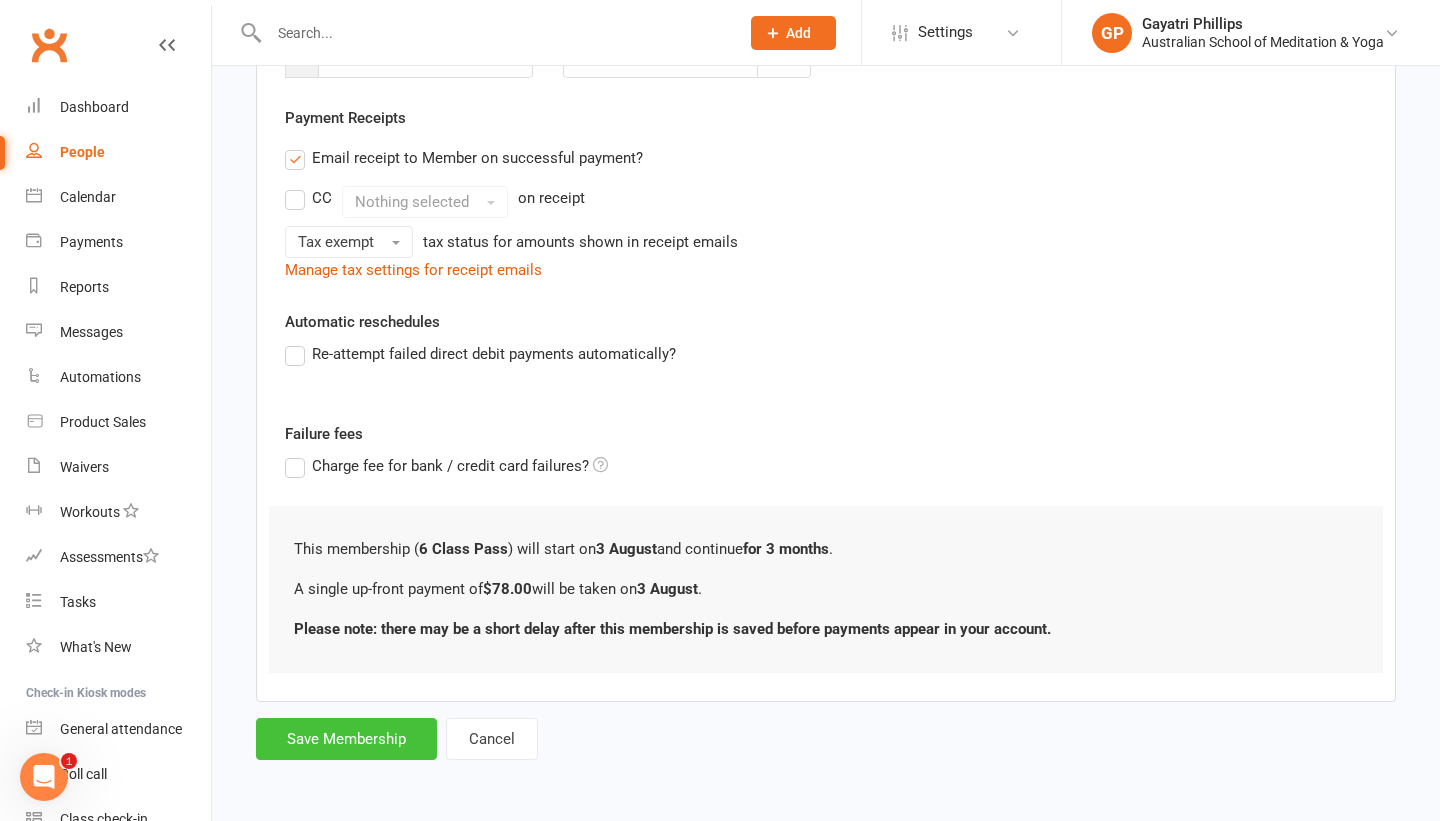 click on "Save Membership" at bounding box center [346, 739] 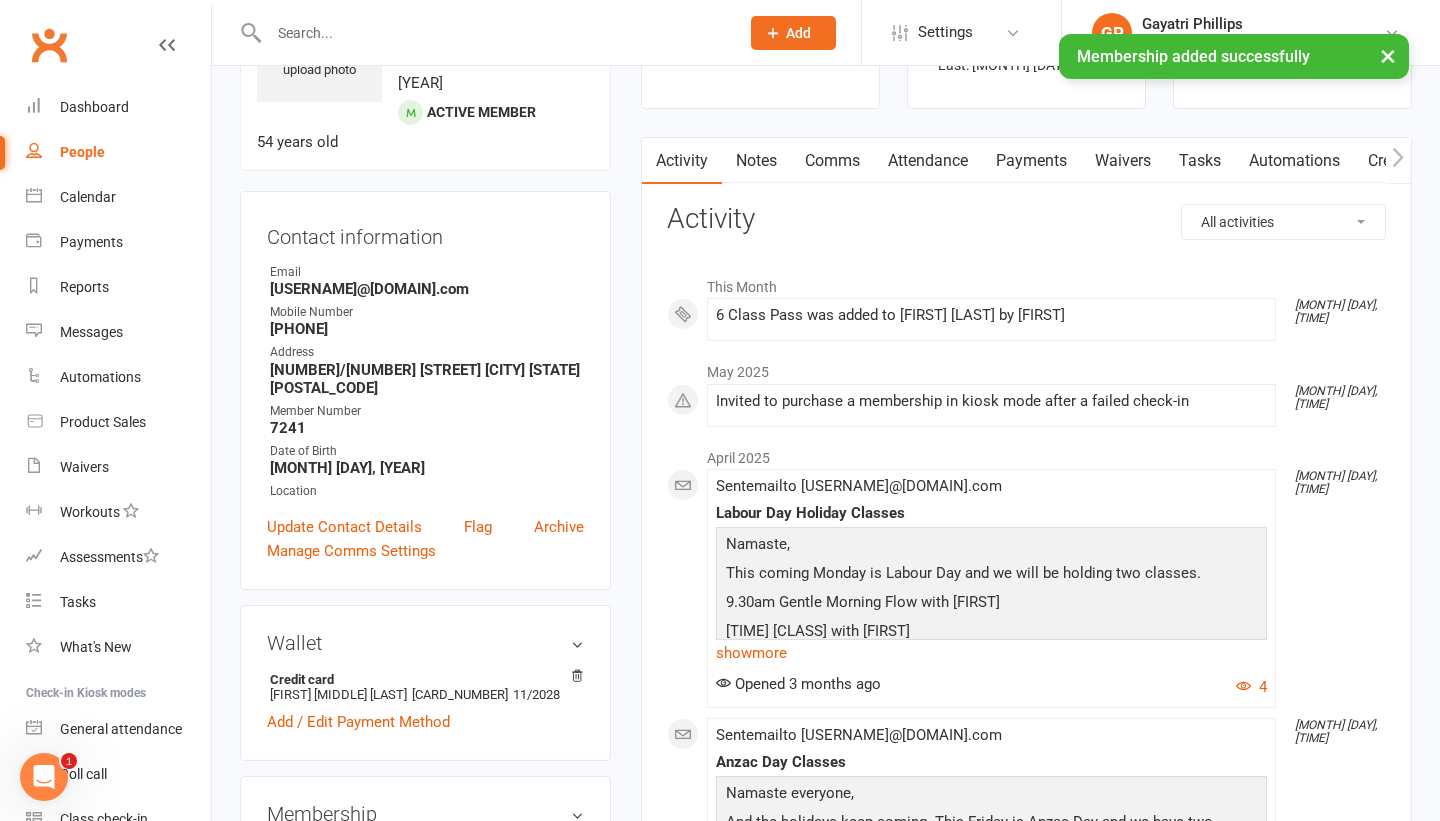 scroll, scrollTop: 135, scrollLeft: 0, axis: vertical 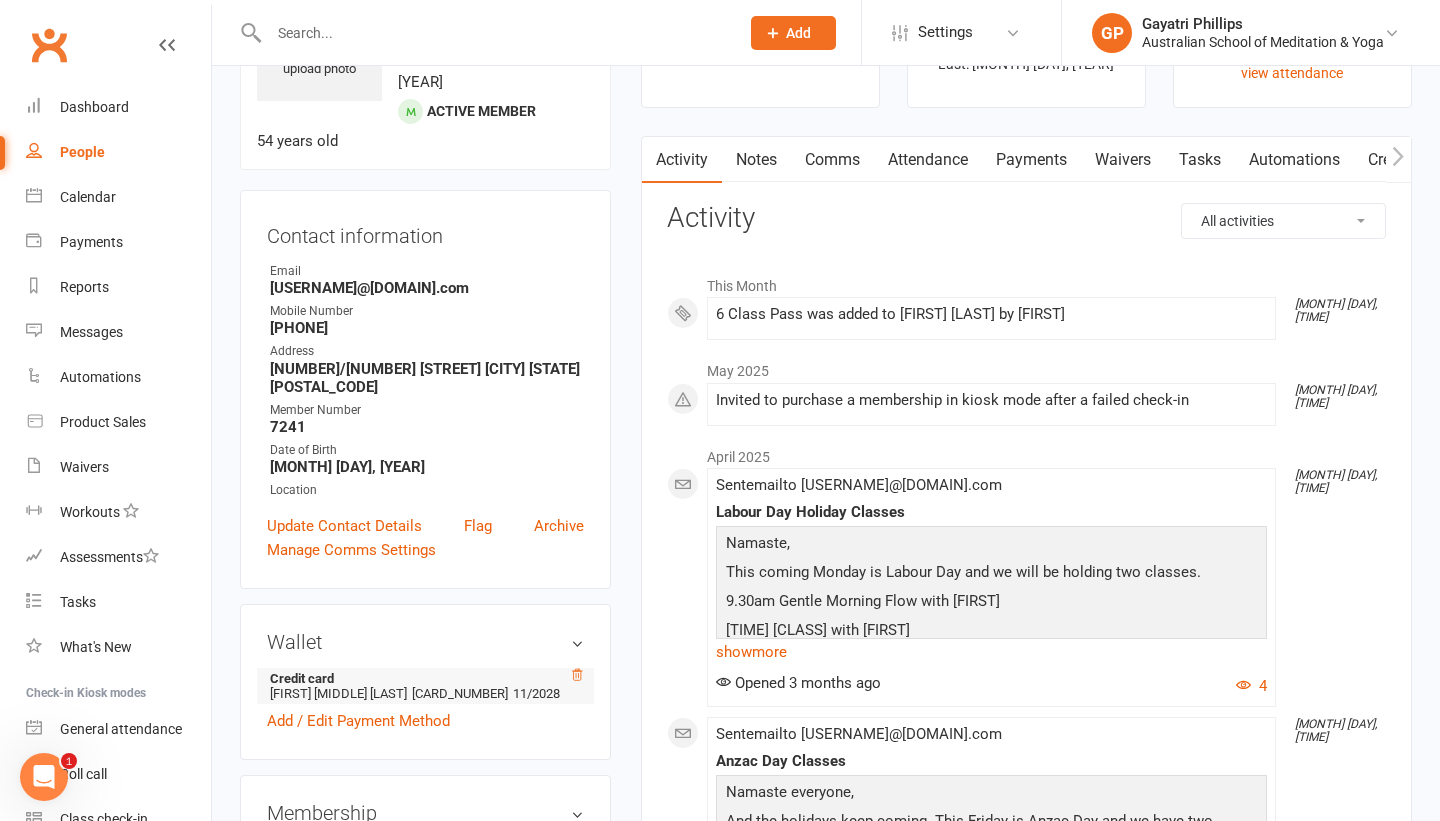 click 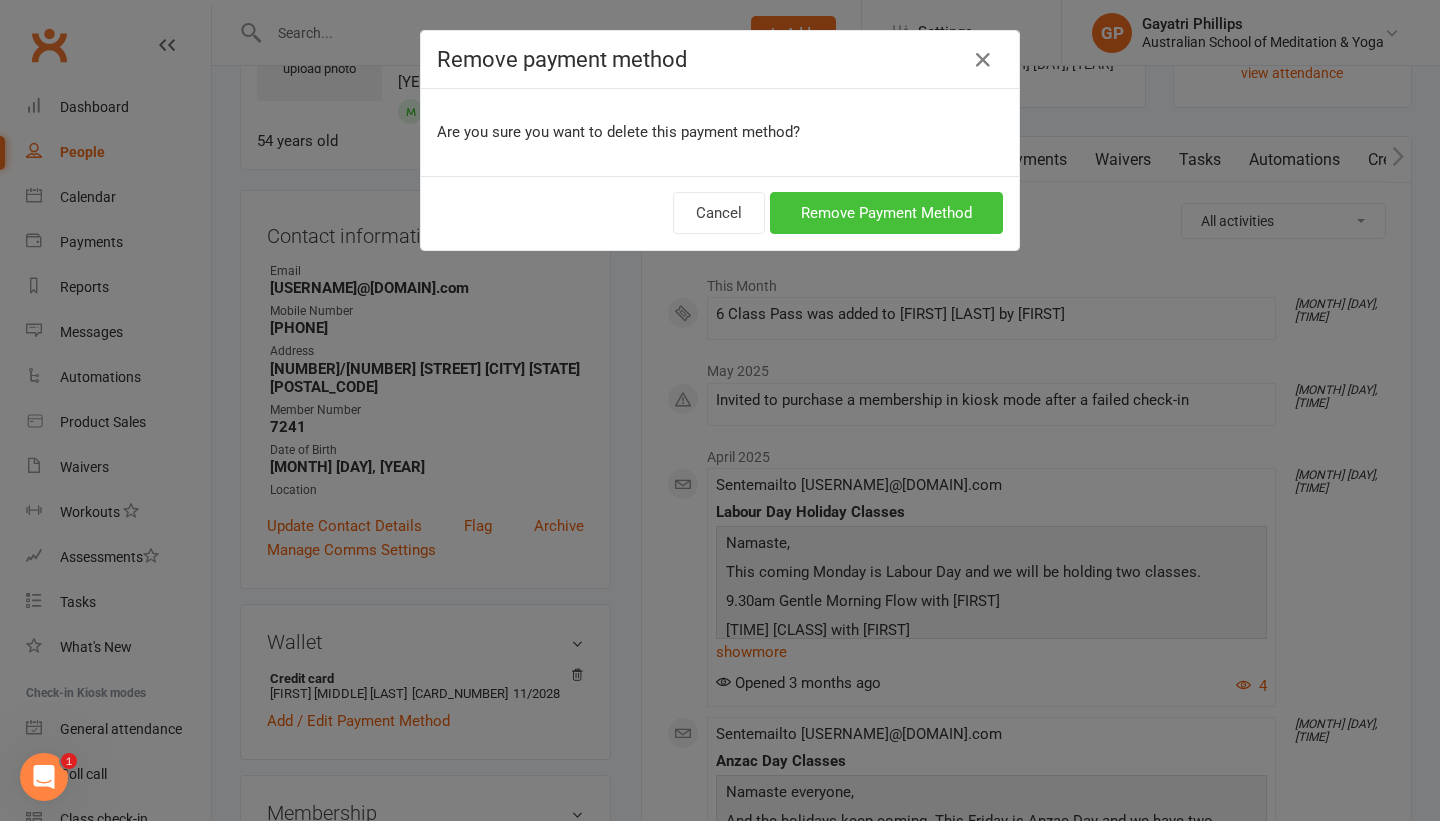 click on "Remove Payment Method" at bounding box center [886, 213] 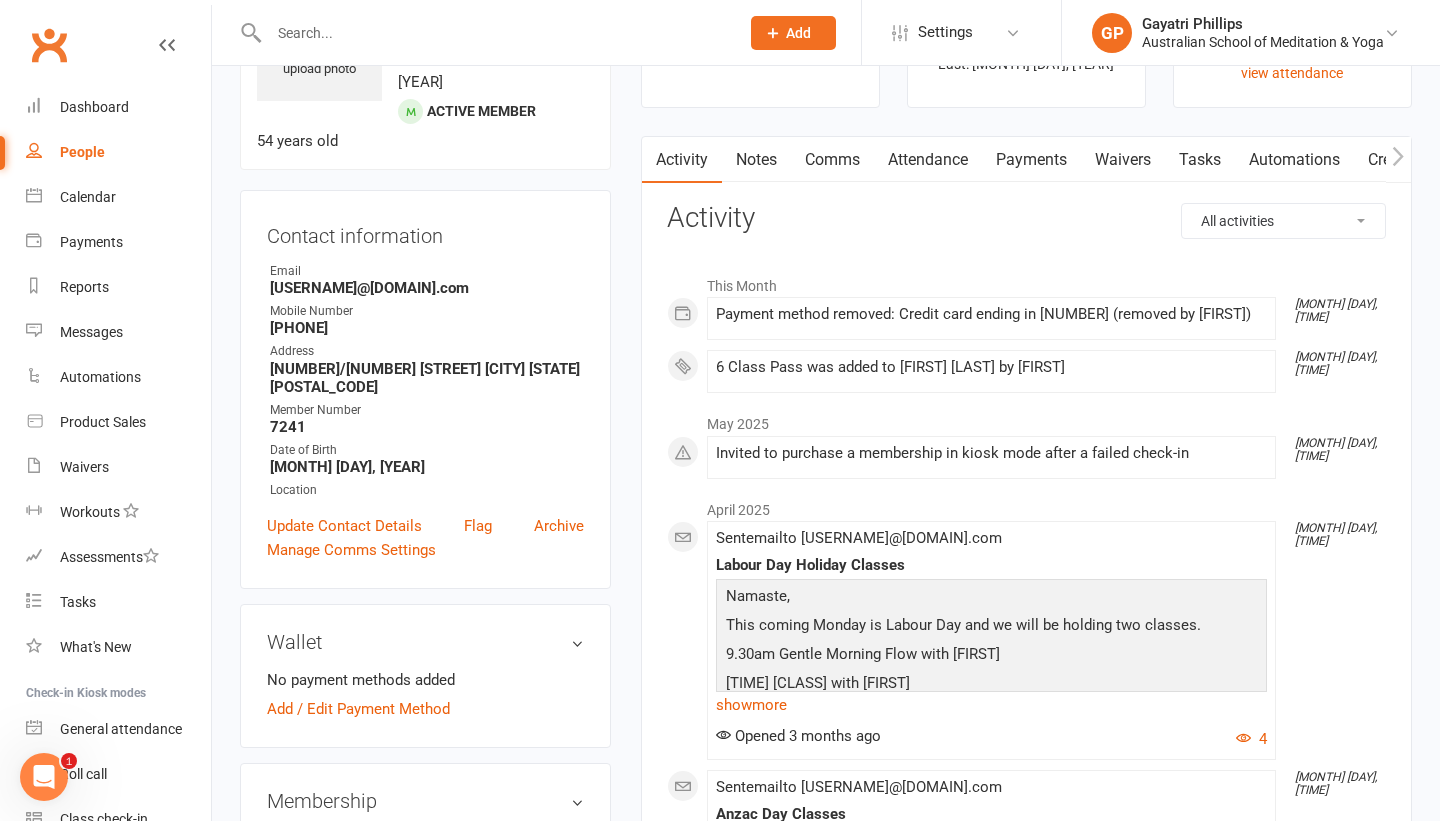 click on "Payments" at bounding box center (1031, 160) 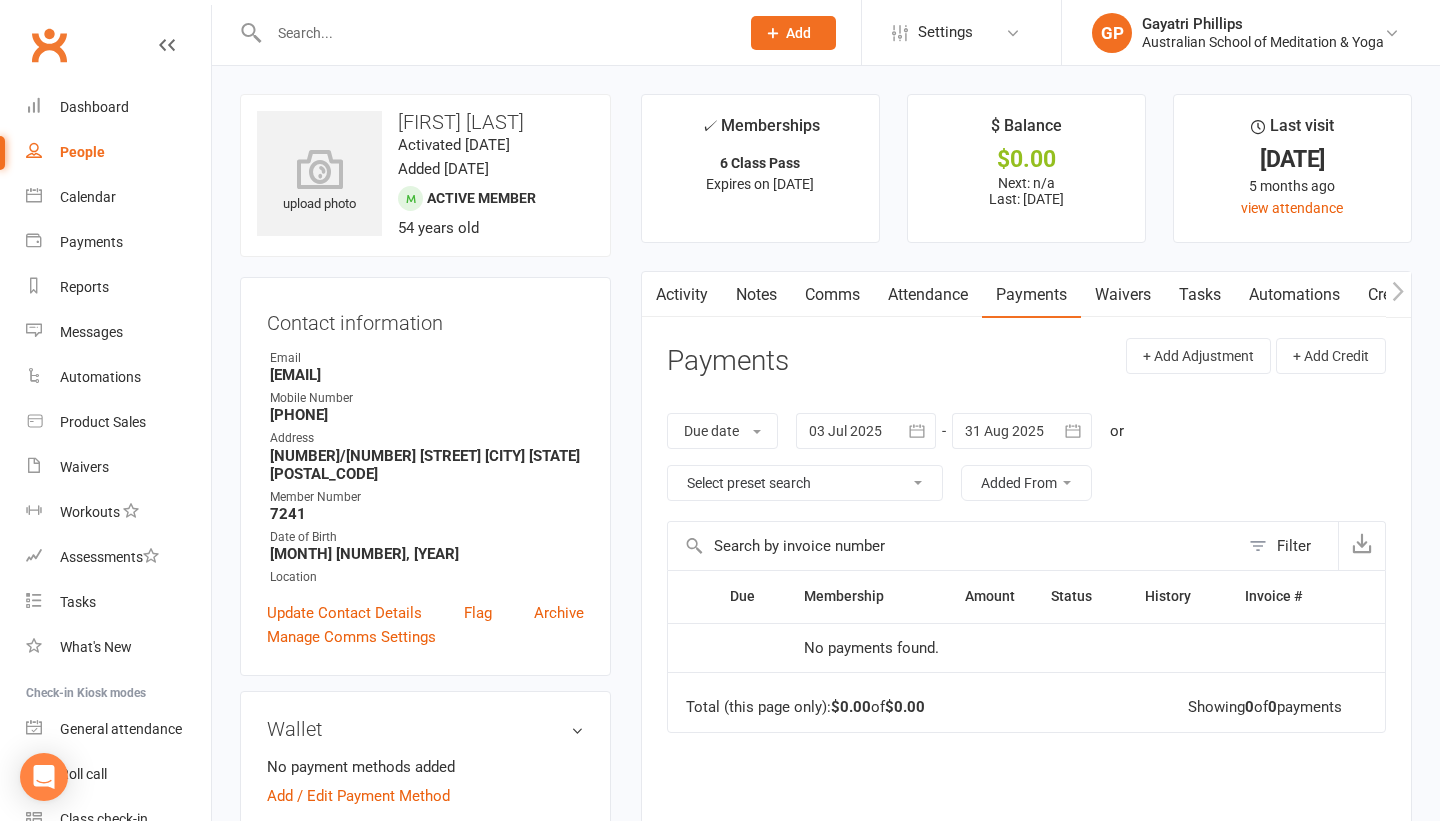 scroll, scrollTop: 135, scrollLeft: 0, axis: vertical 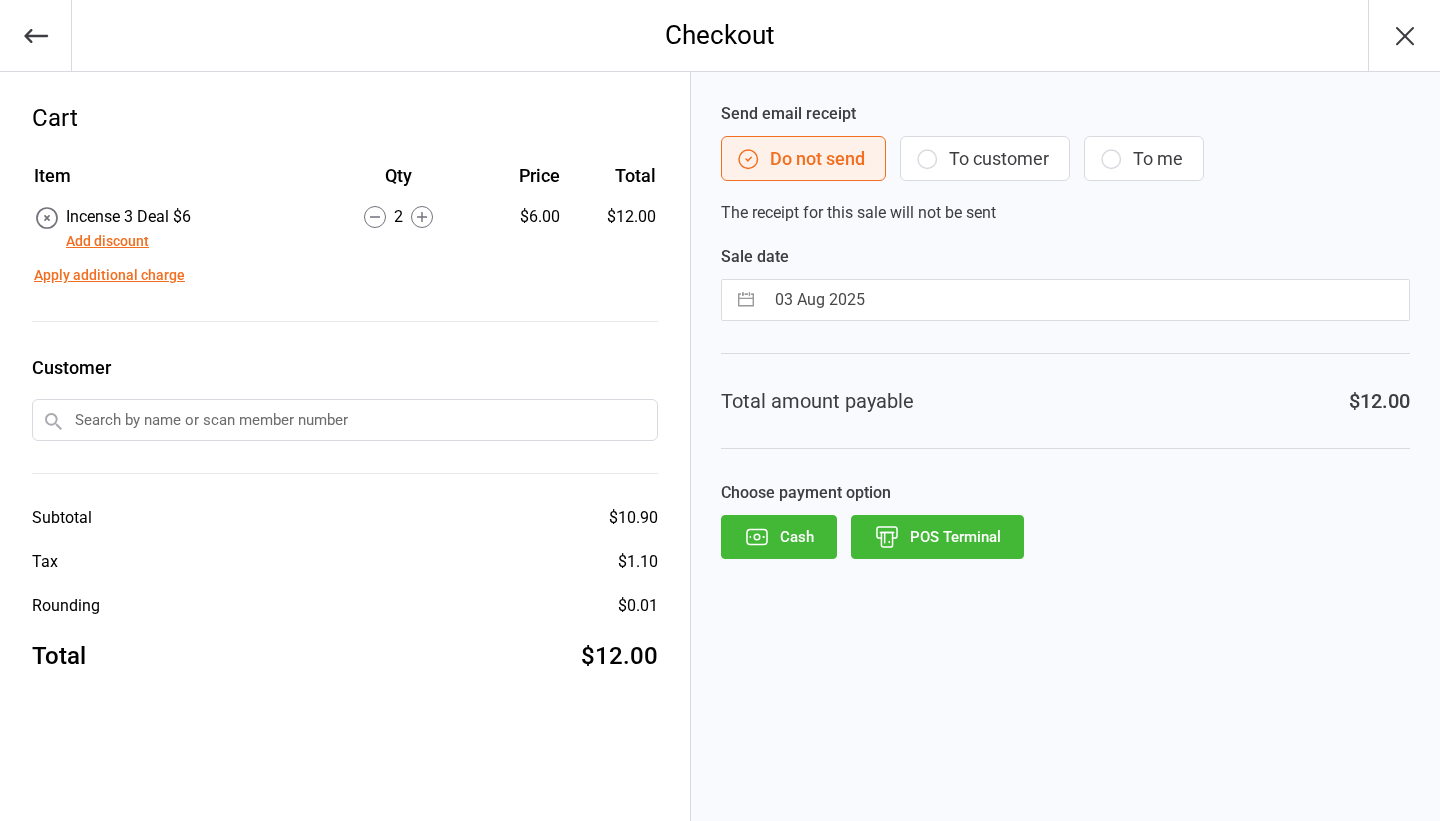 click on "POS Terminal" at bounding box center (937, 537) 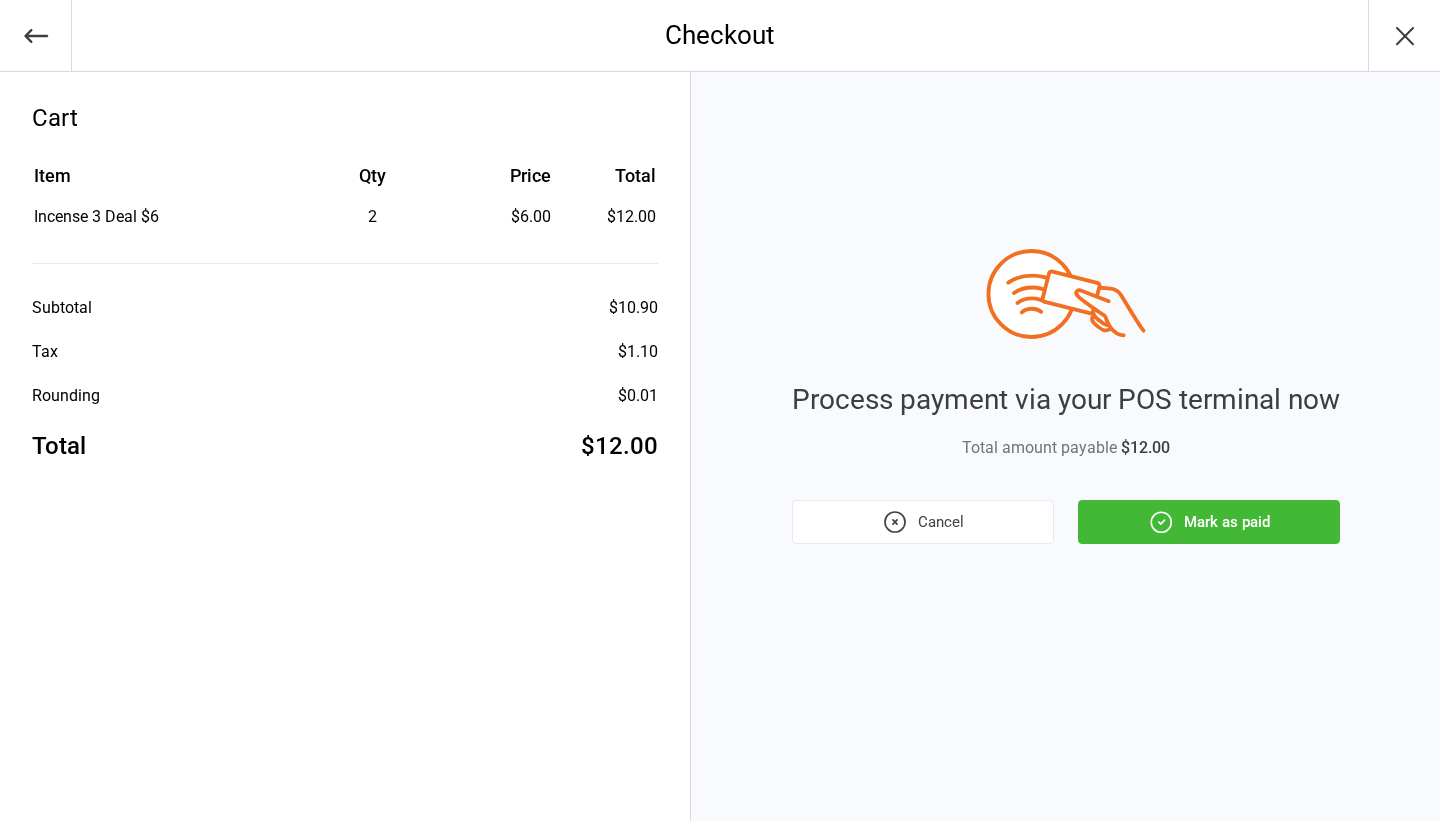 click on "Mark as paid" at bounding box center (1209, 522) 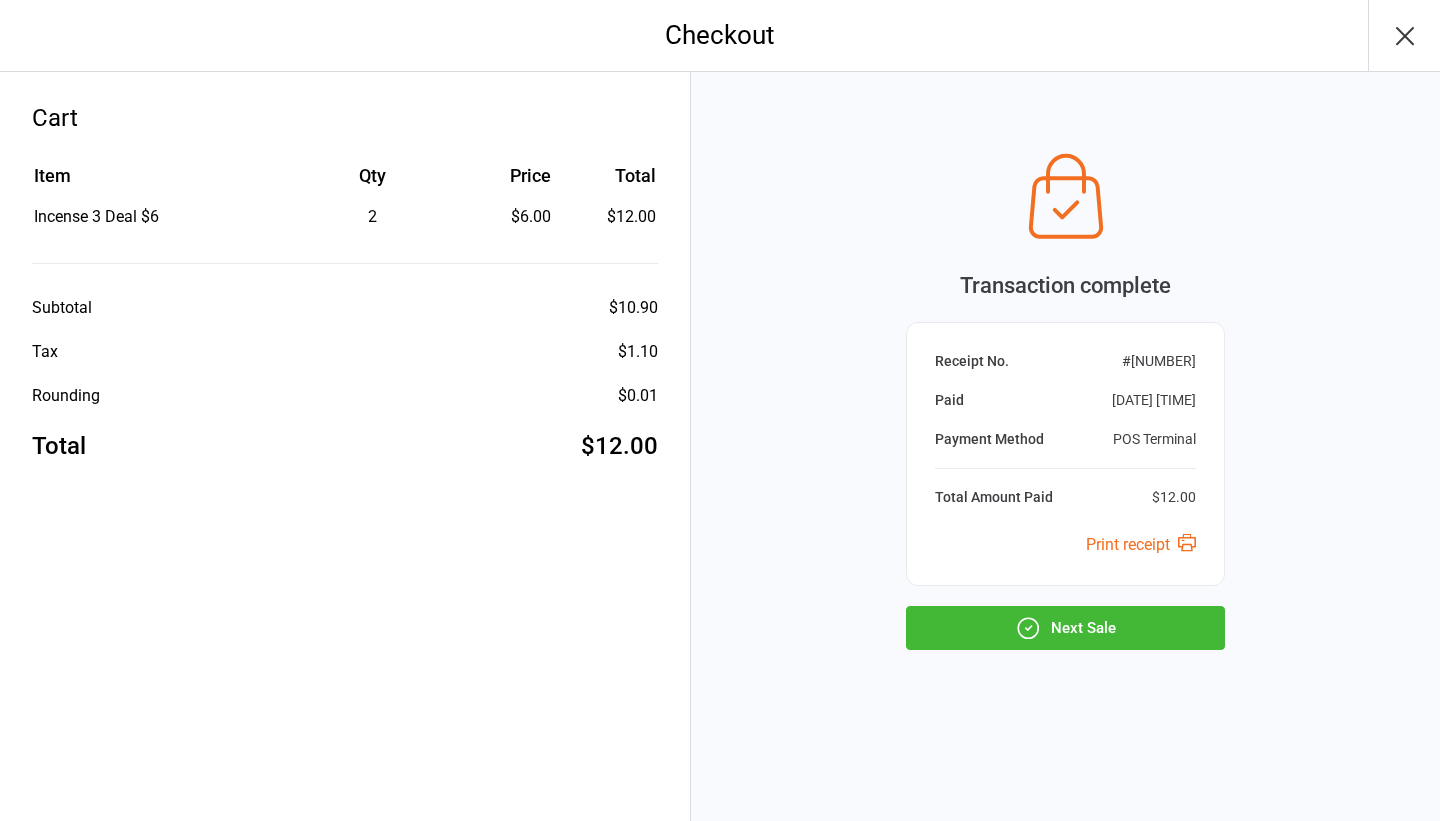 click on "Next Sale" at bounding box center (1065, 628) 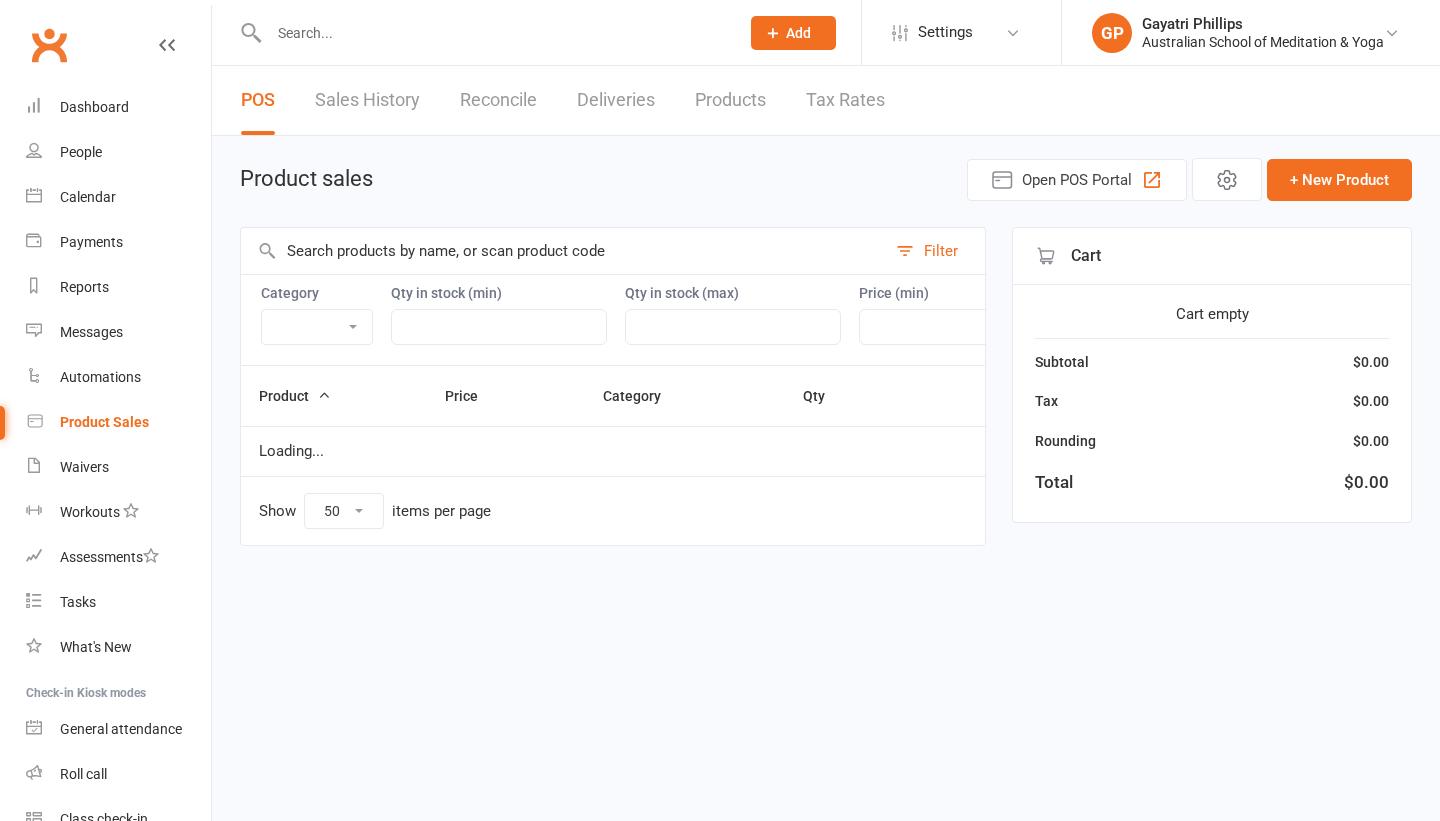 select on "50" 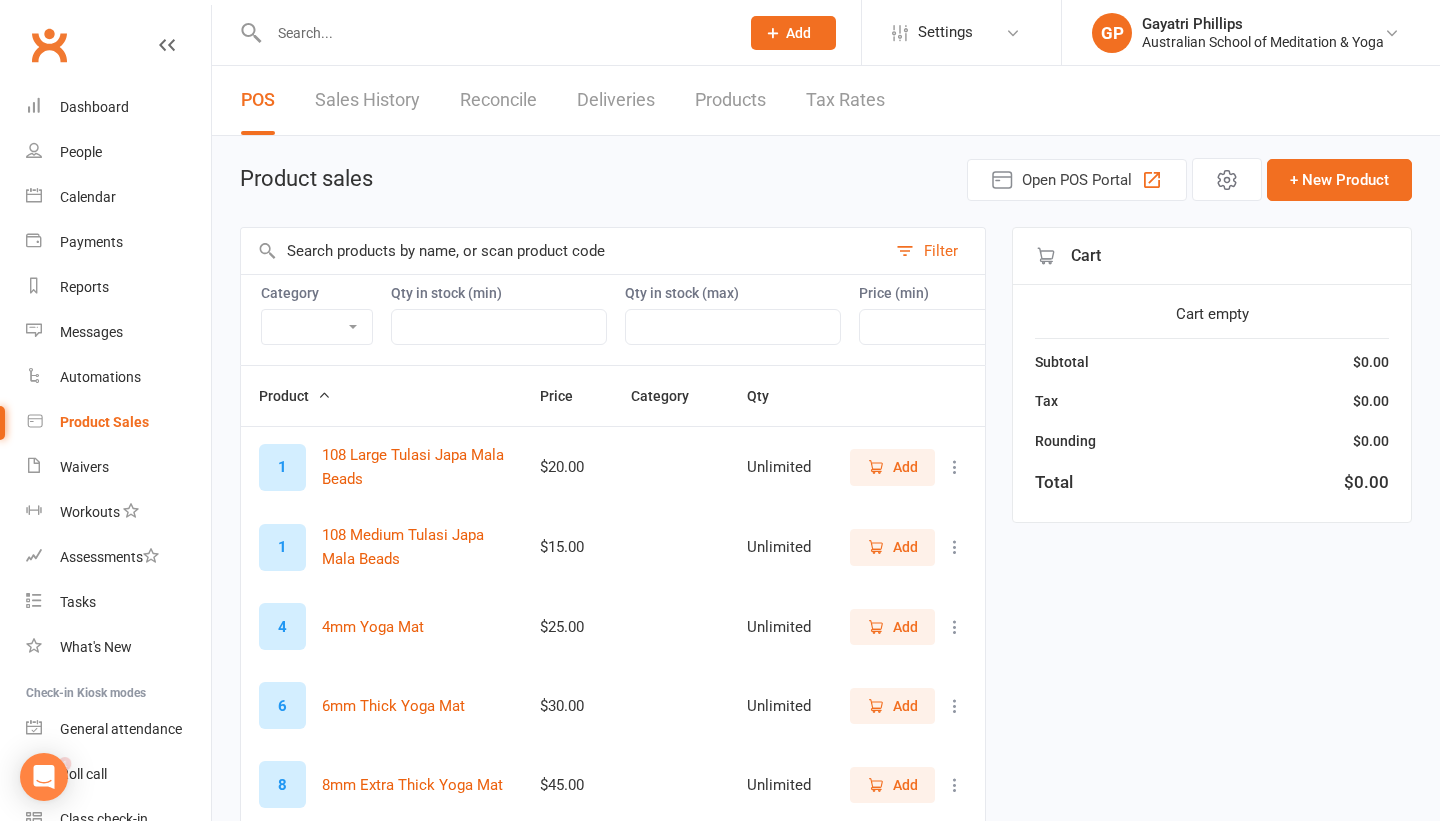 scroll, scrollTop: 0, scrollLeft: 0, axis: both 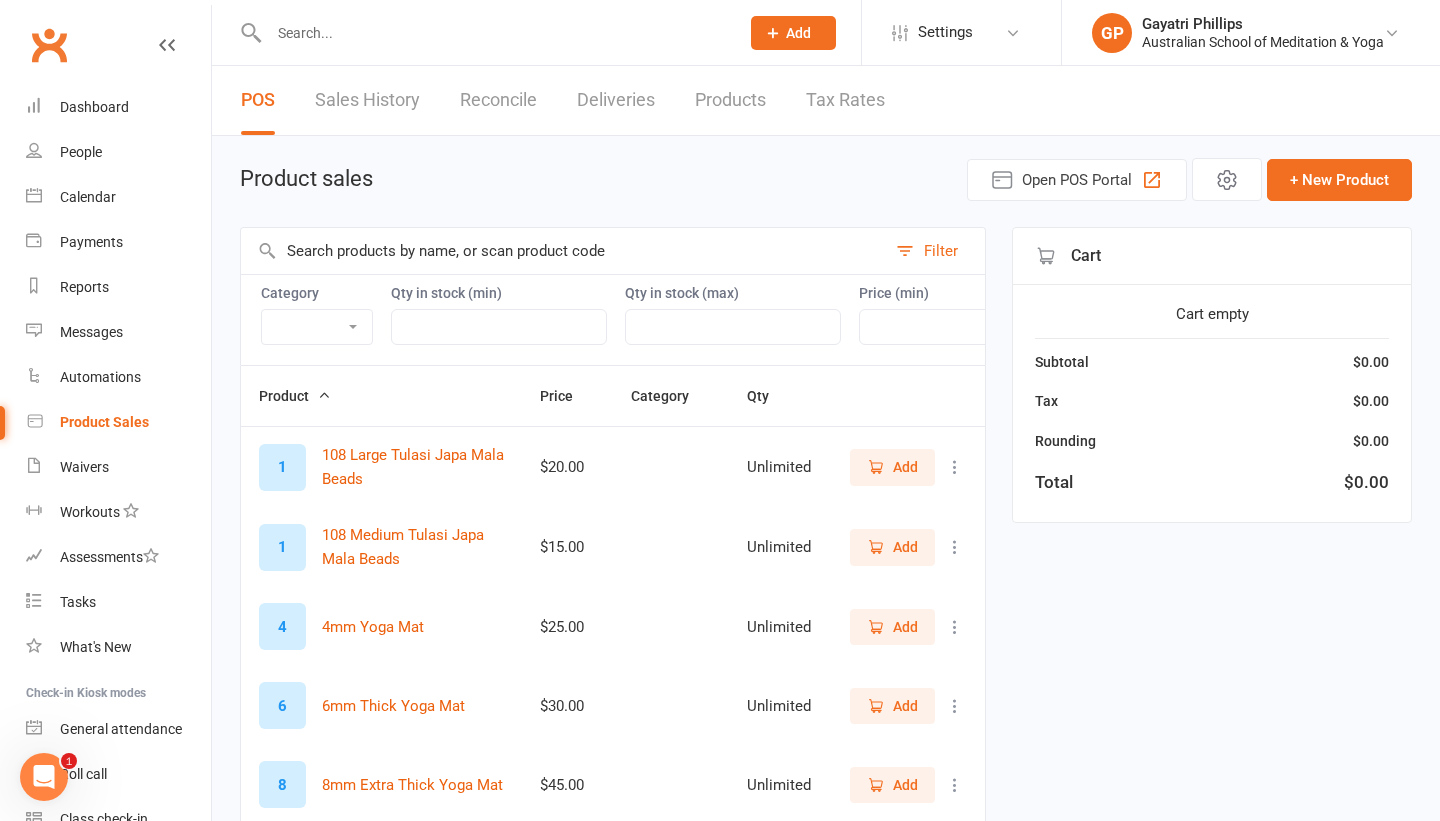 click at bounding box center (563, 251) 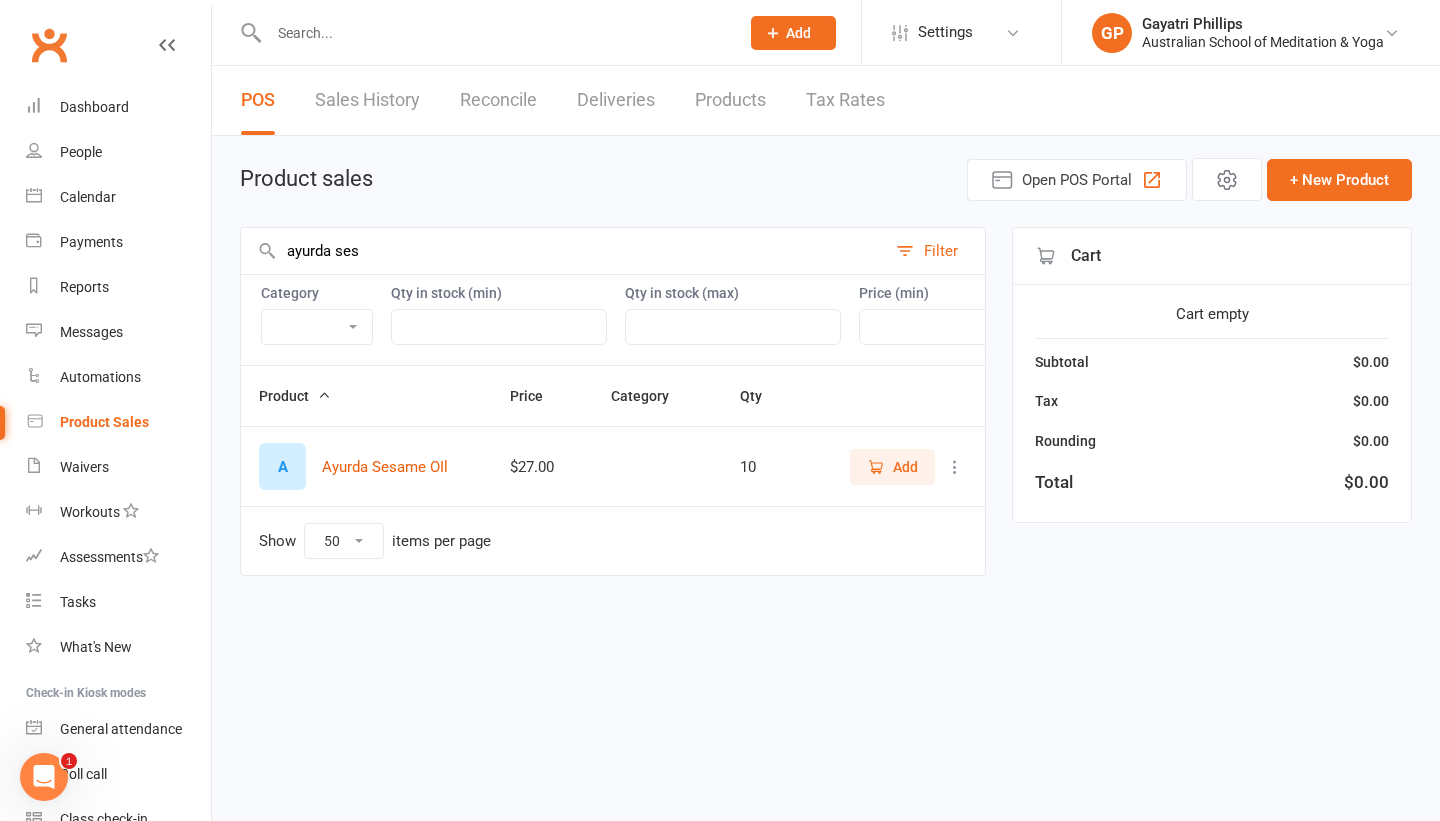 type on "ayurda ses" 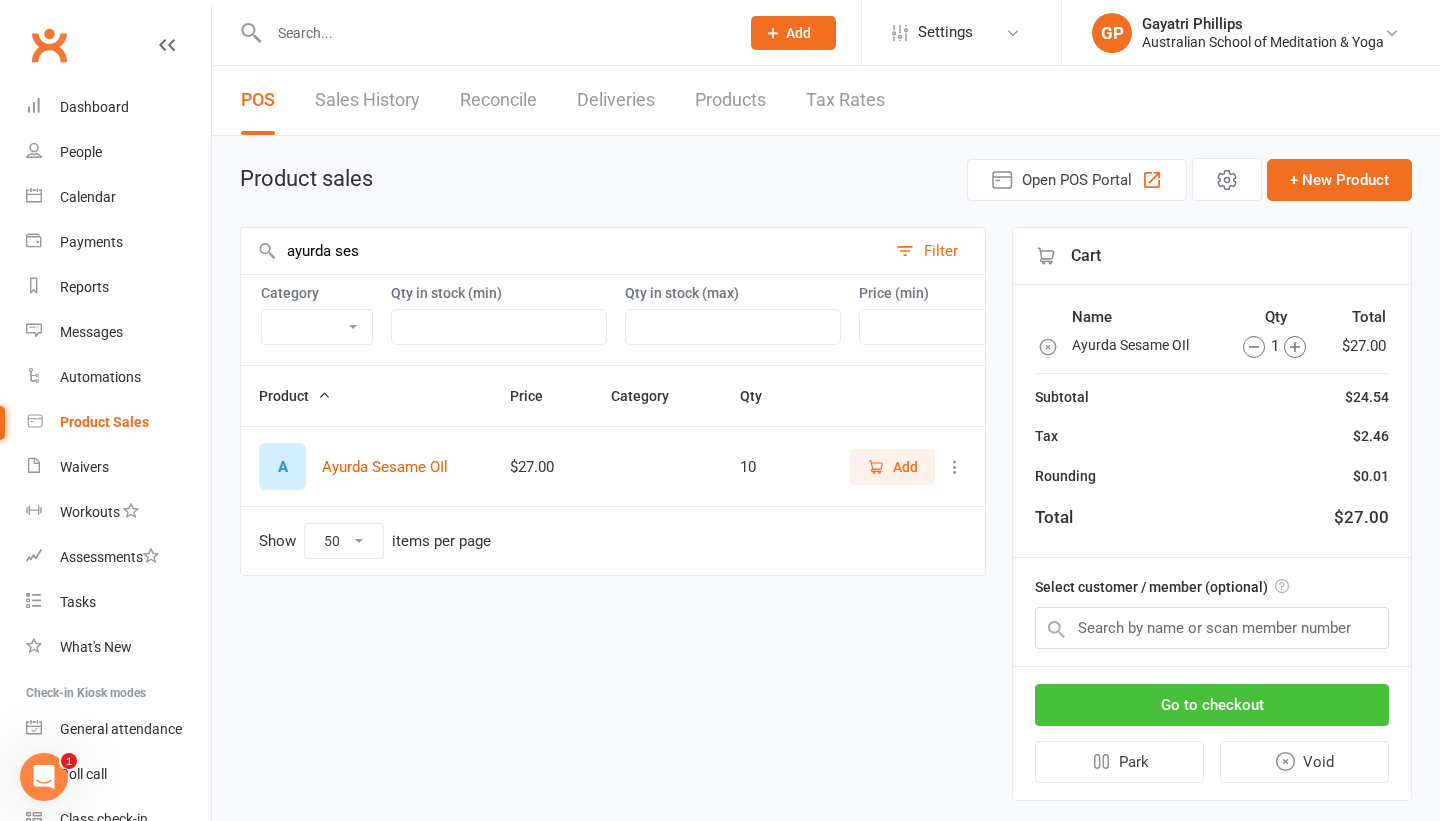 click on "Go to checkout" at bounding box center [1212, 705] 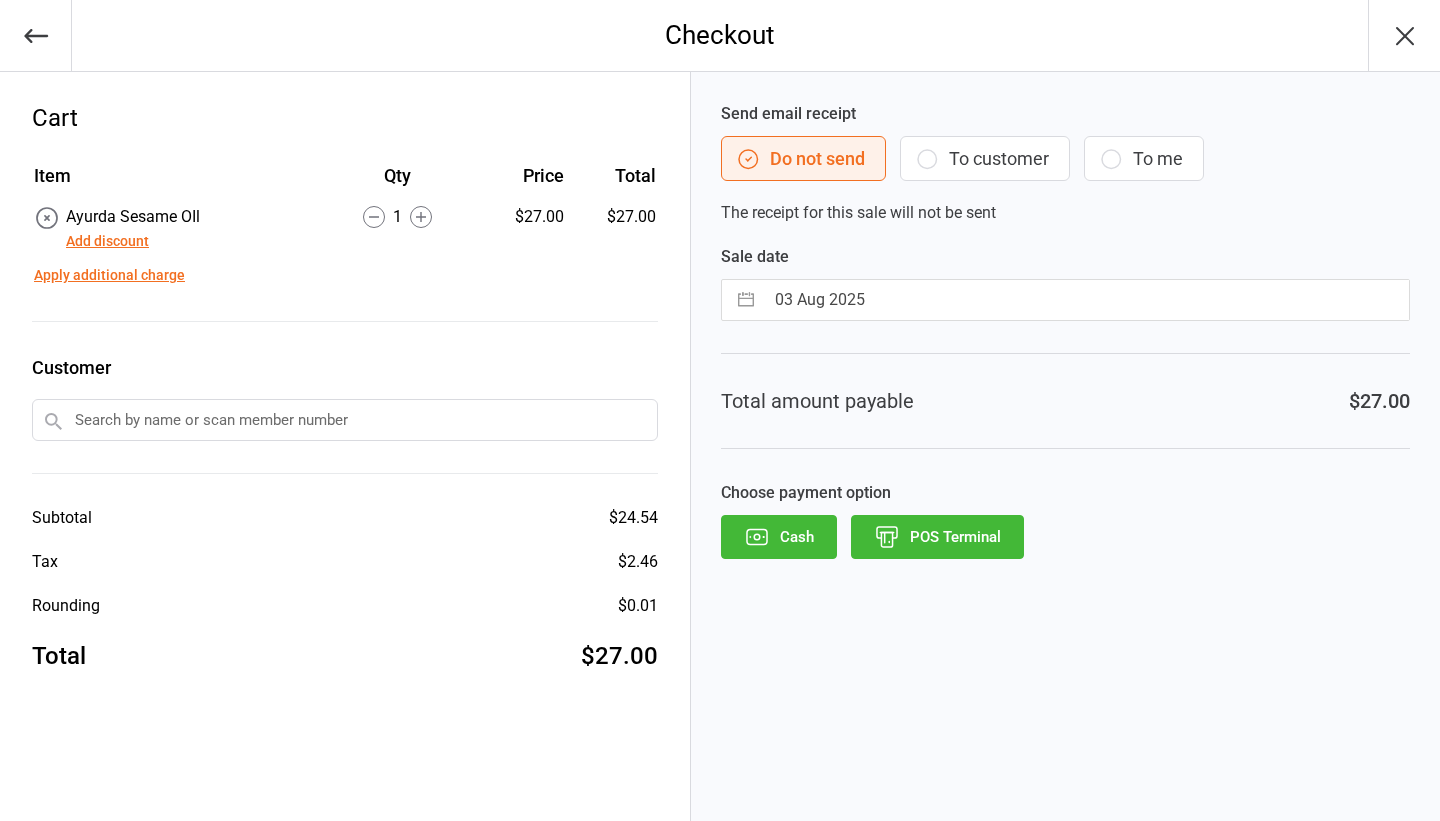scroll, scrollTop: 0, scrollLeft: 0, axis: both 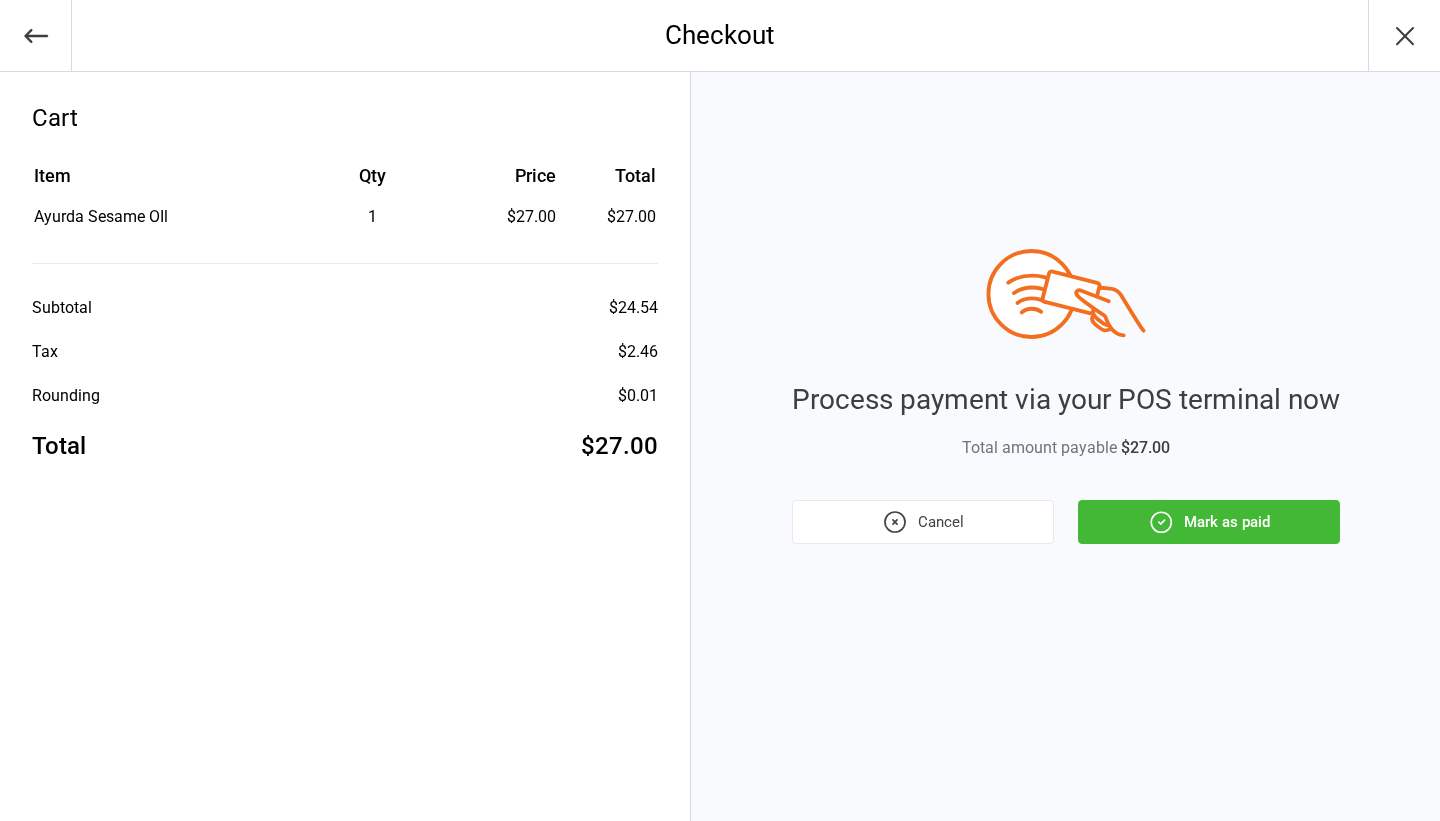 click on "Mark as paid" at bounding box center (1209, 522) 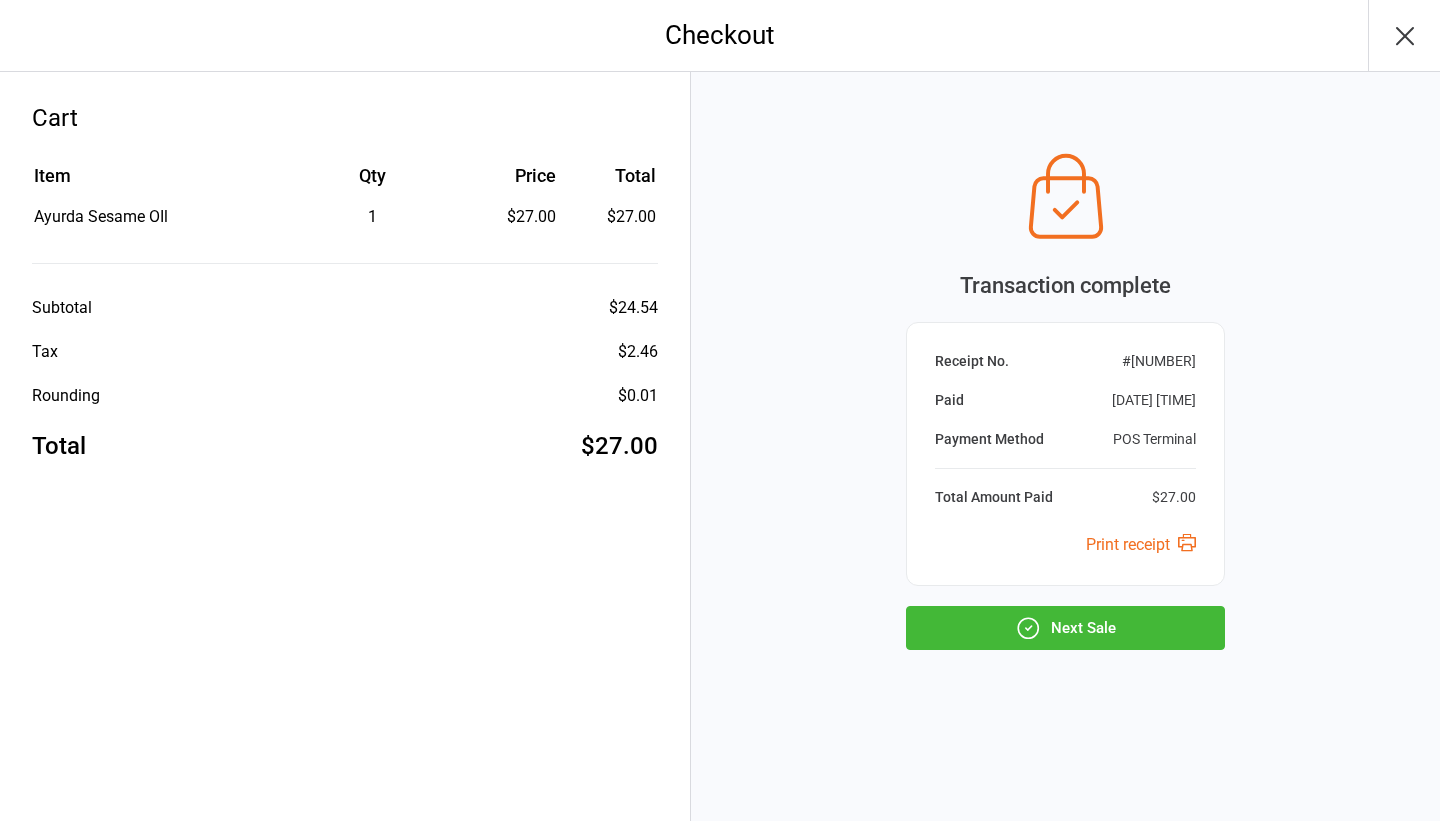 click on "Next Sale" at bounding box center [1065, 628] 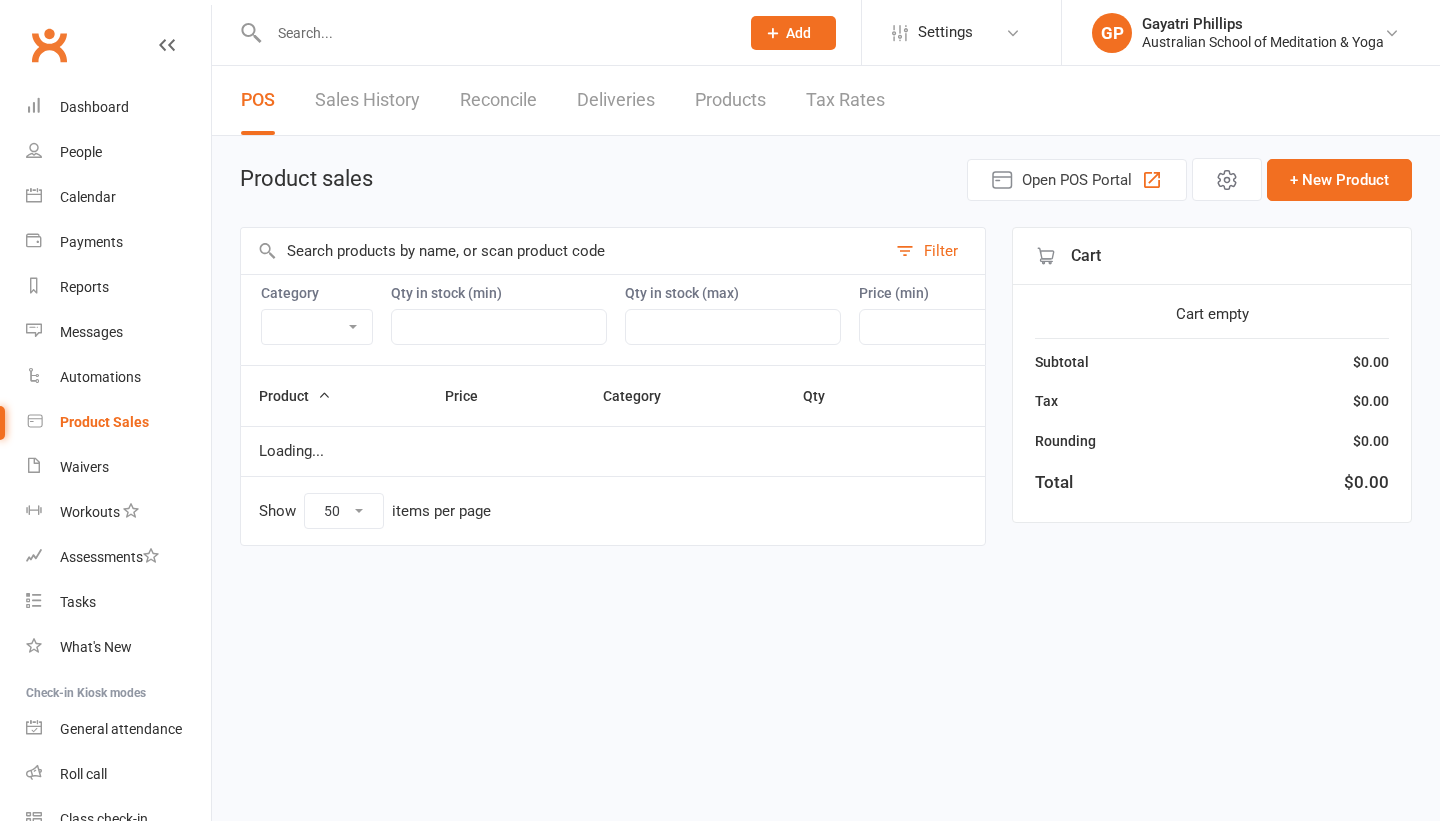 select on "50" 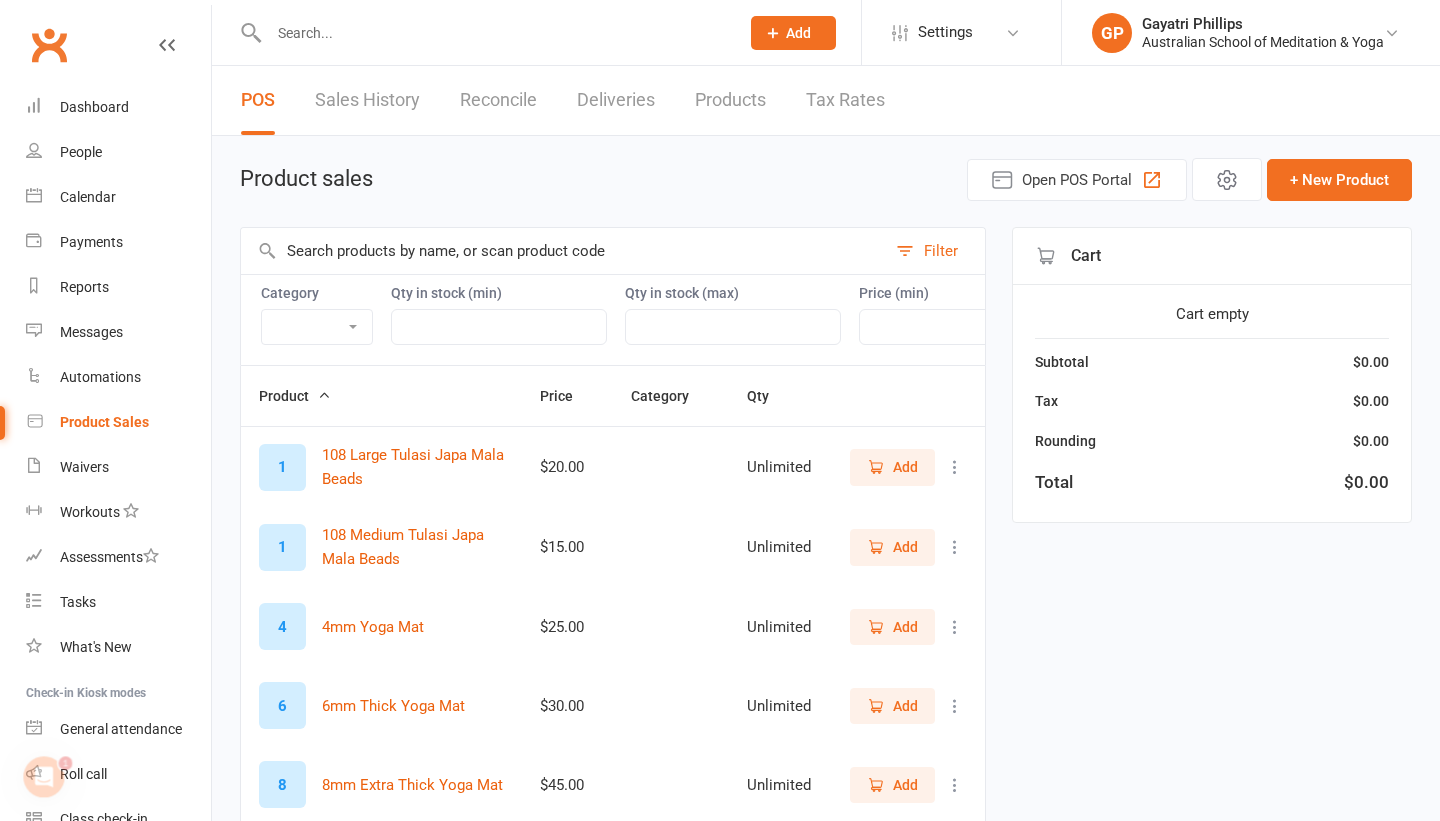 scroll, scrollTop: 0, scrollLeft: 0, axis: both 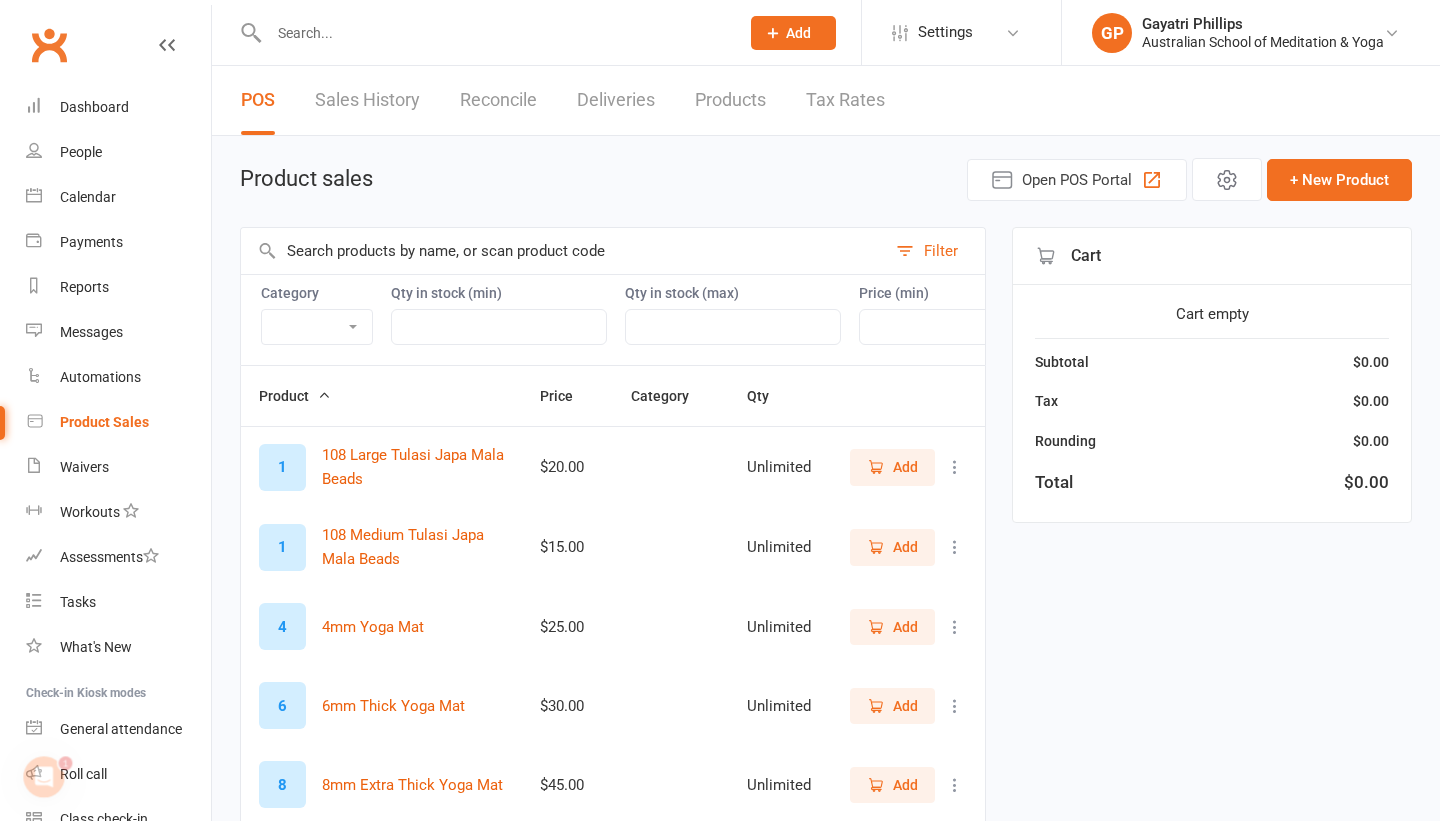 click at bounding box center (563, 251) 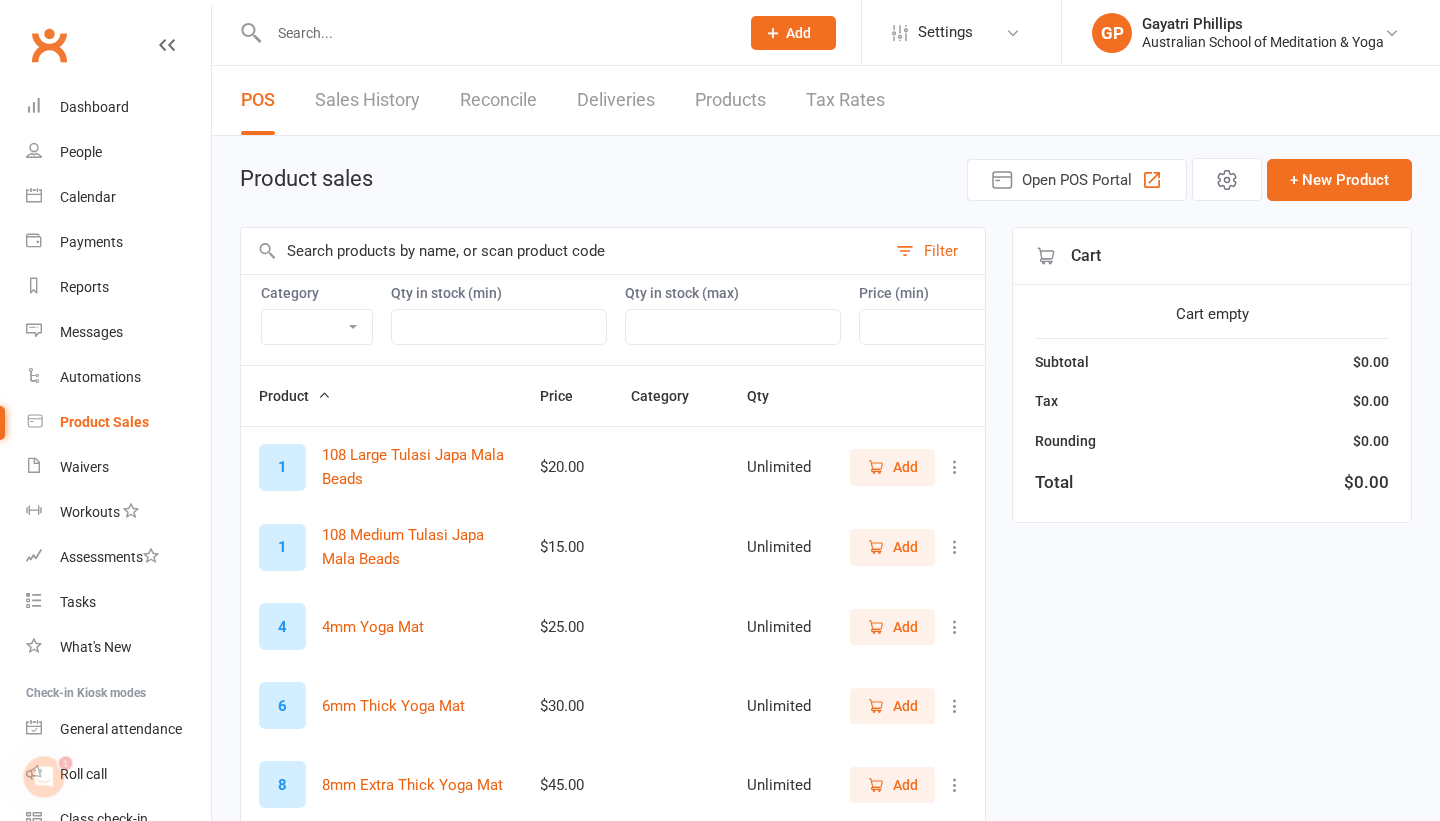 click at bounding box center [563, 251] 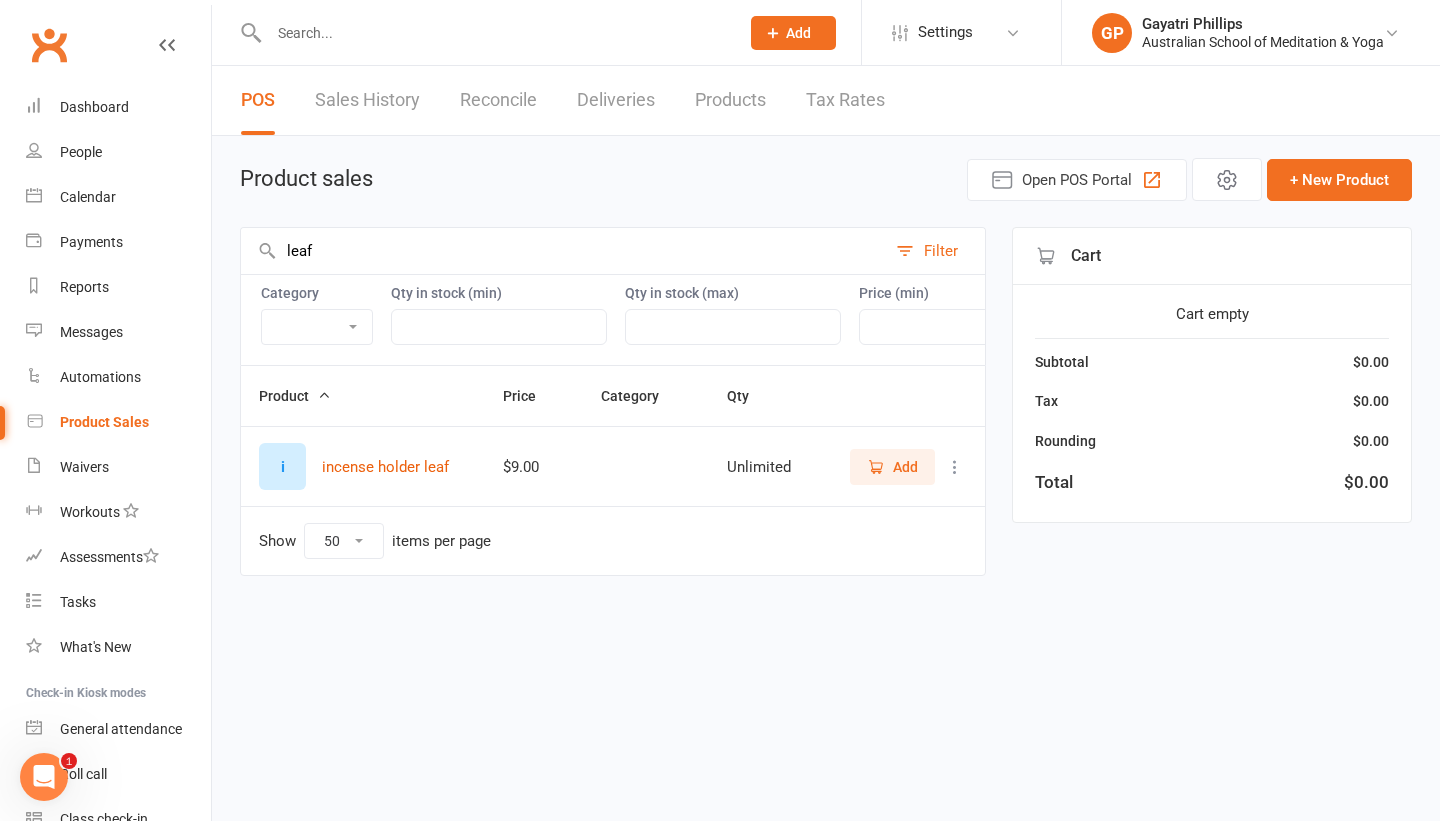 type on "leaf" 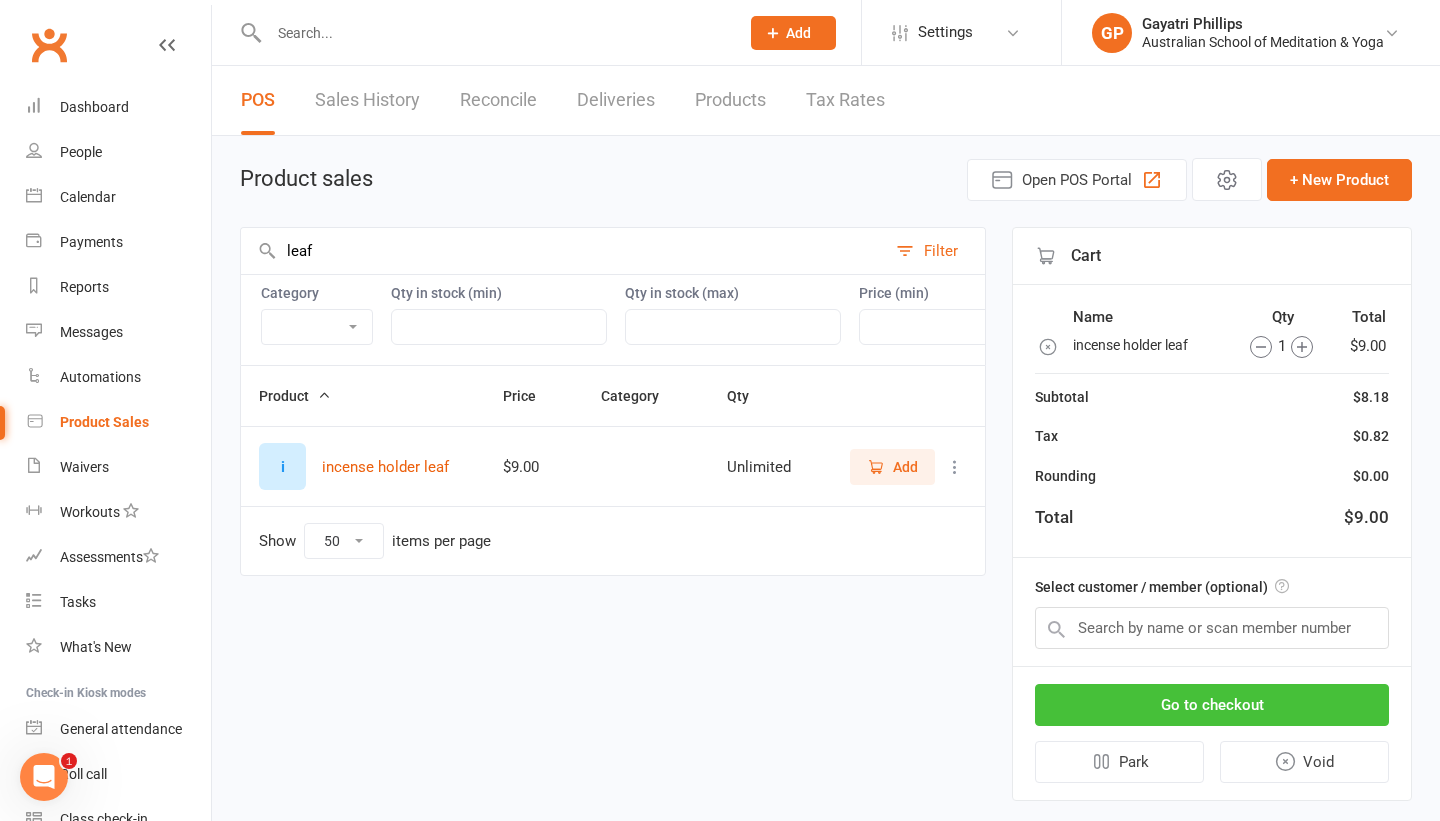 click on "Go to checkout" at bounding box center [1212, 705] 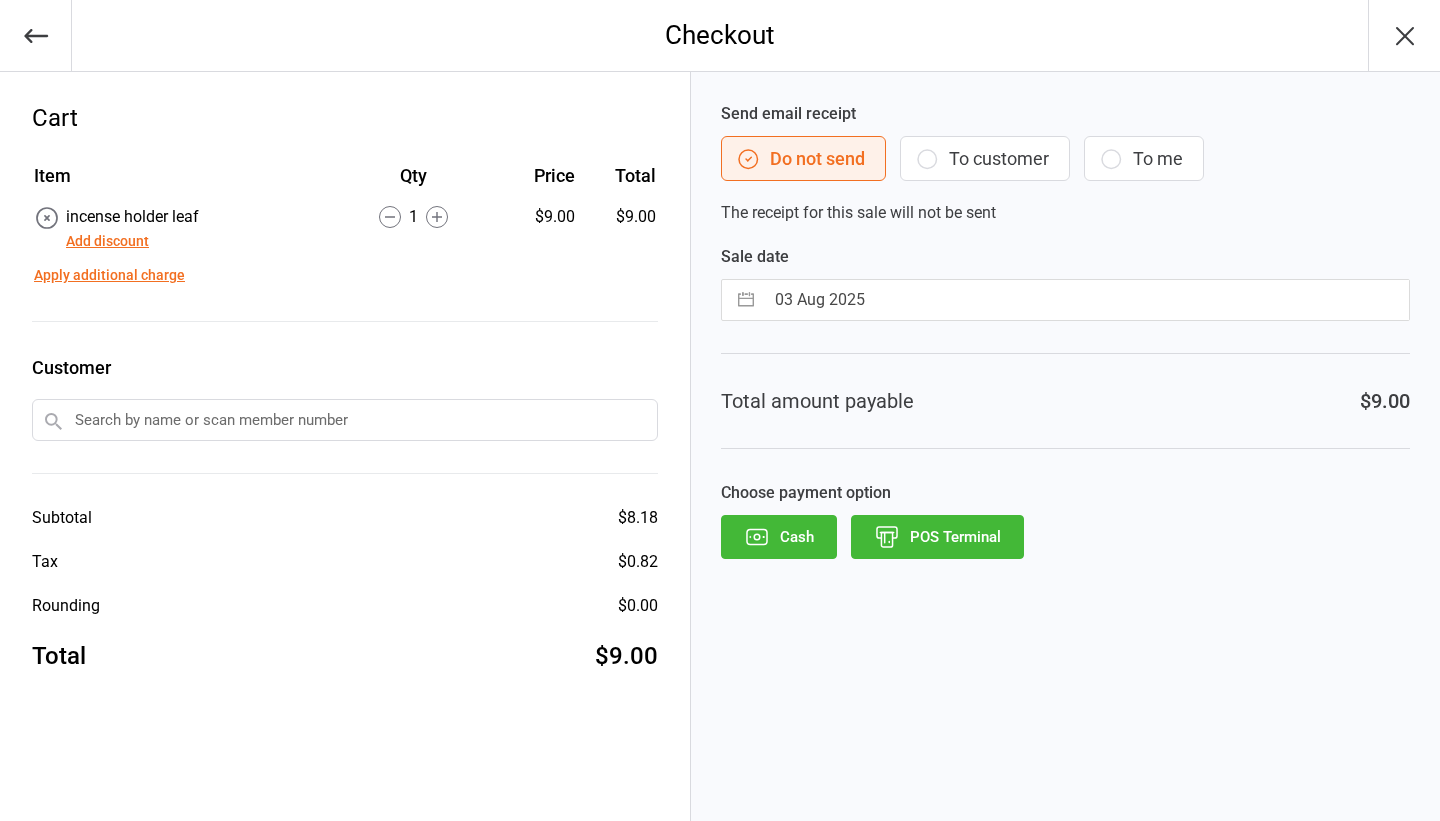 scroll, scrollTop: 0, scrollLeft: 0, axis: both 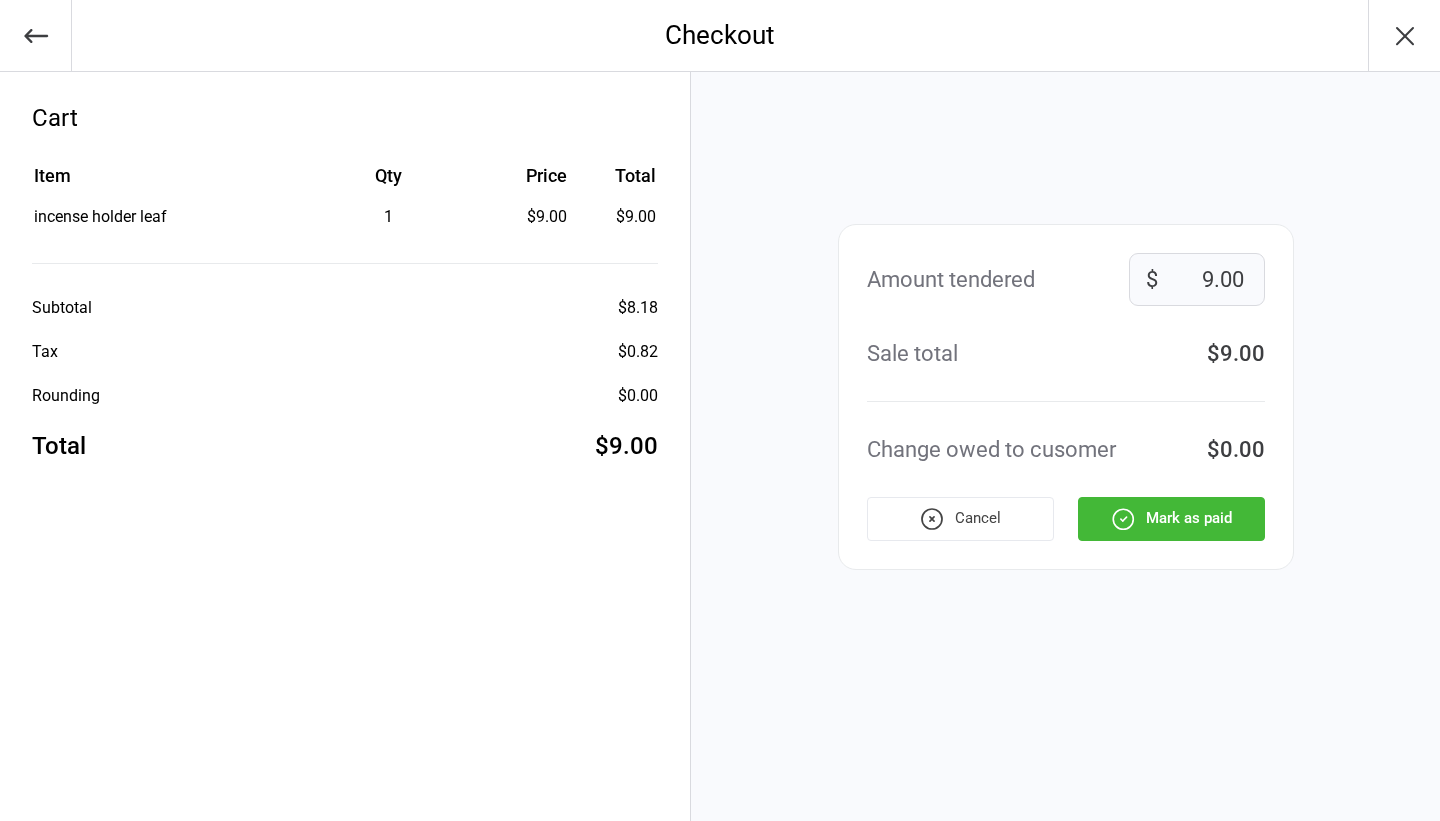 click on "Mark as paid" at bounding box center [1171, 519] 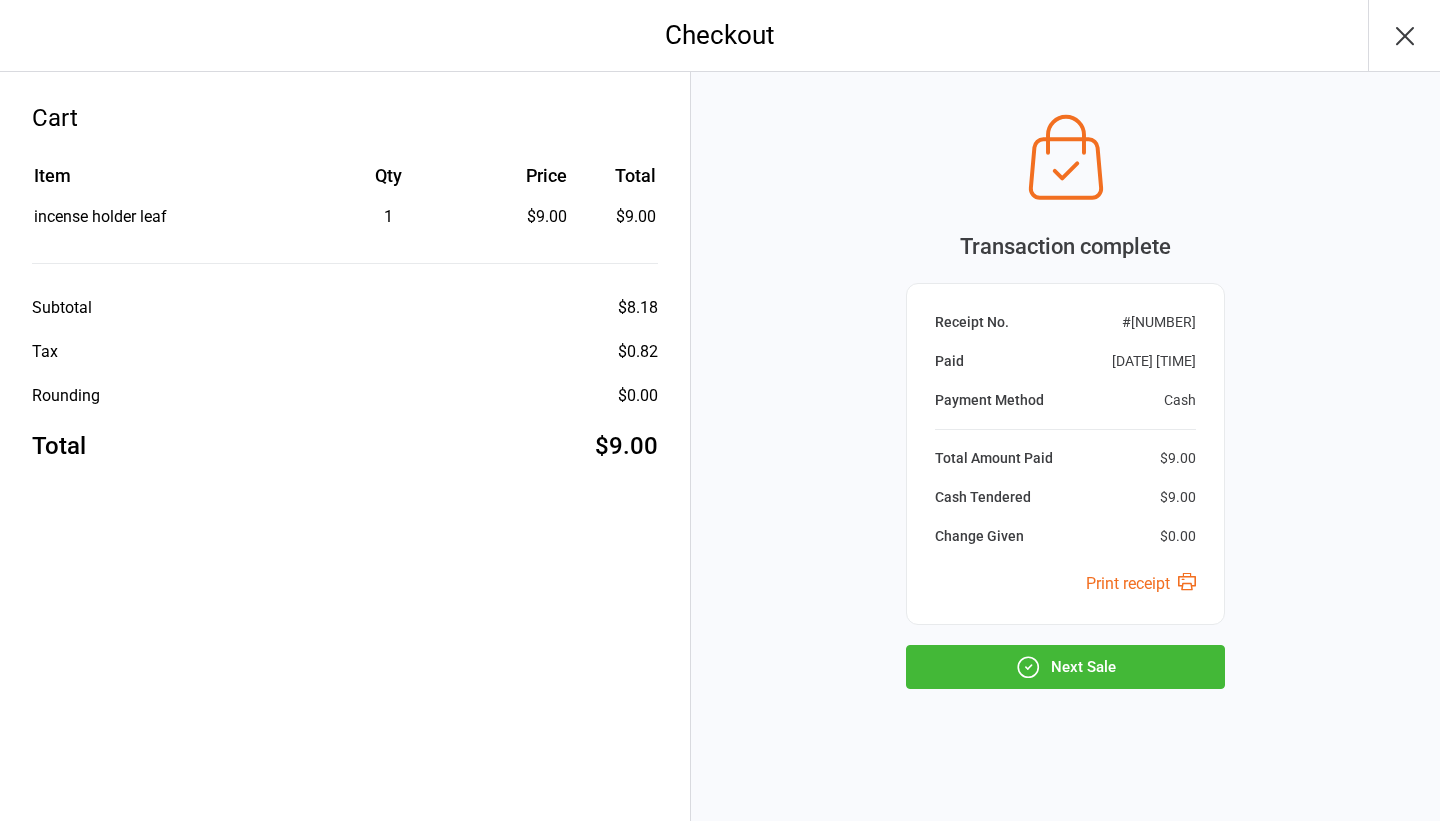 click on "Next Sale" at bounding box center [1065, 667] 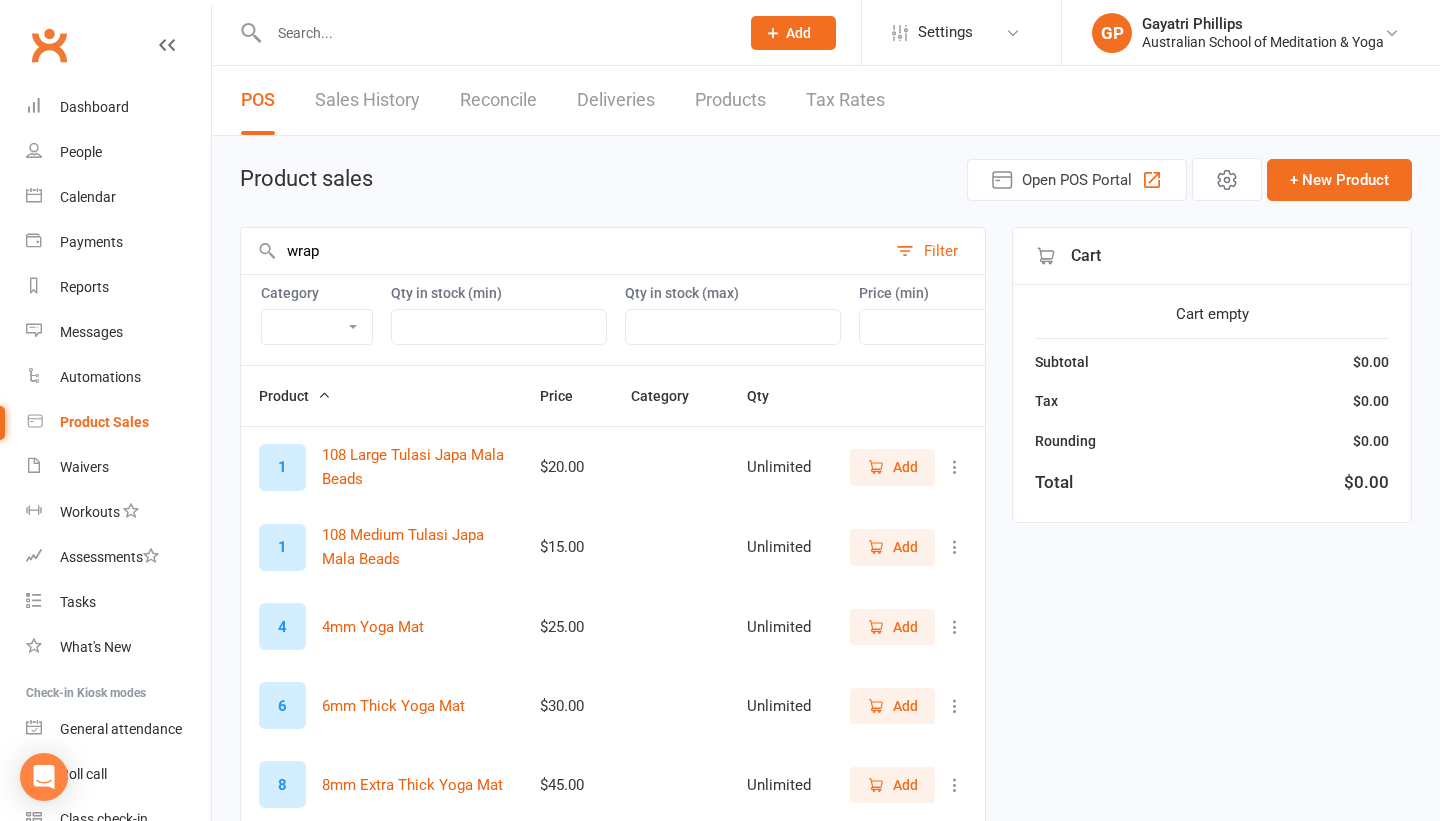 select on "50" 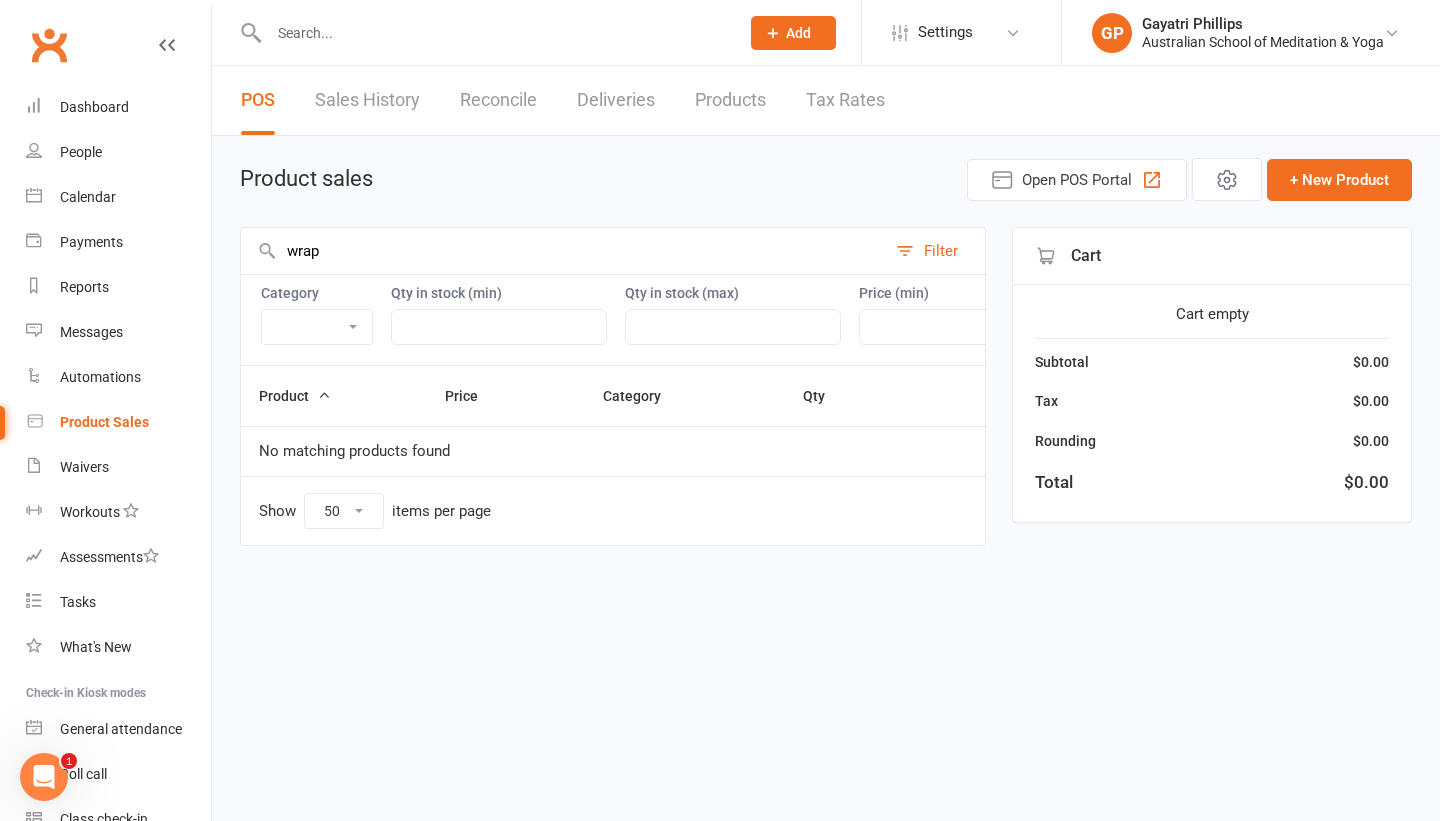 scroll, scrollTop: 0, scrollLeft: 0, axis: both 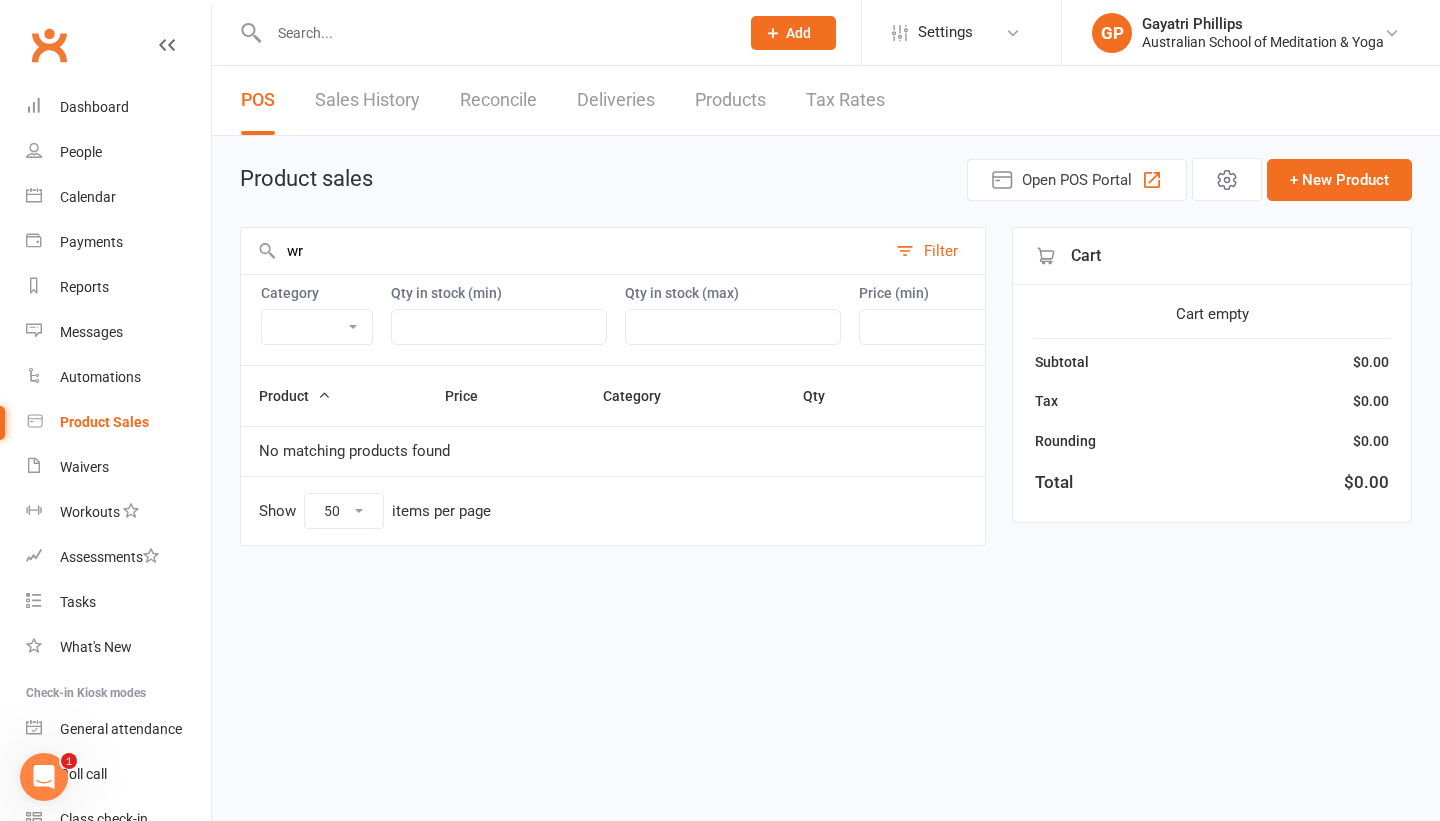 type on "w" 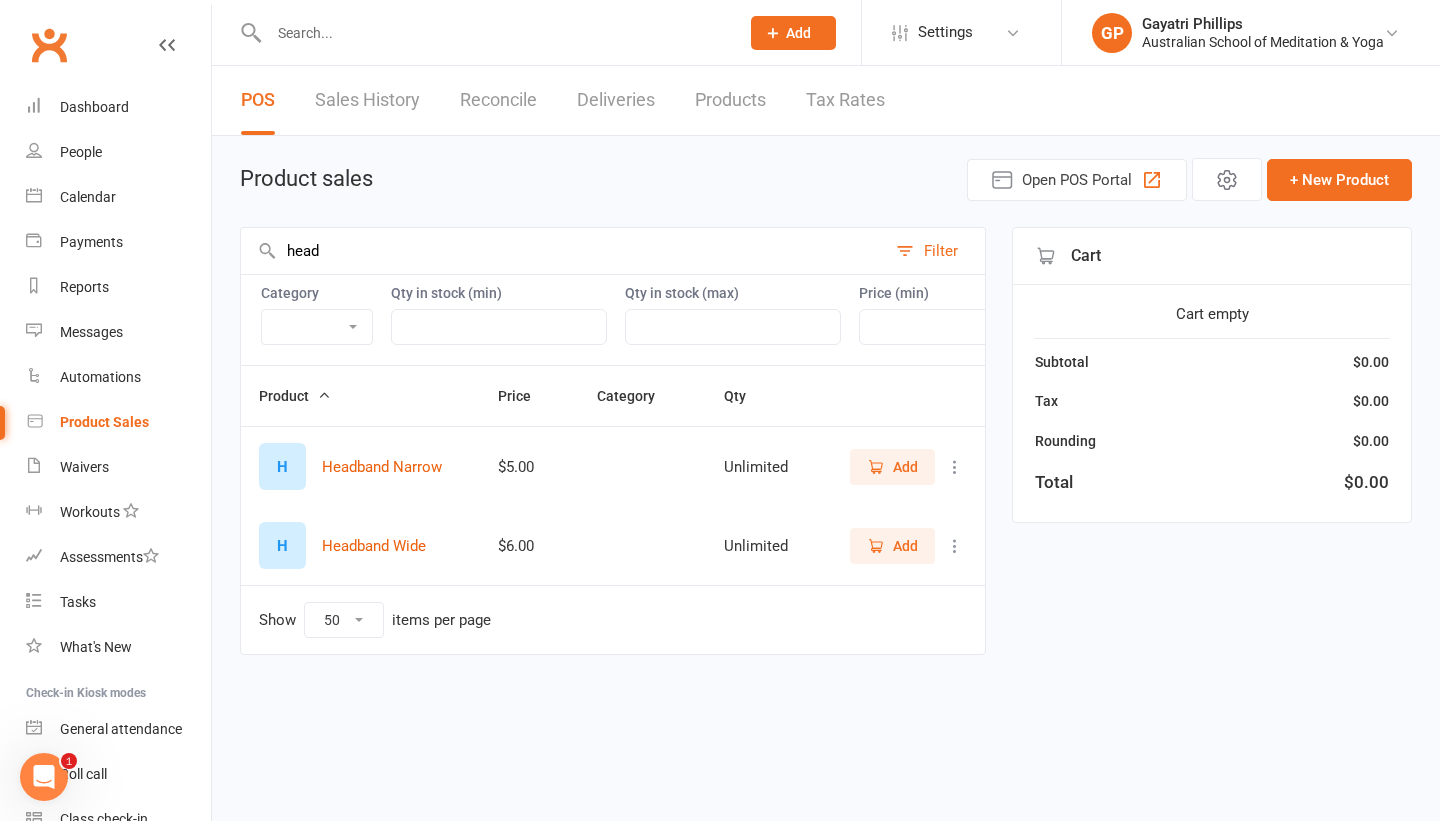 type on "head" 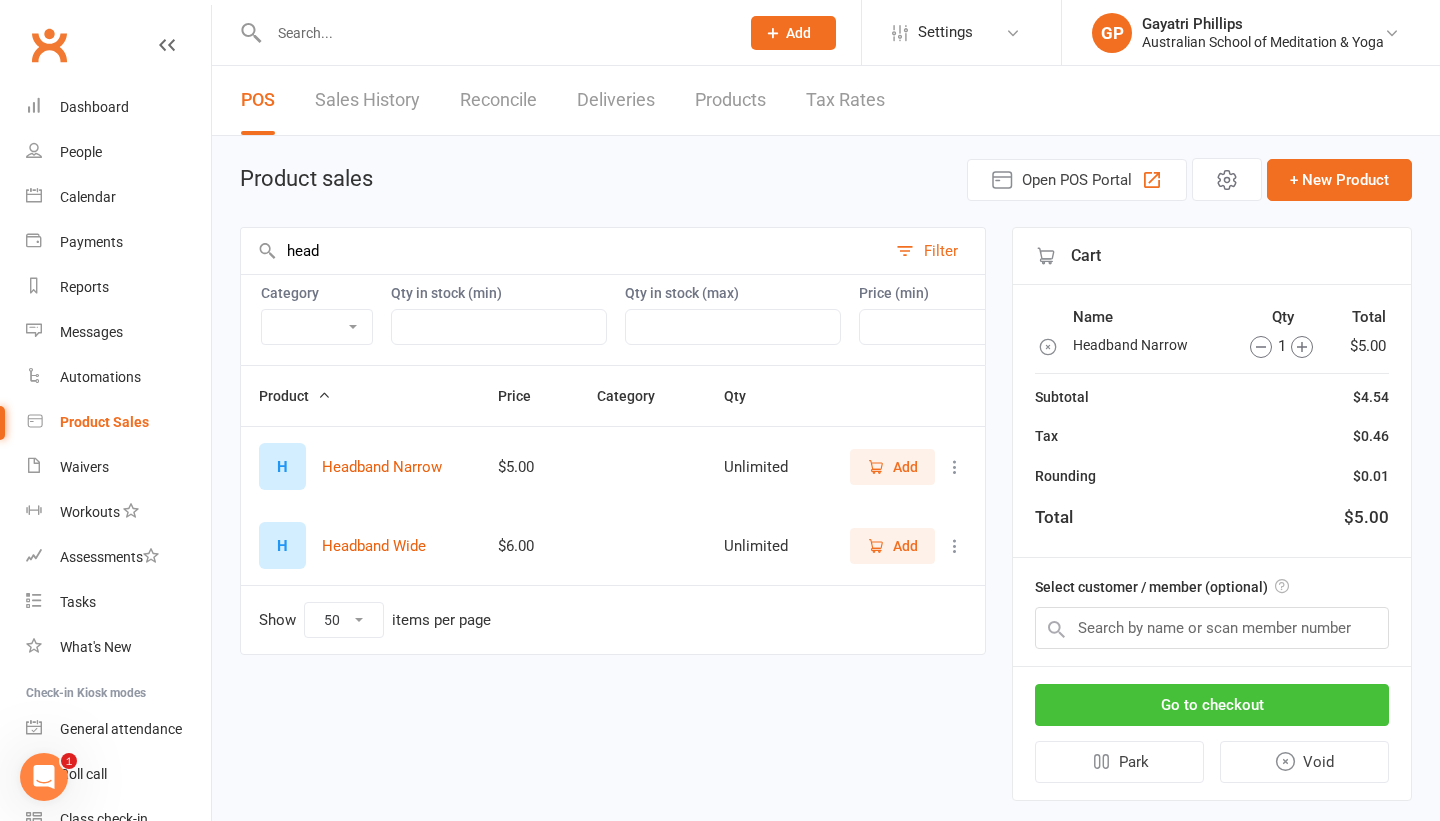 click on "Go to checkout" at bounding box center (1212, 705) 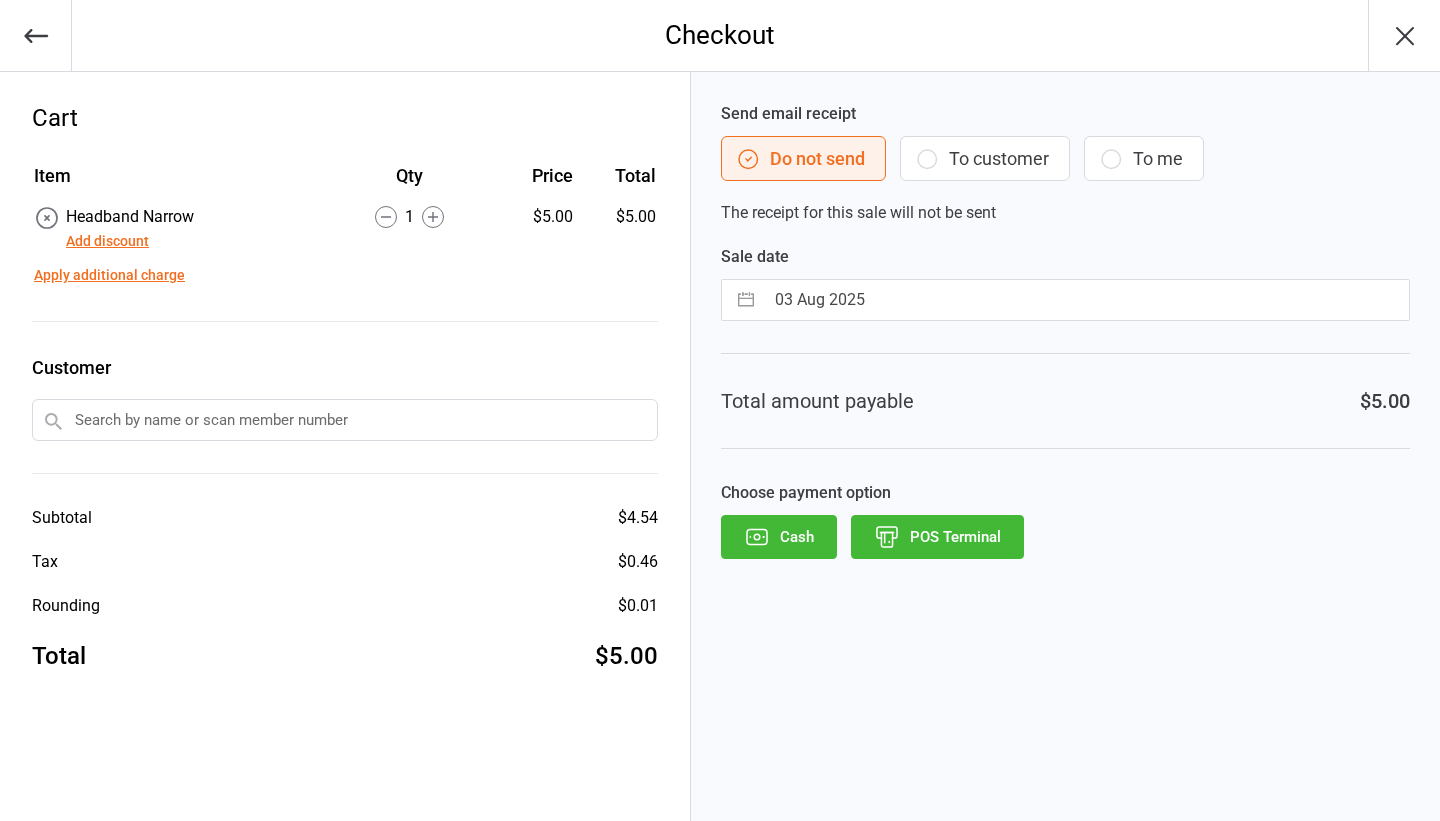 scroll, scrollTop: 0, scrollLeft: 0, axis: both 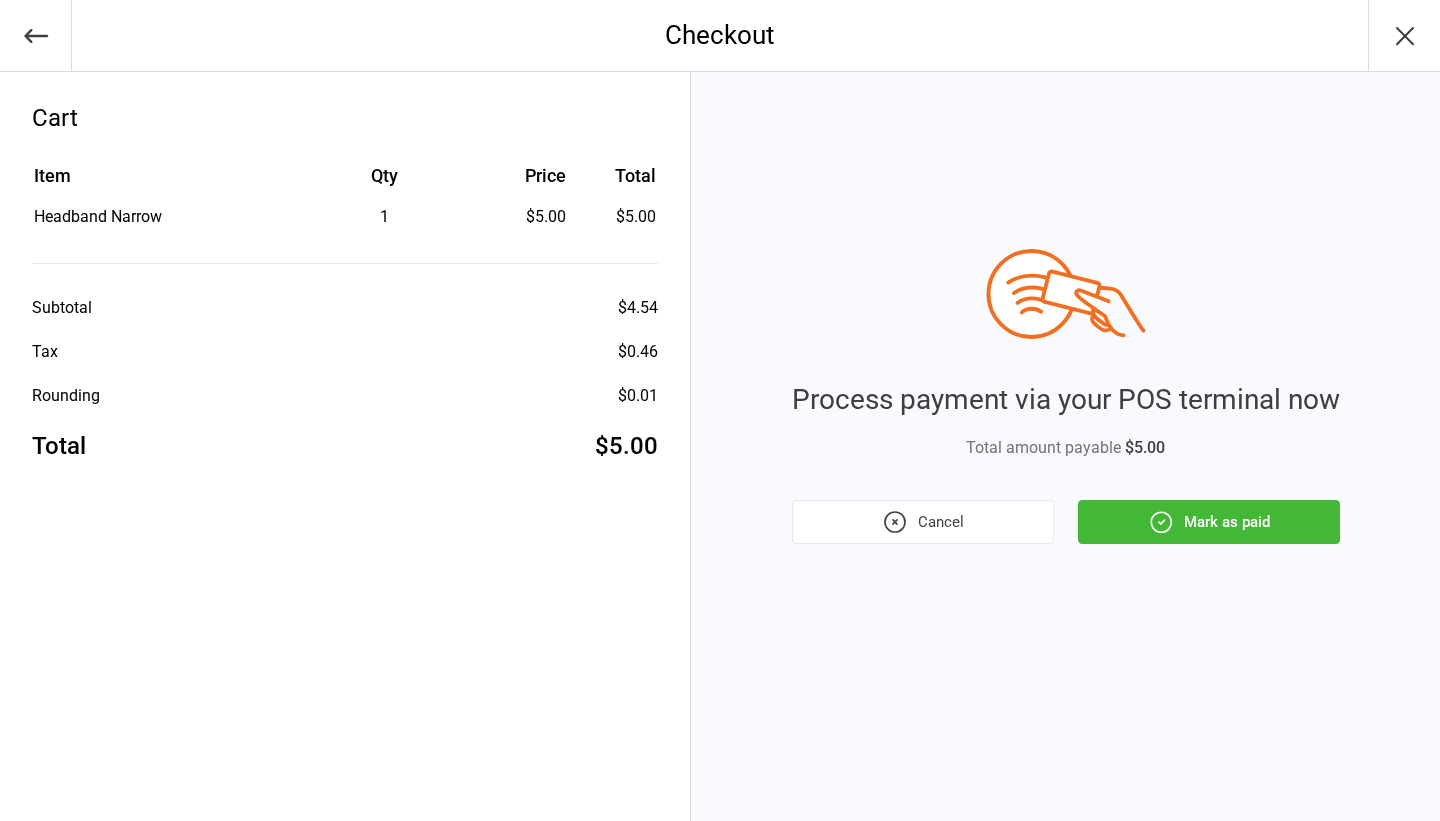 click on "Mark as paid" at bounding box center [1209, 522] 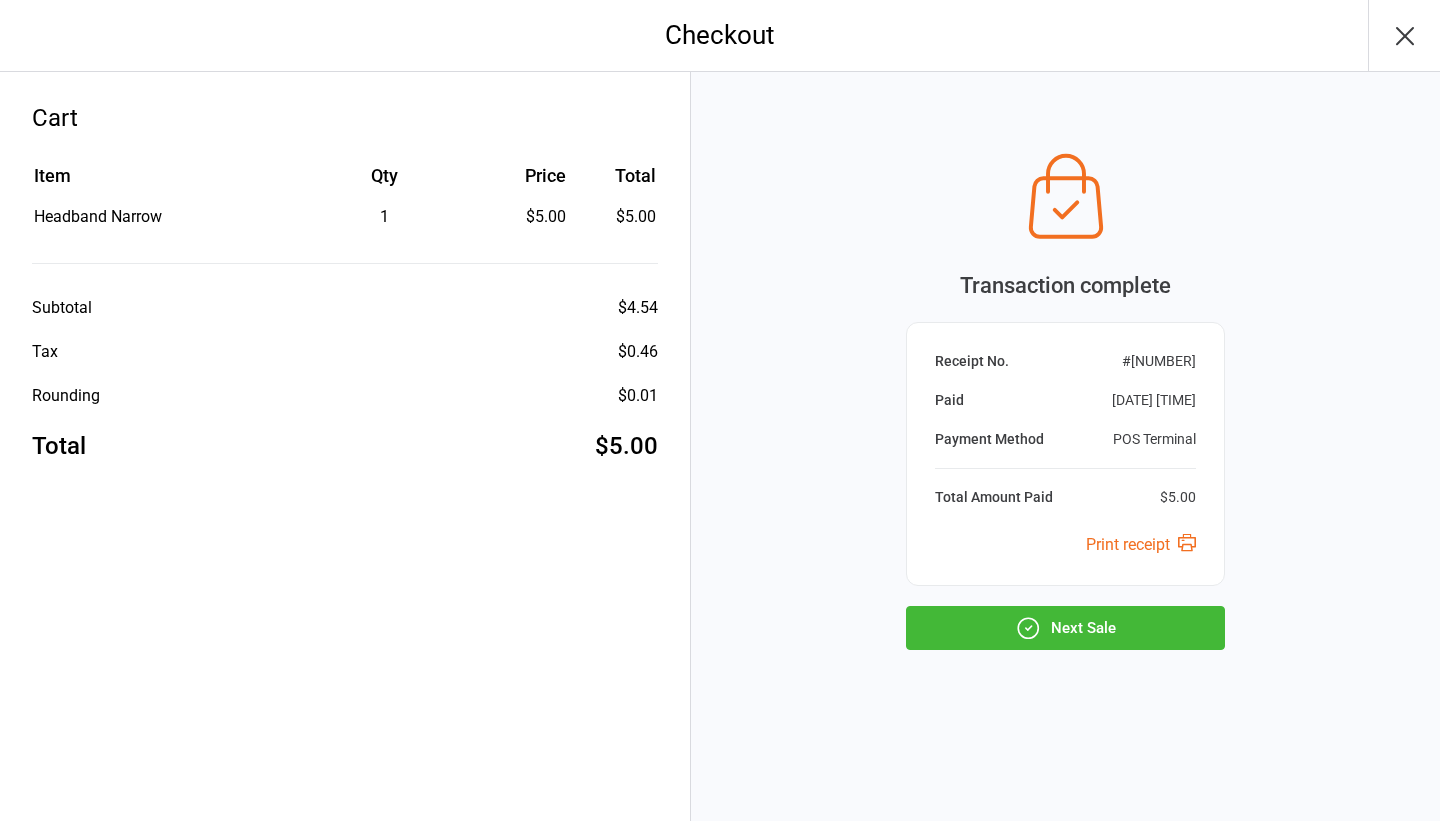 click on "Next Sale" at bounding box center [1065, 628] 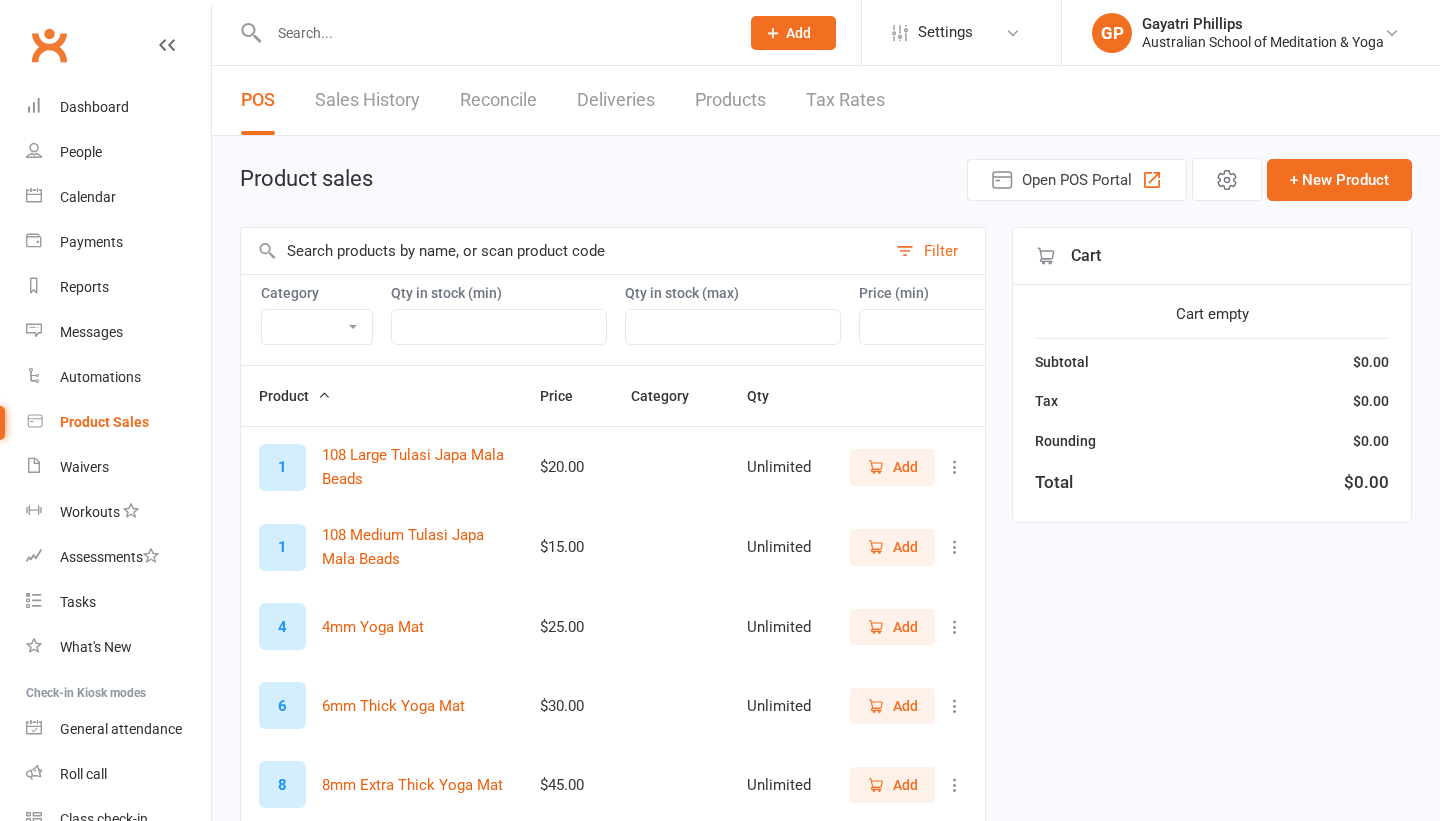 select on "50" 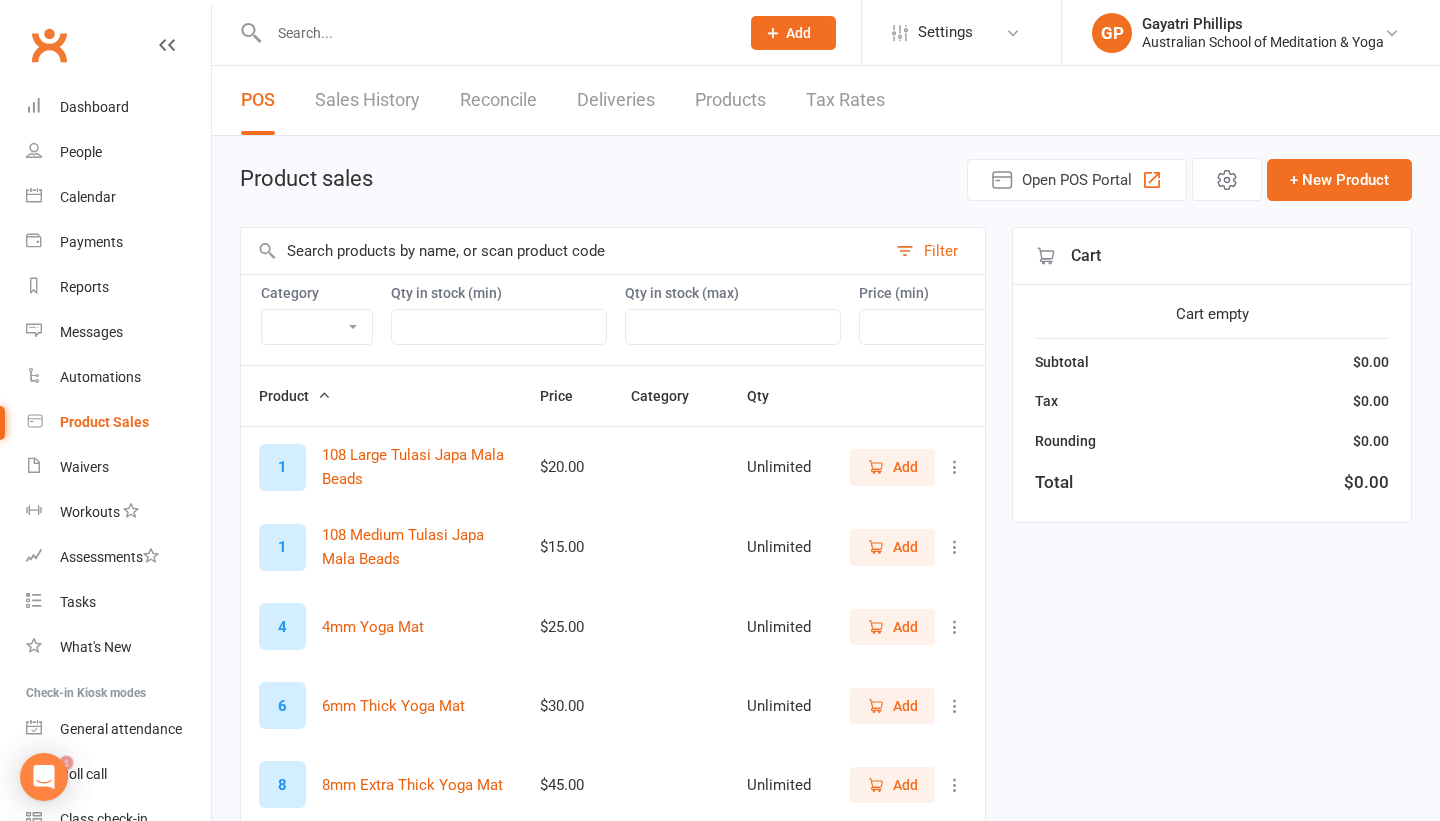 scroll, scrollTop: 0, scrollLeft: 0, axis: both 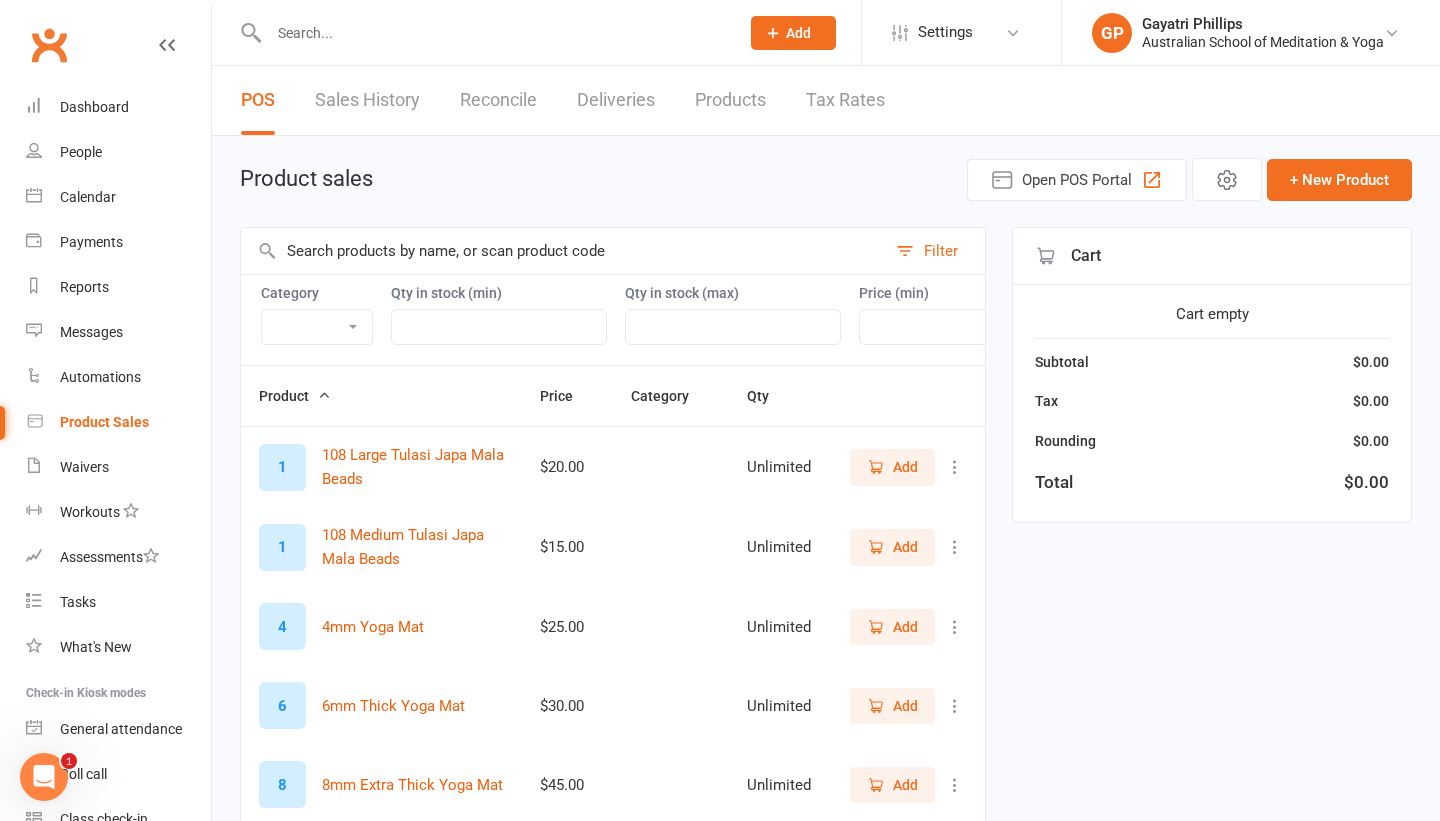click on "Sales History" at bounding box center (367, 100) 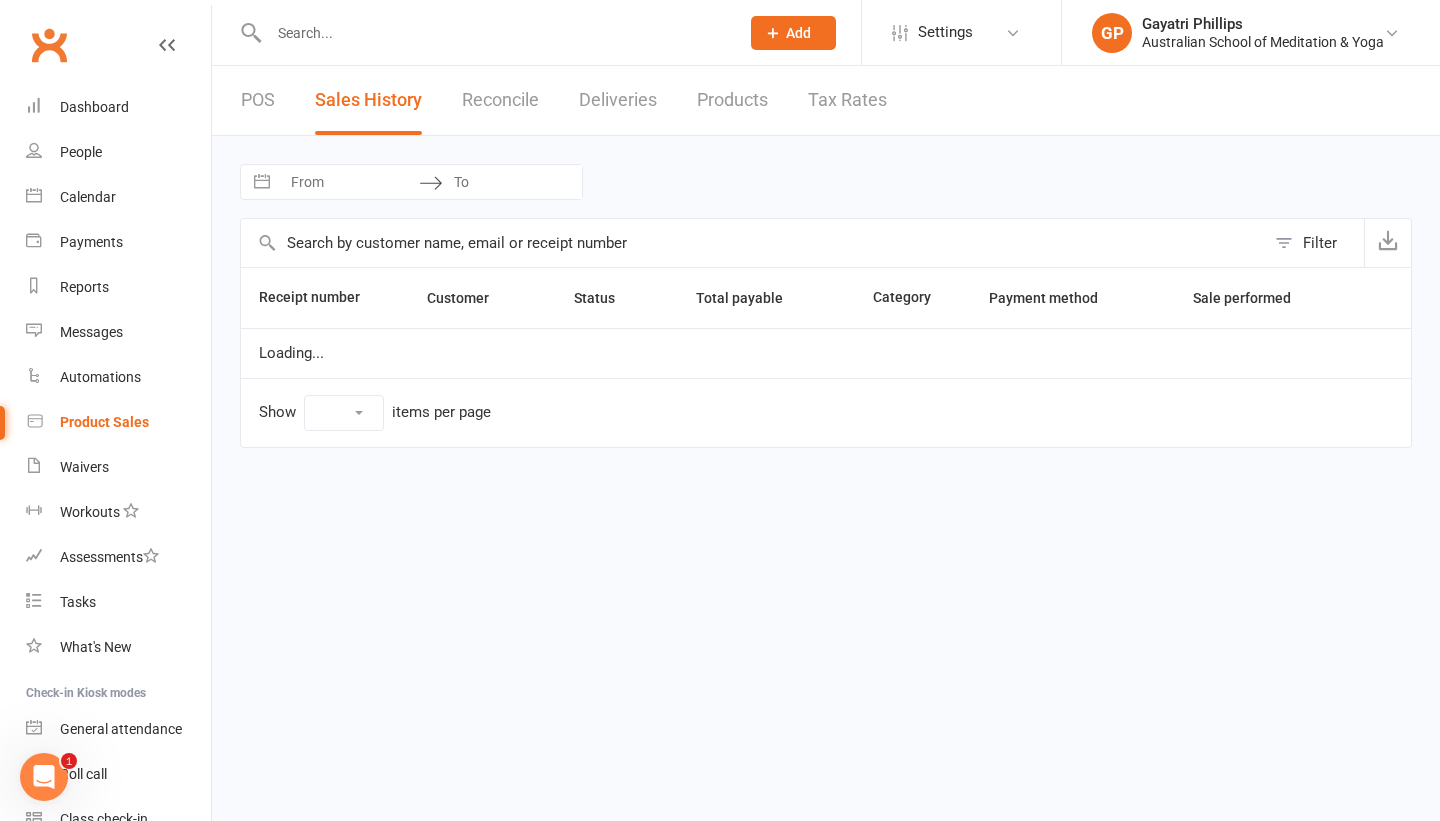 select on "100" 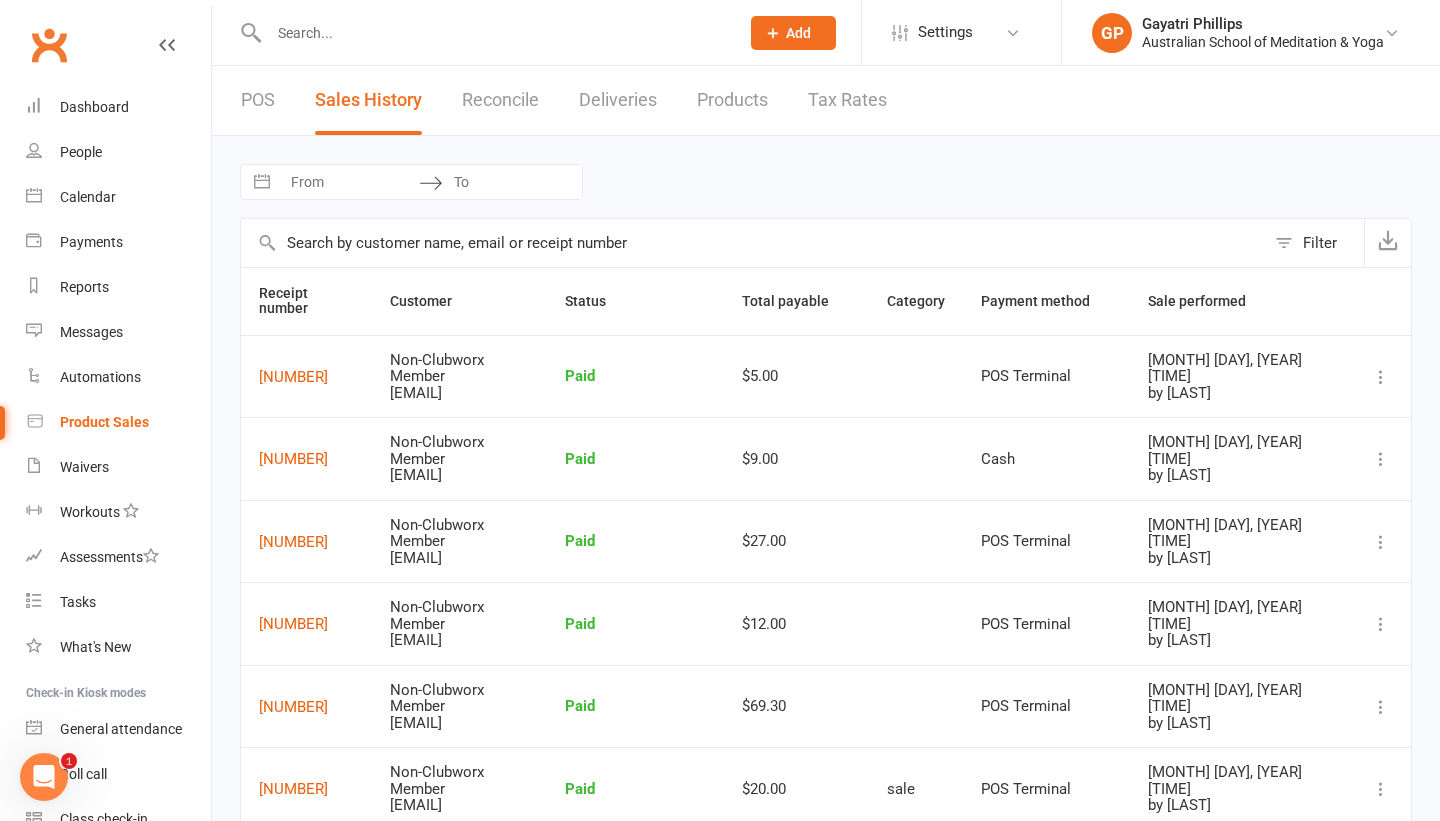 click on "POS" at bounding box center (258, 100) 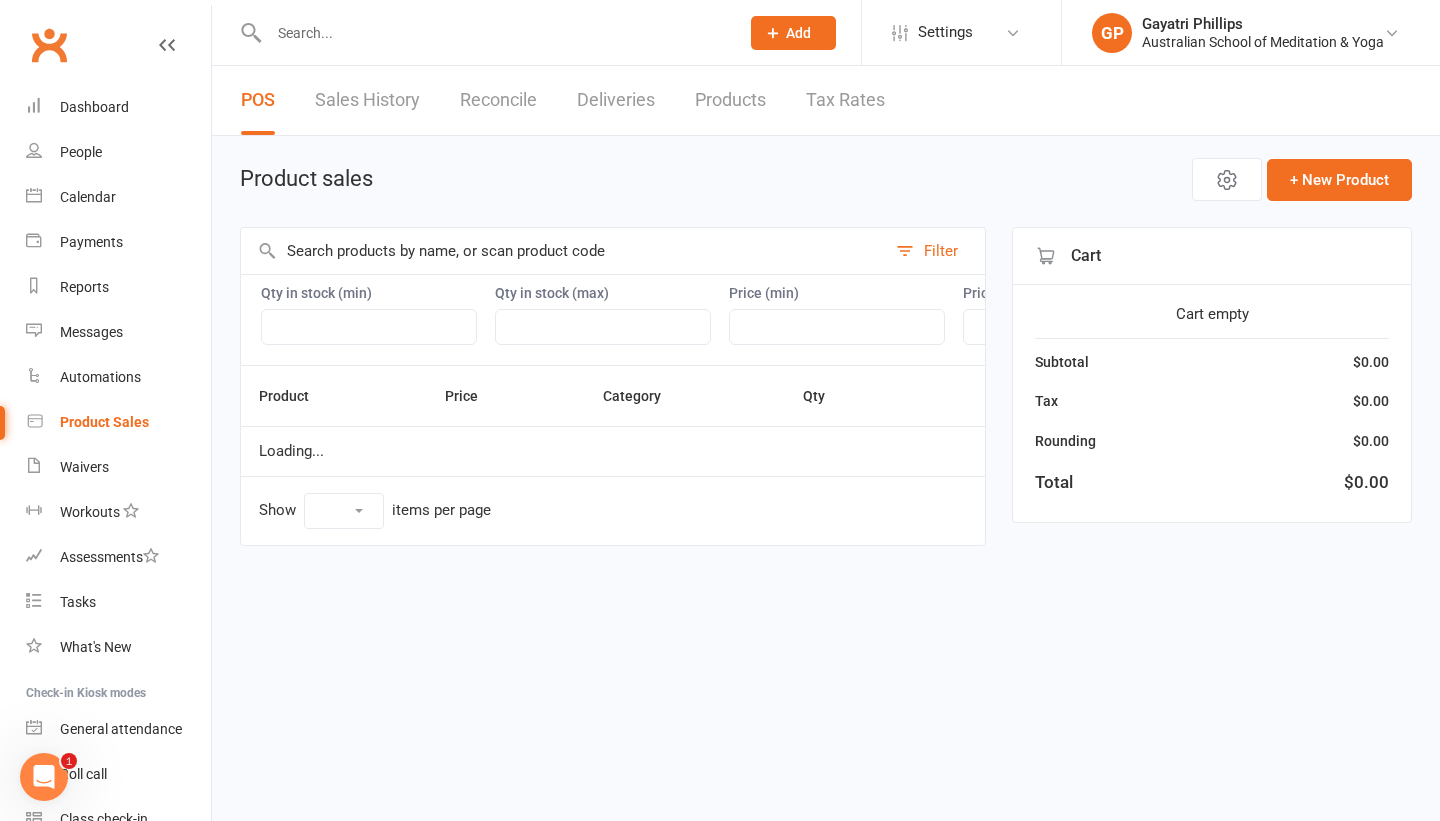 select on "50" 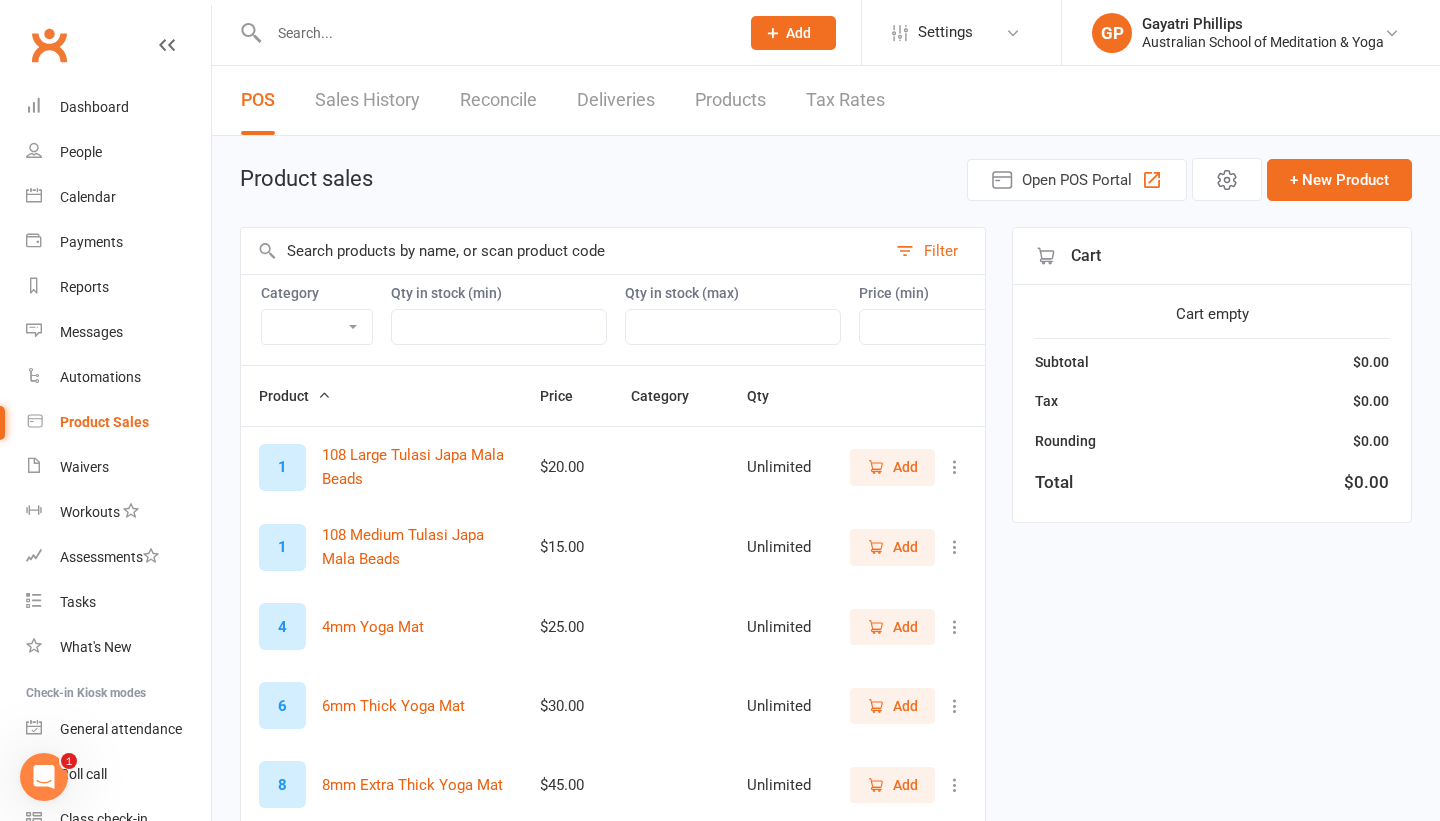 scroll, scrollTop: 0, scrollLeft: 8, axis: horizontal 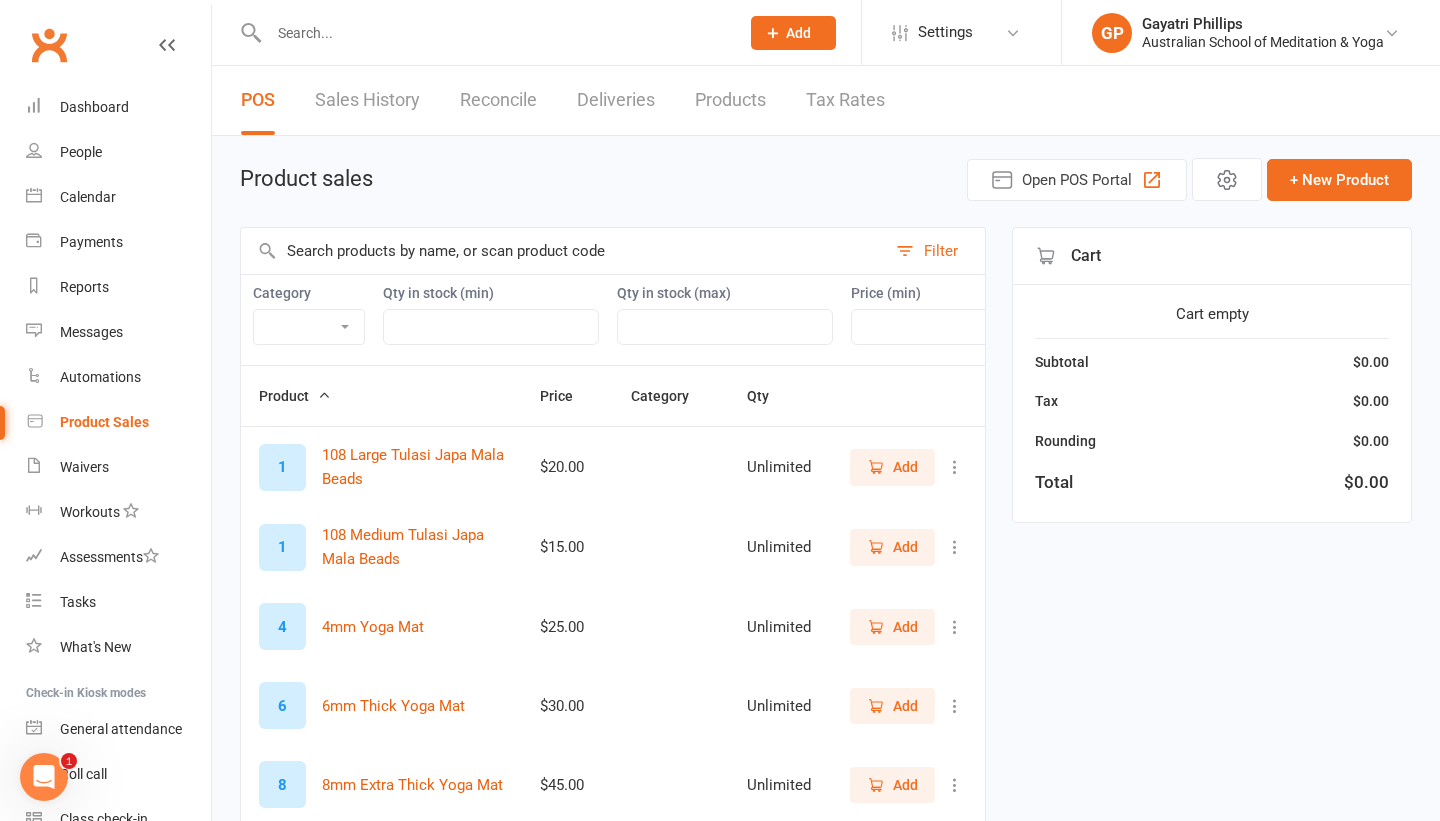 click at bounding box center (563, 251) 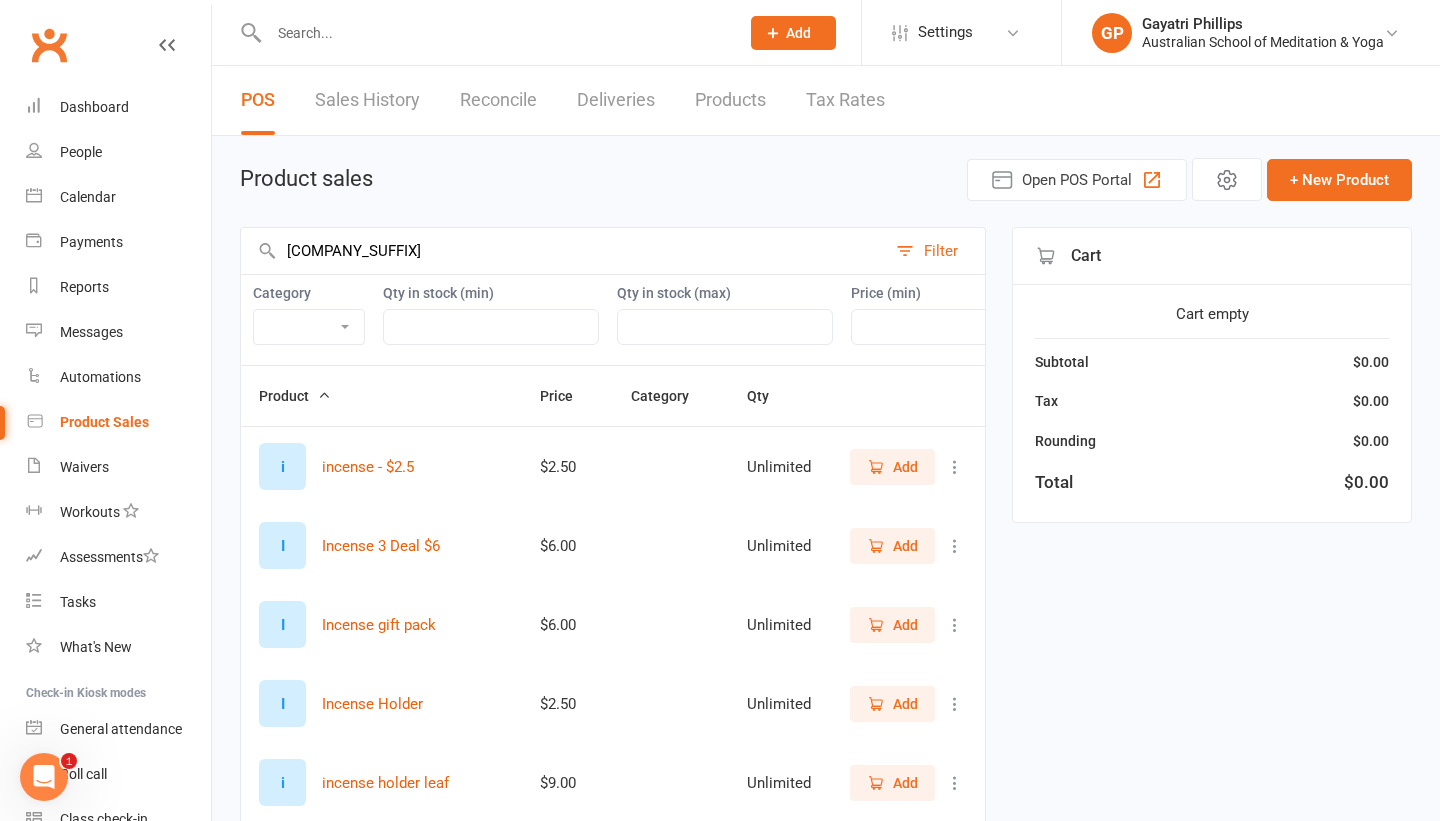 type on "incen" 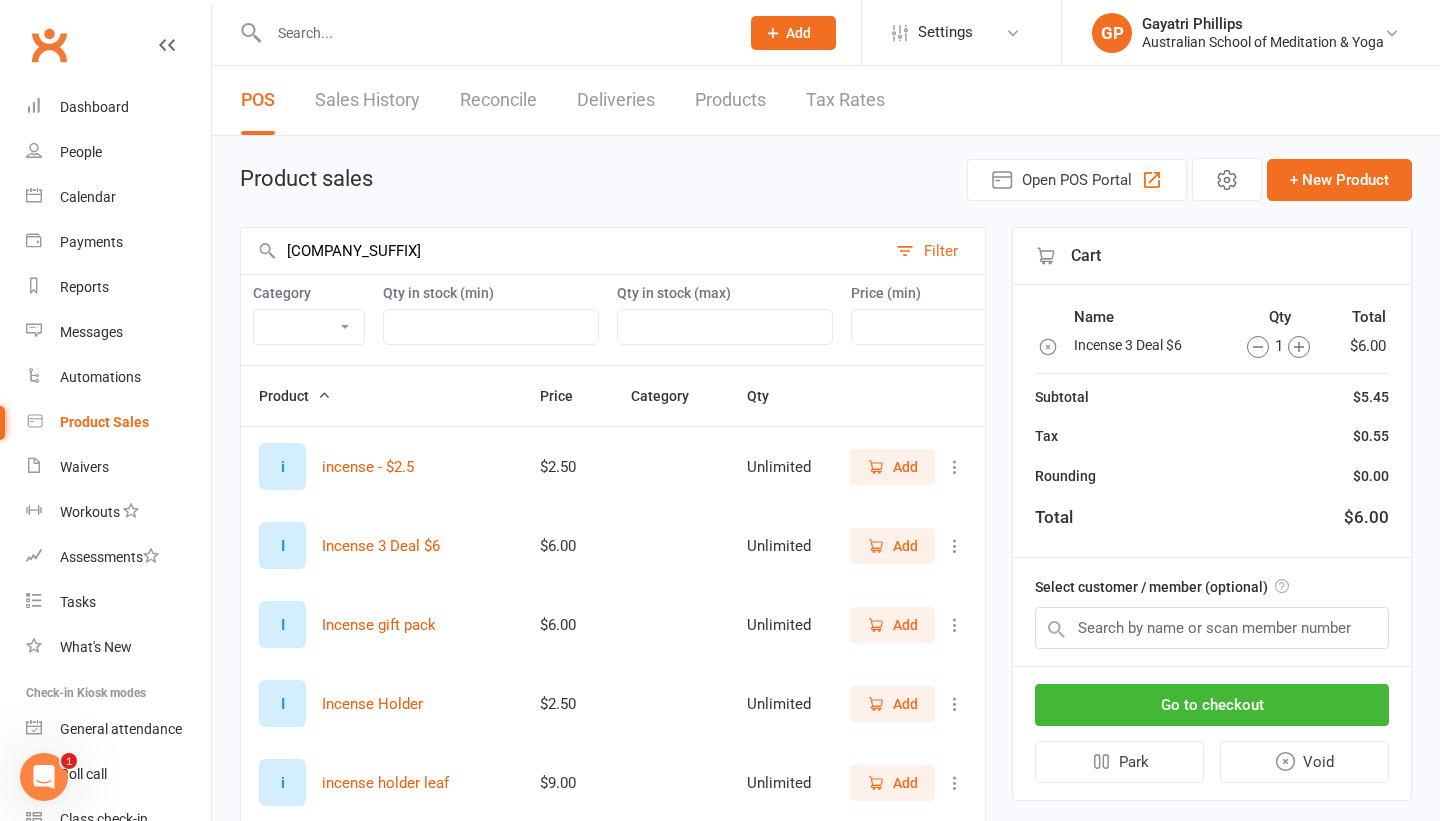 click on "Add" at bounding box center [905, 546] 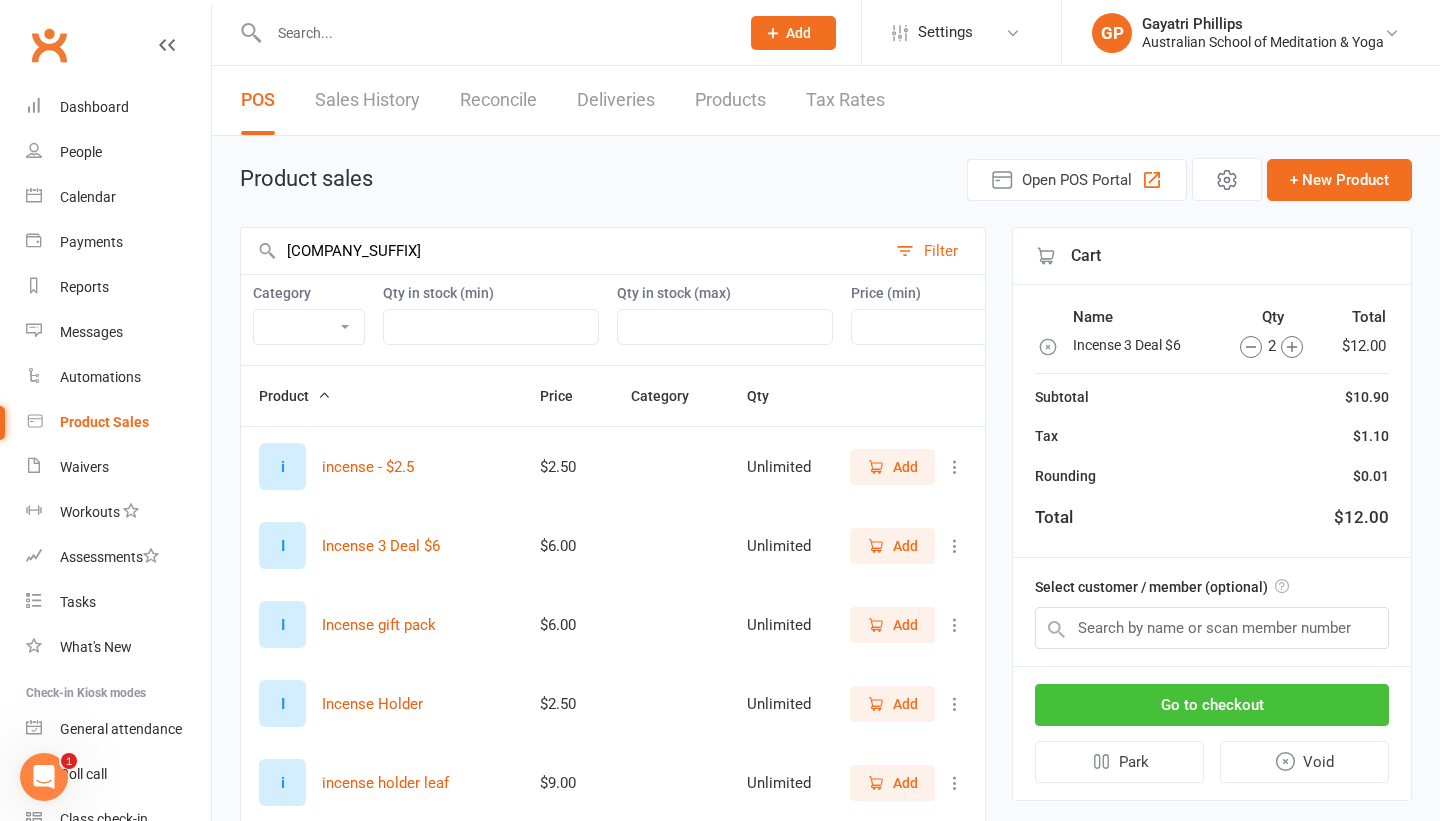 click on "Go to checkout" at bounding box center (1212, 705) 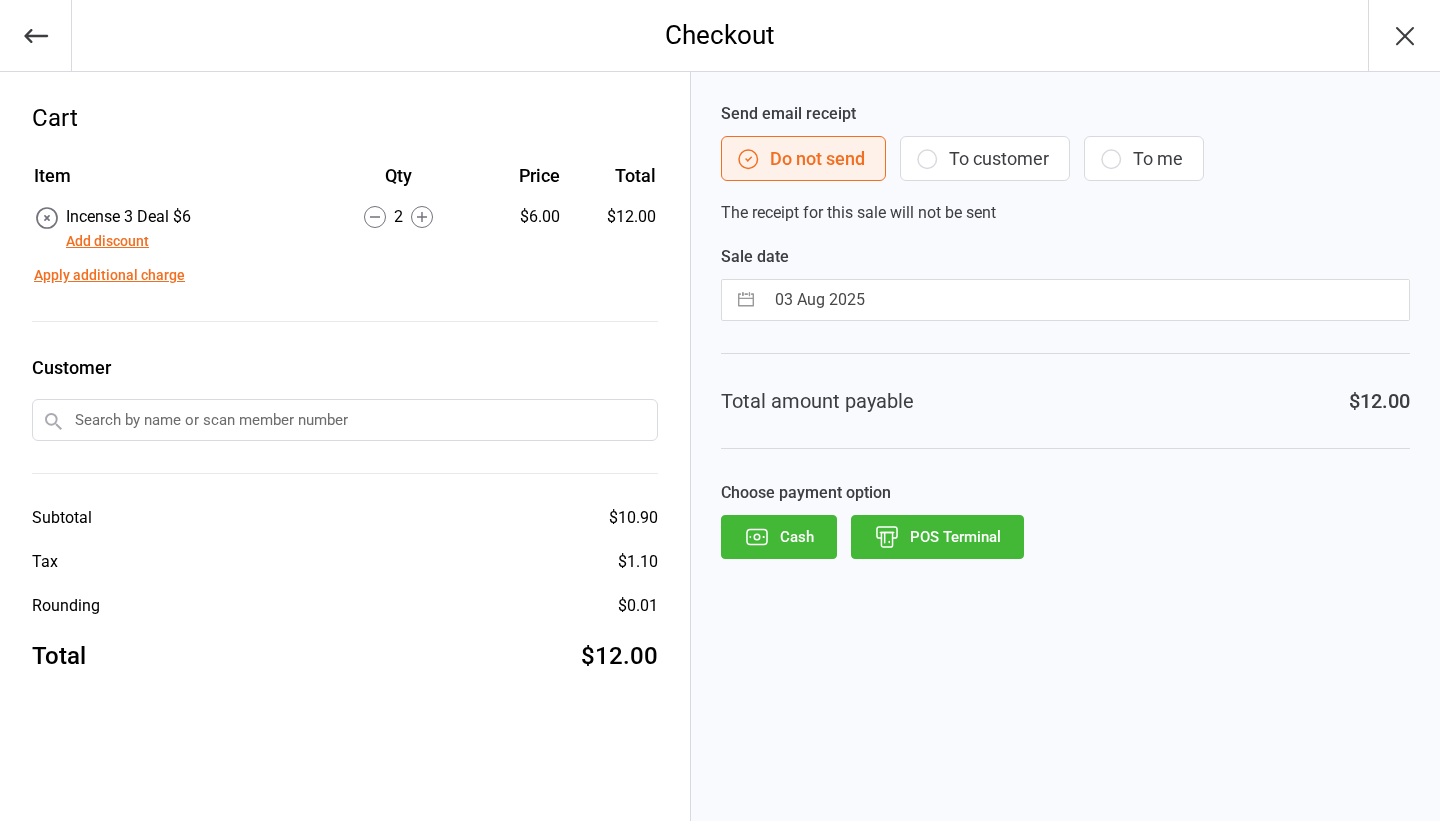 scroll, scrollTop: 0, scrollLeft: 0, axis: both 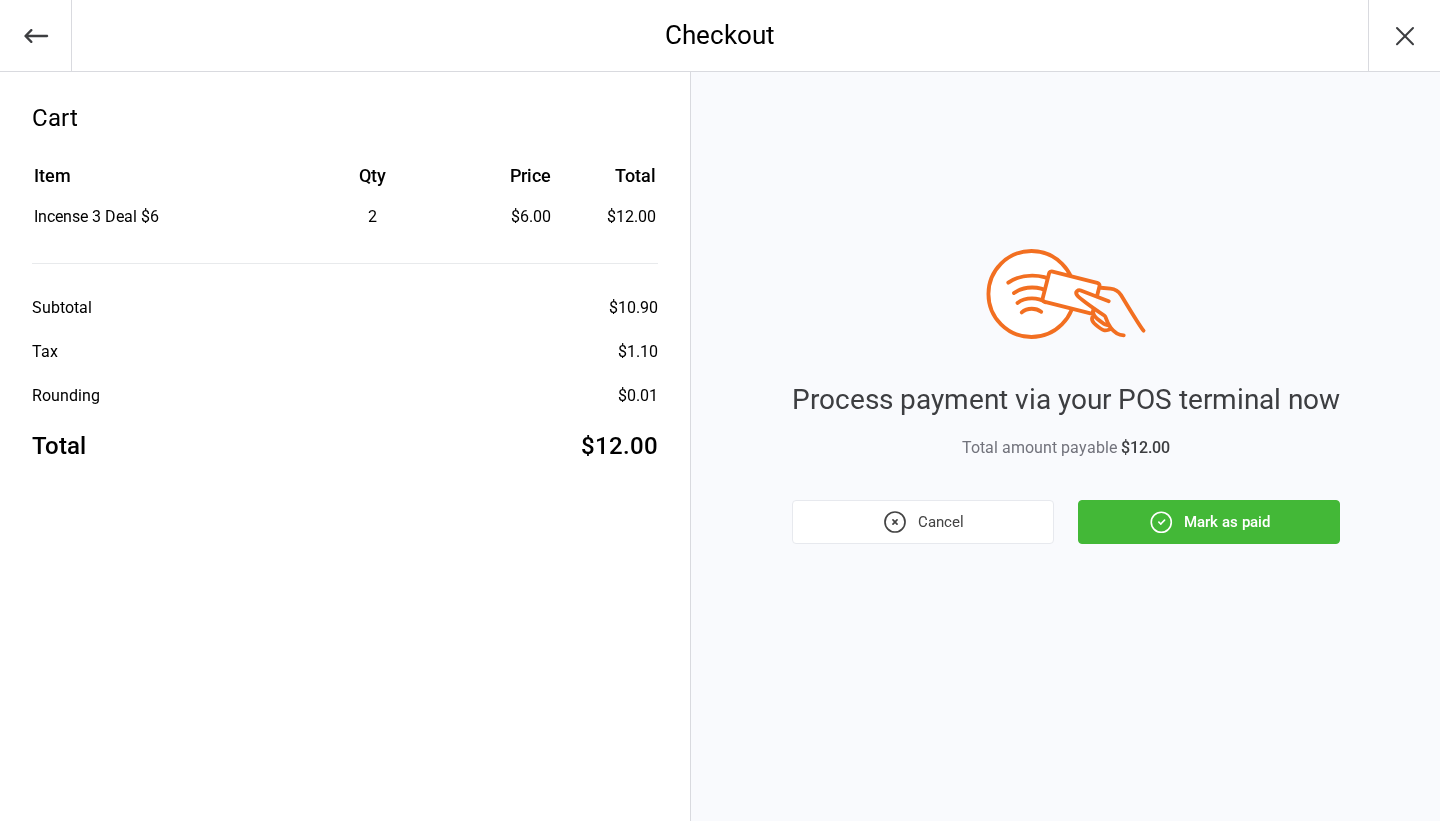 click on "Mark as paid" at bounding box center [1209, 522] 